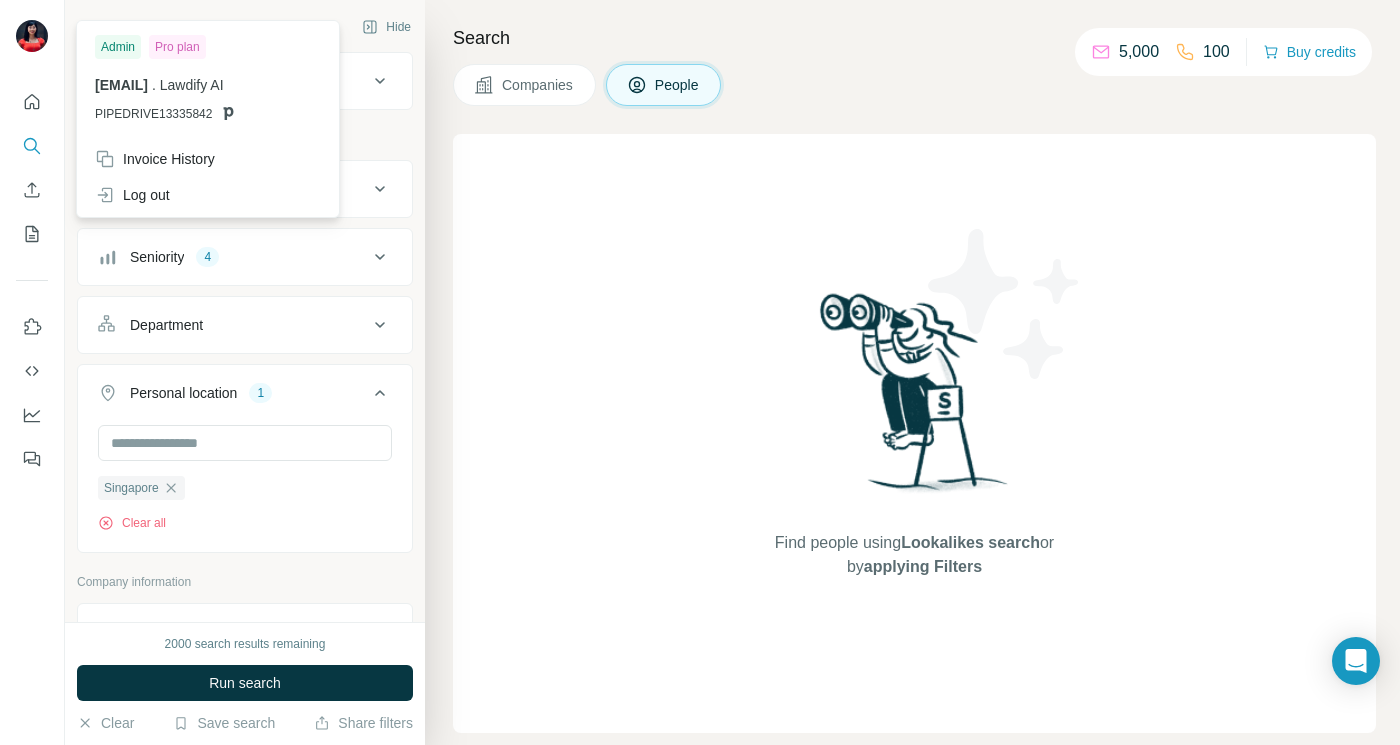 scroll, scrollTop: 0, scrollLeft: 0, axis: both 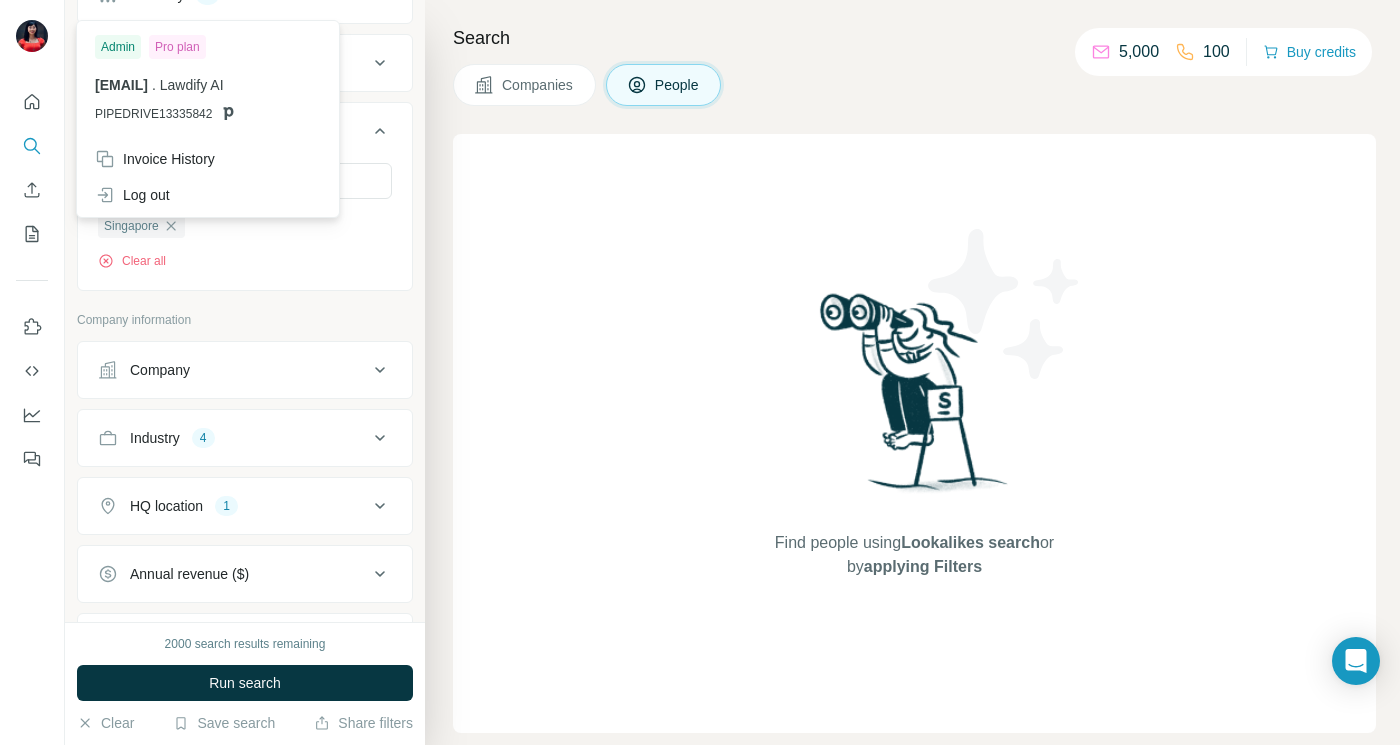 click on "Find people using  Lookalikes search  or by  applying Filters" at bounding box center [914, 433] 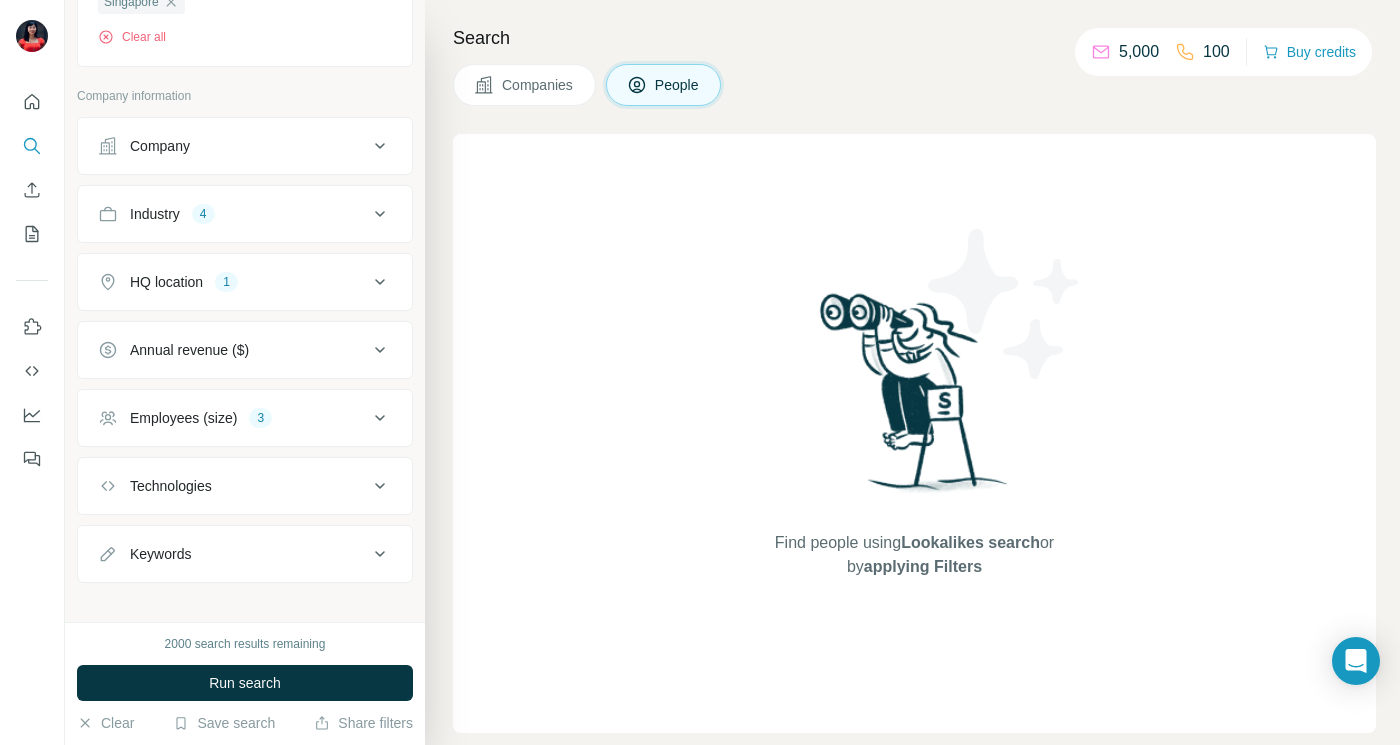 scroll, scrollTop: 503, scrollLeft: 0, axis: vertical 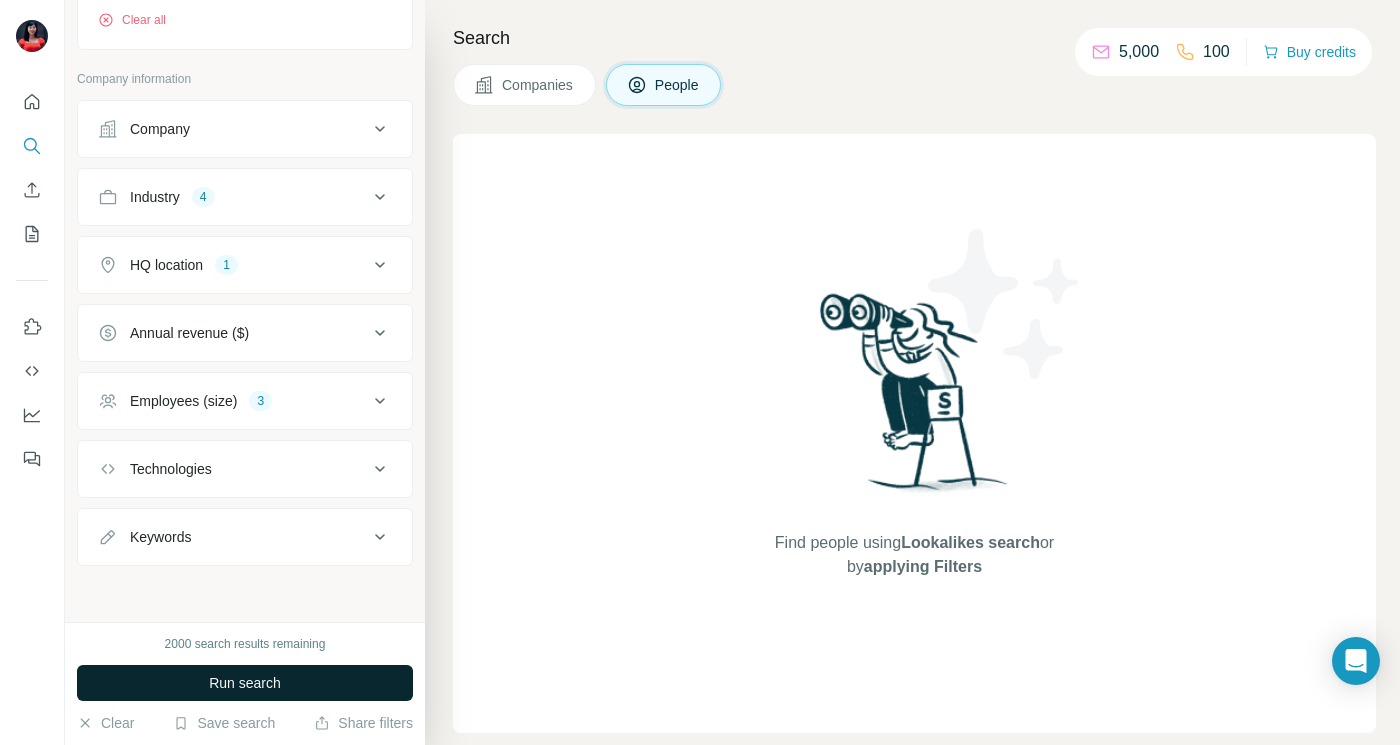 click on "Run search" at bounding box center [245, 683] 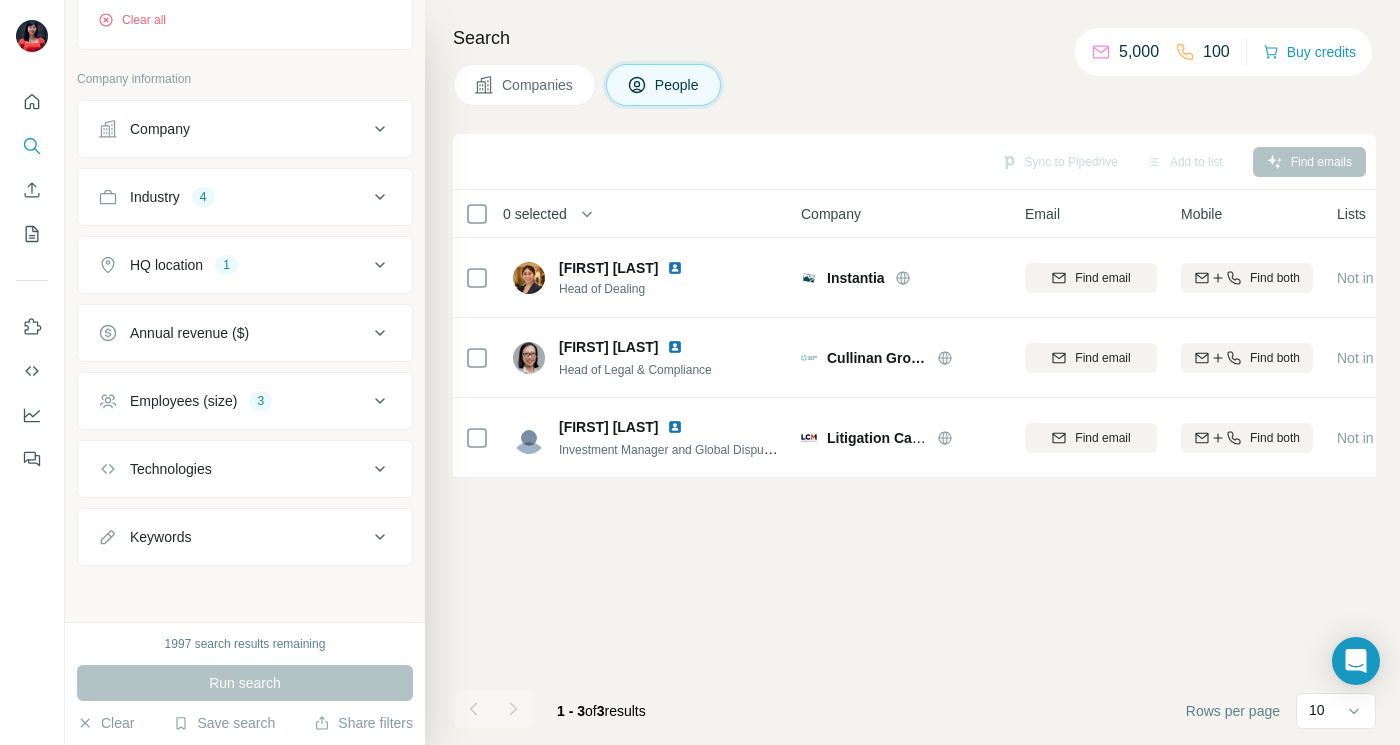 click 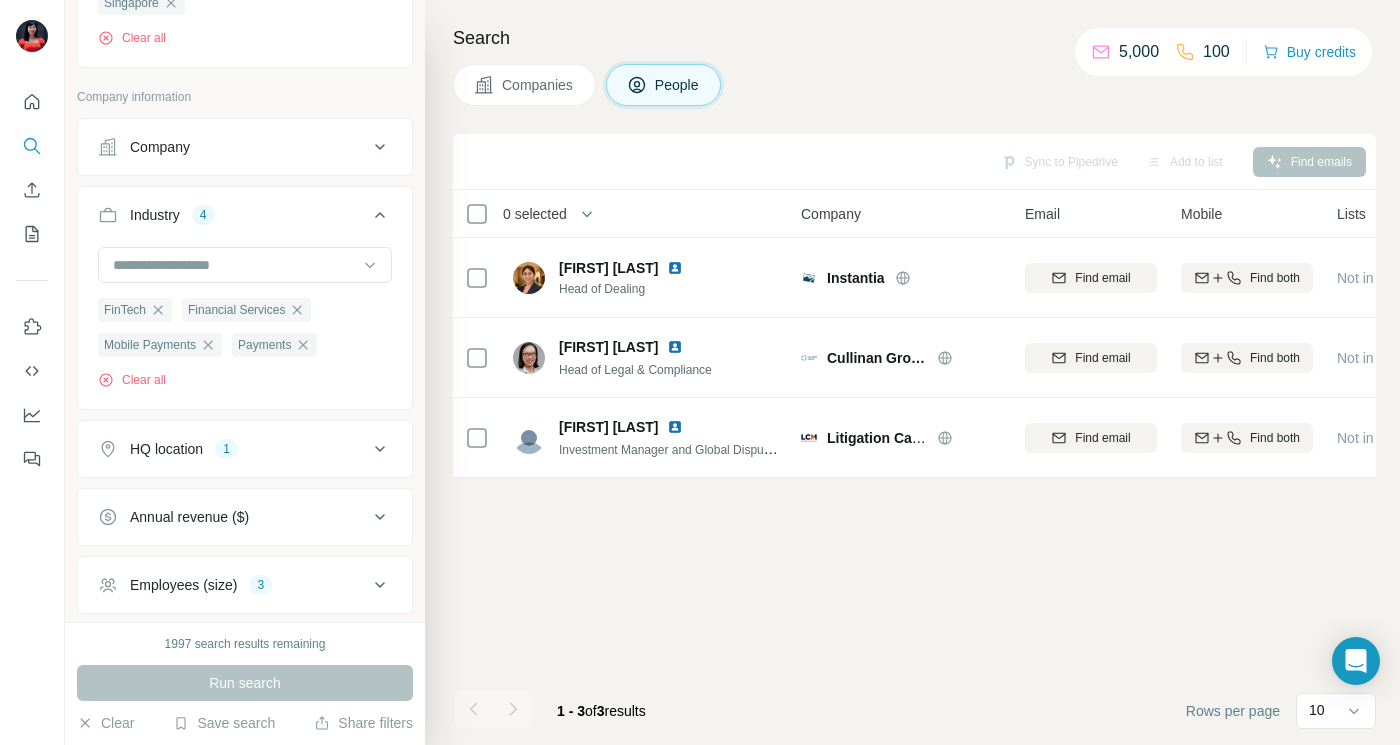 scroll, scrollTop: 464, scrollLeft: 0, axis: vertical 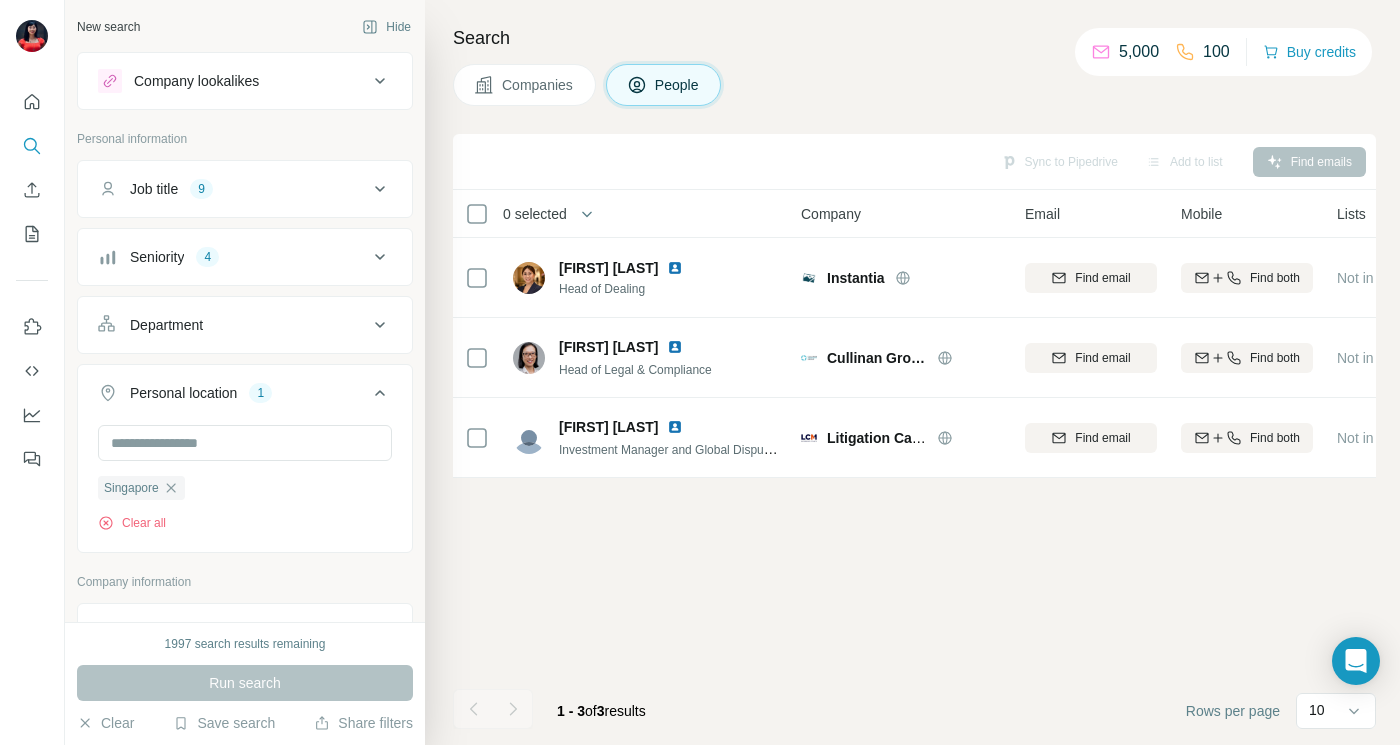 click on "Job title 9" at bounding box center (245, 189) 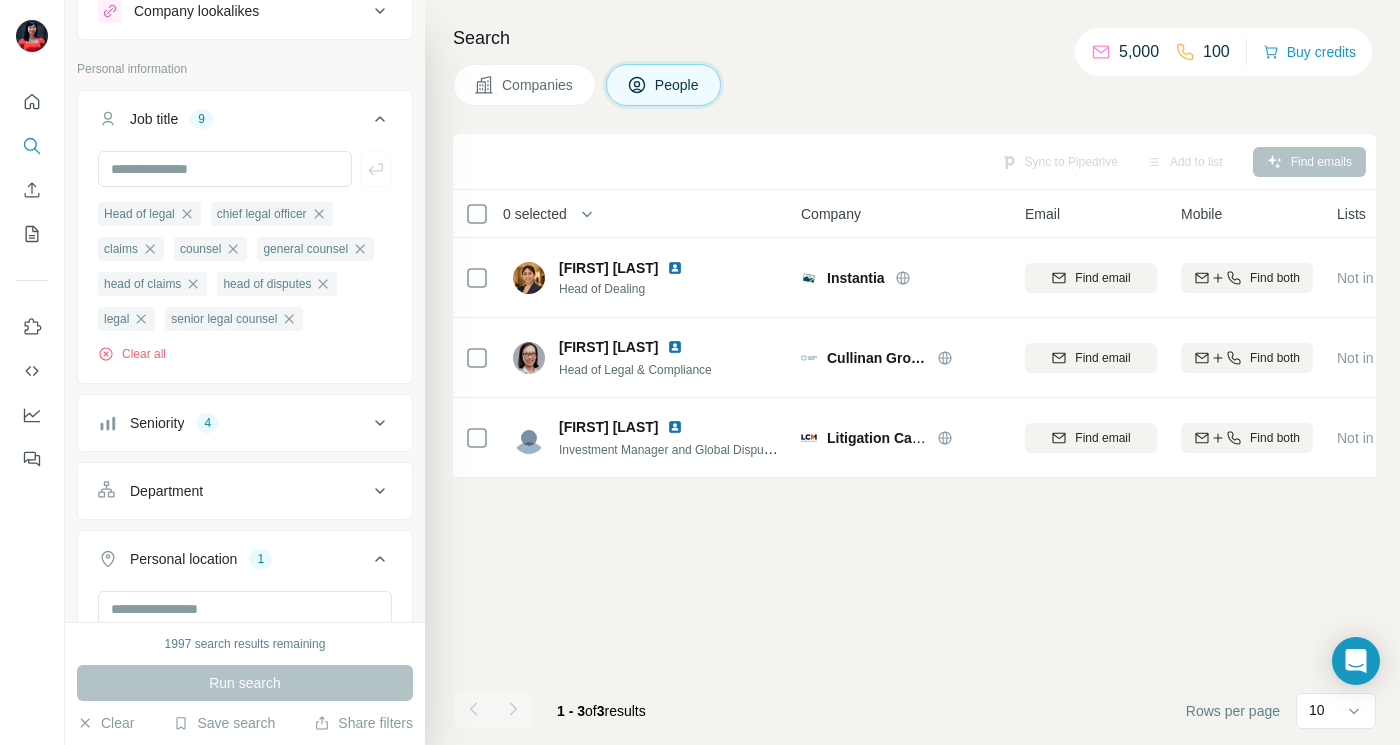 scroll, scrollTop: 240, scrollLeft: 0, axis: vertical 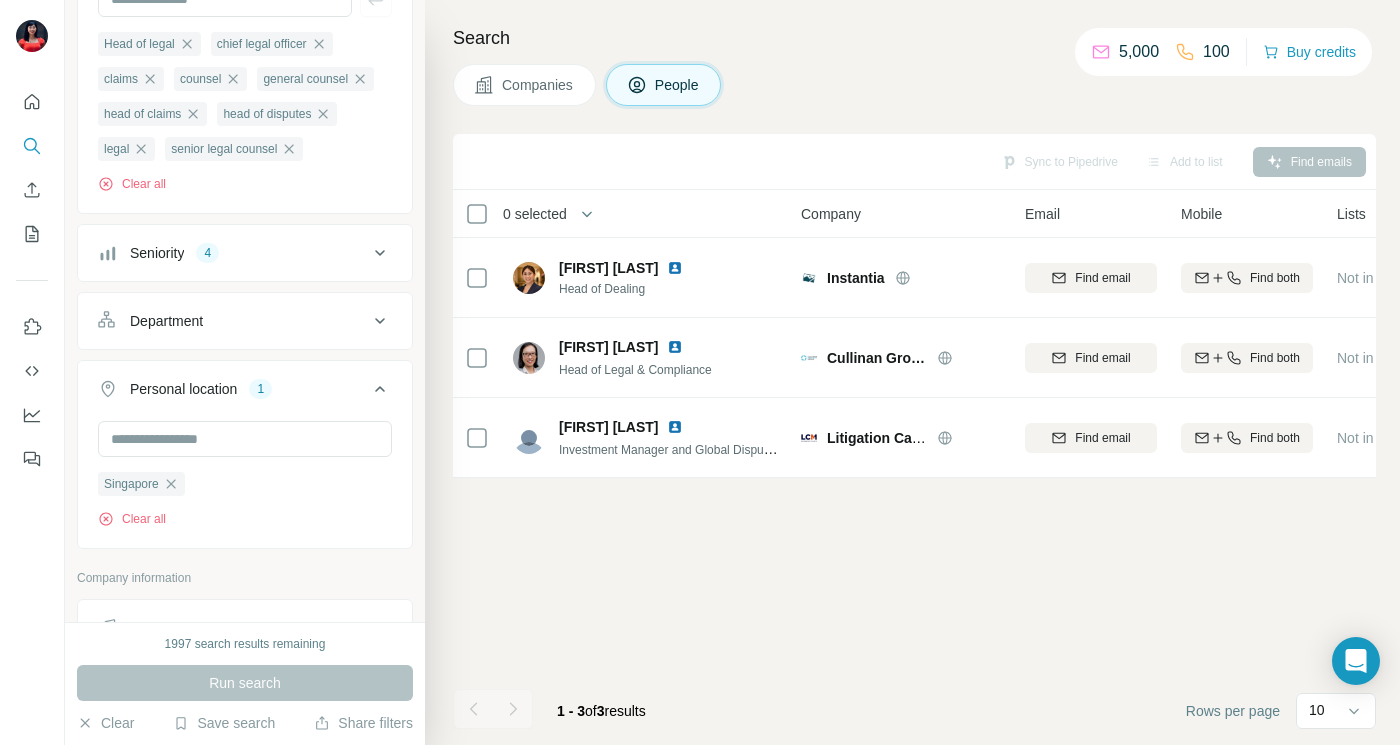 click on "Seniority 4" at bounding box center (233, 253) 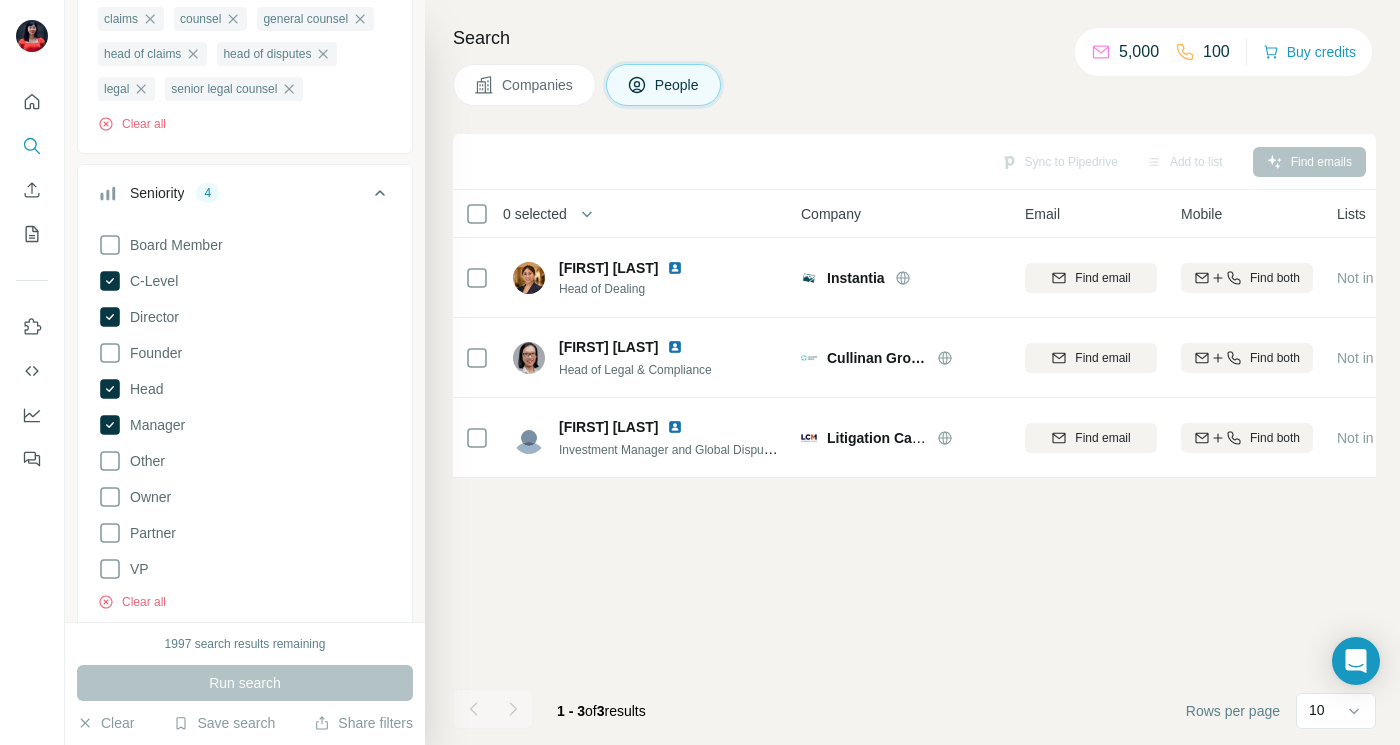 scroll, scrollTop: 302, scrollLeft: 0, axis: vertical 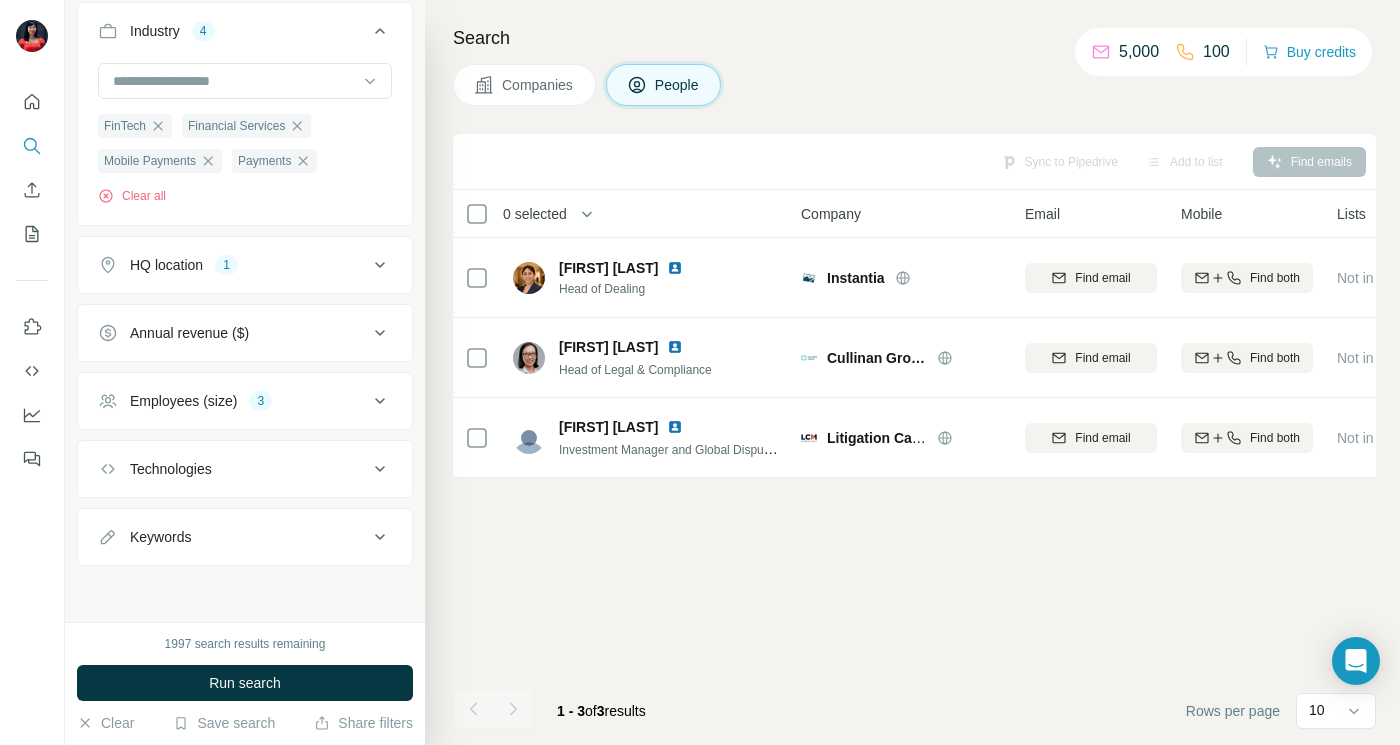 click on "Employees (size) 3" at bounding box center [233, 401] 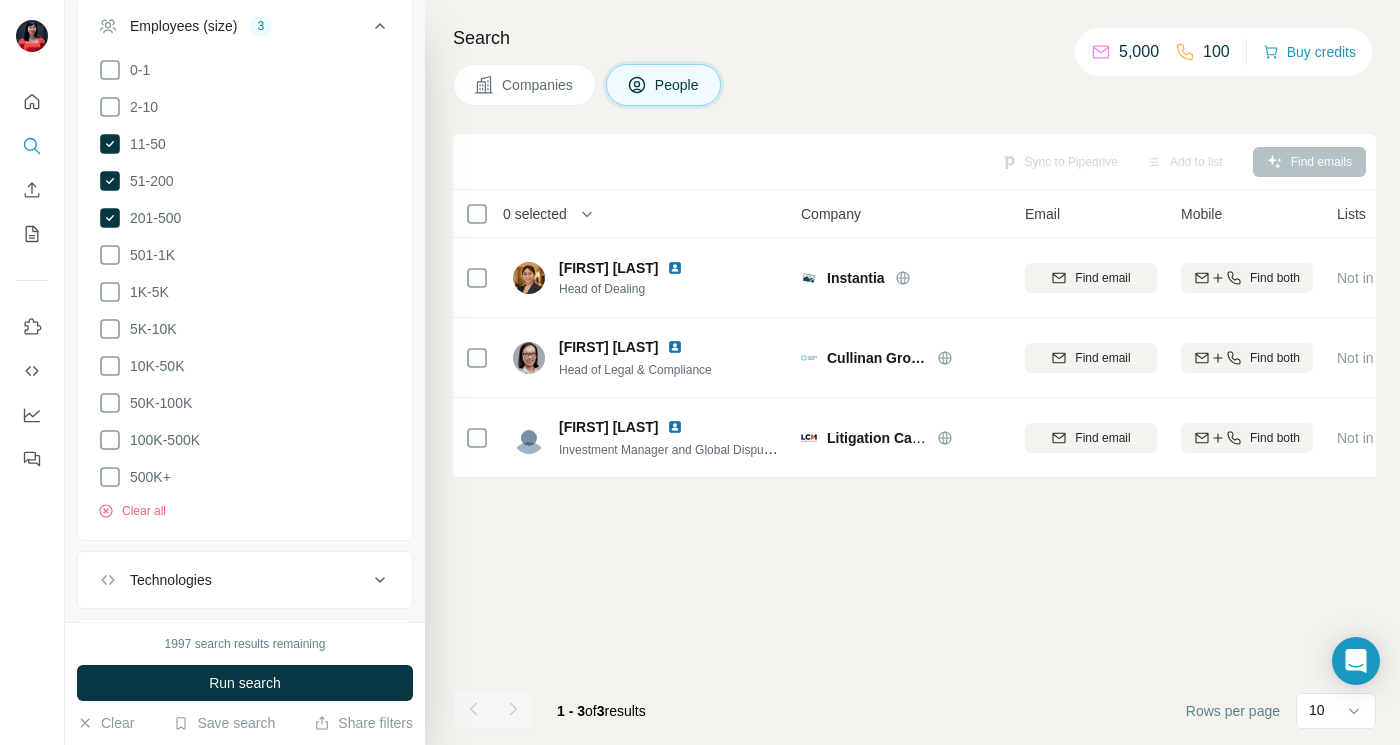scroll, scrollTop: 1734, scrollLeft: 0, axis: vertical 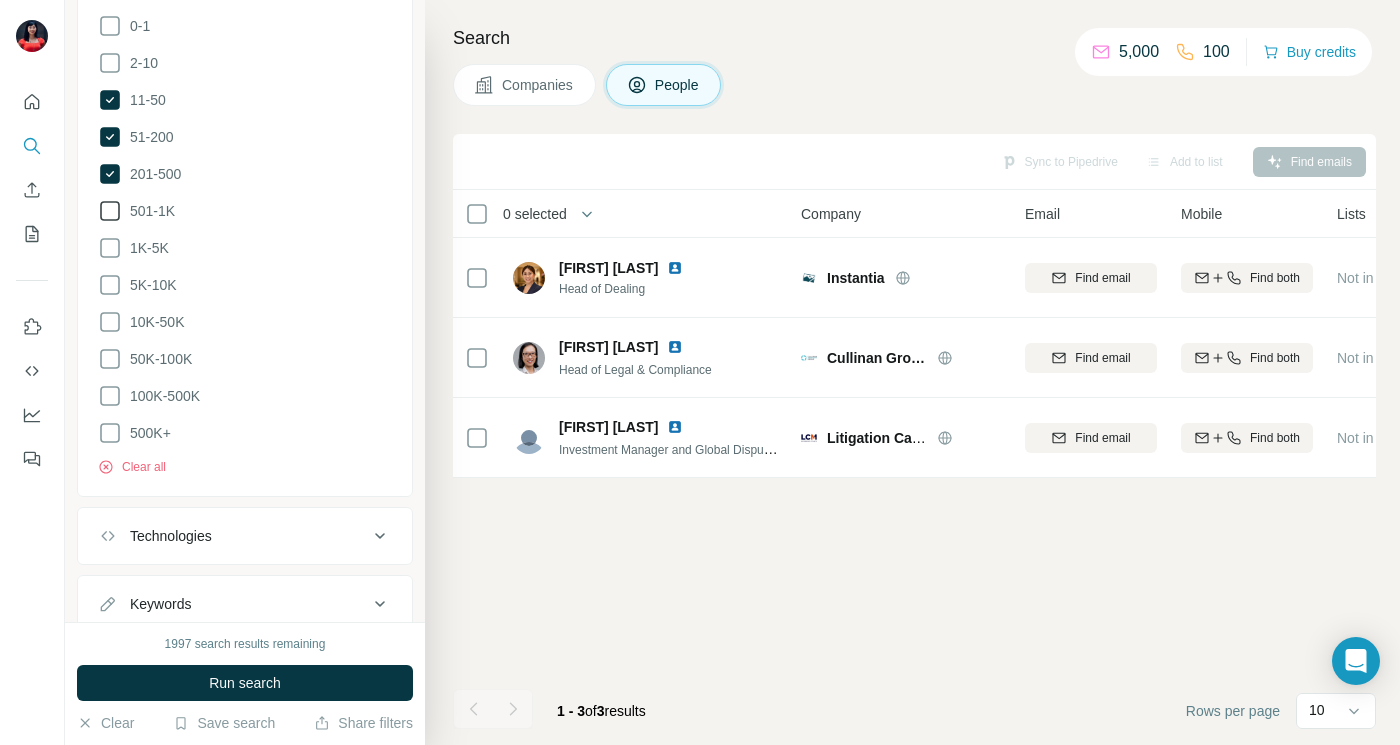 click 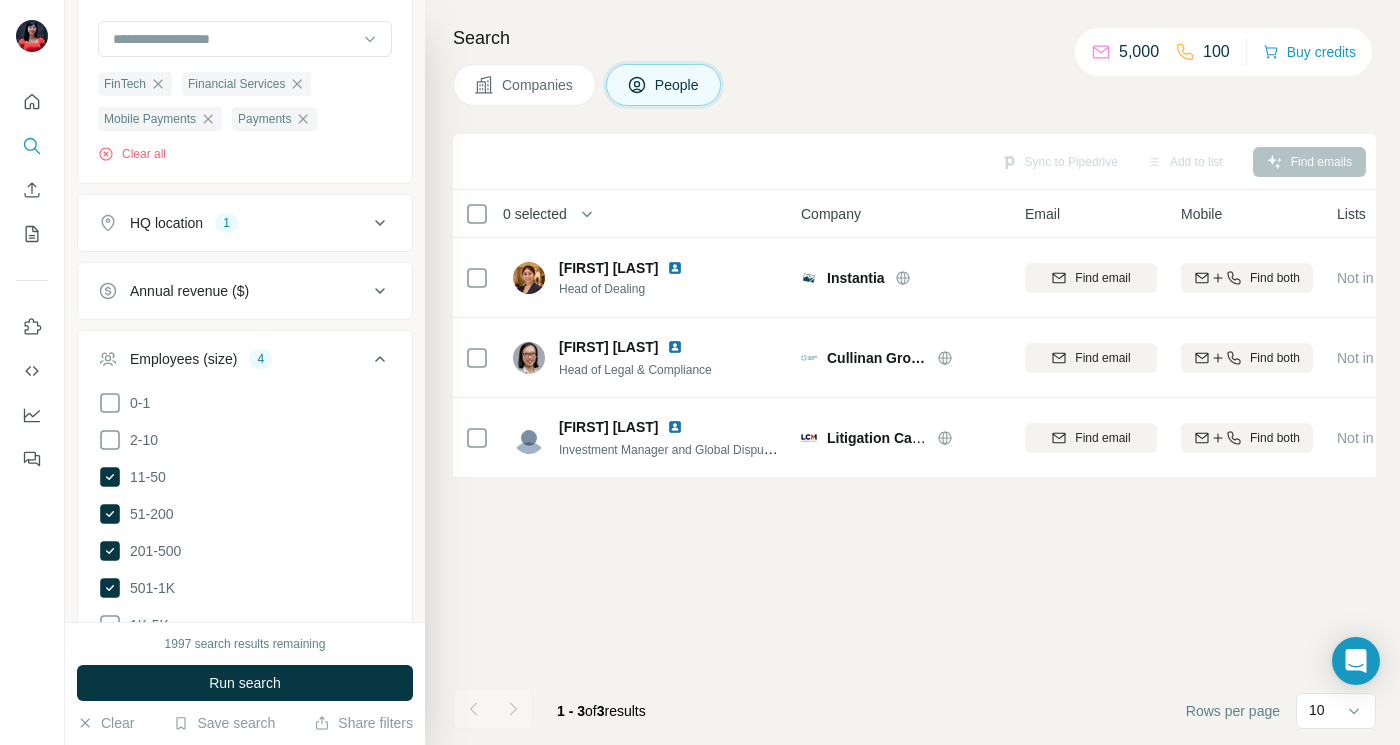 scroll, scrollTop: 1345, scrollLeft: 0, axis: vertical 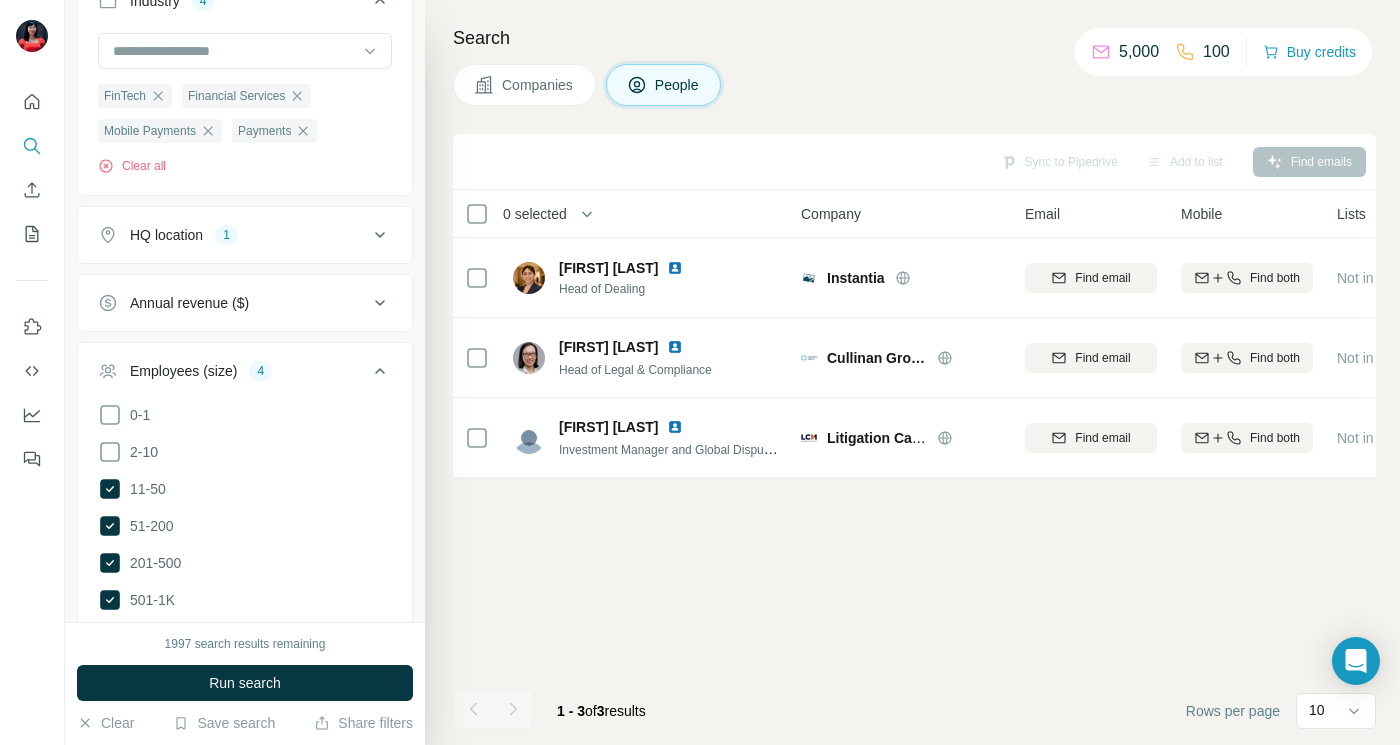 click on "HQ location 1" at bounding box center (233, 235) 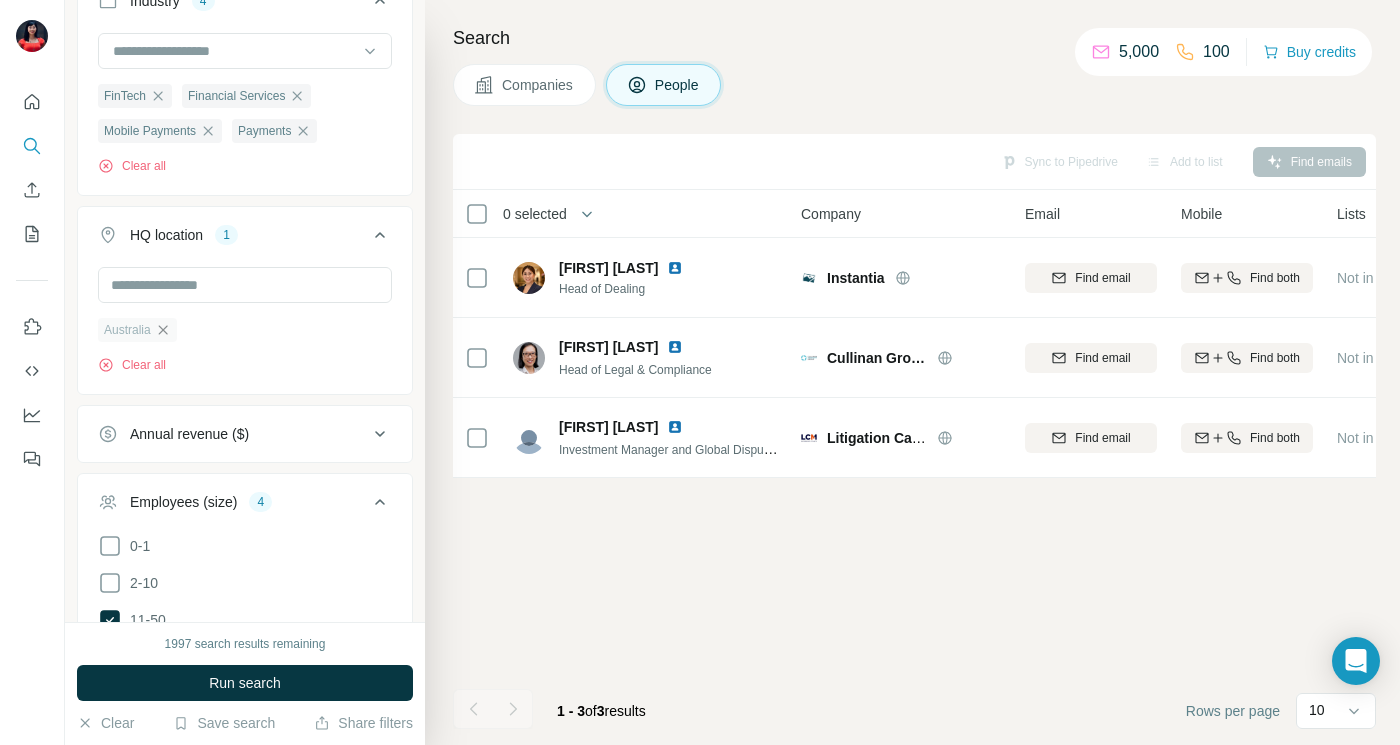 click 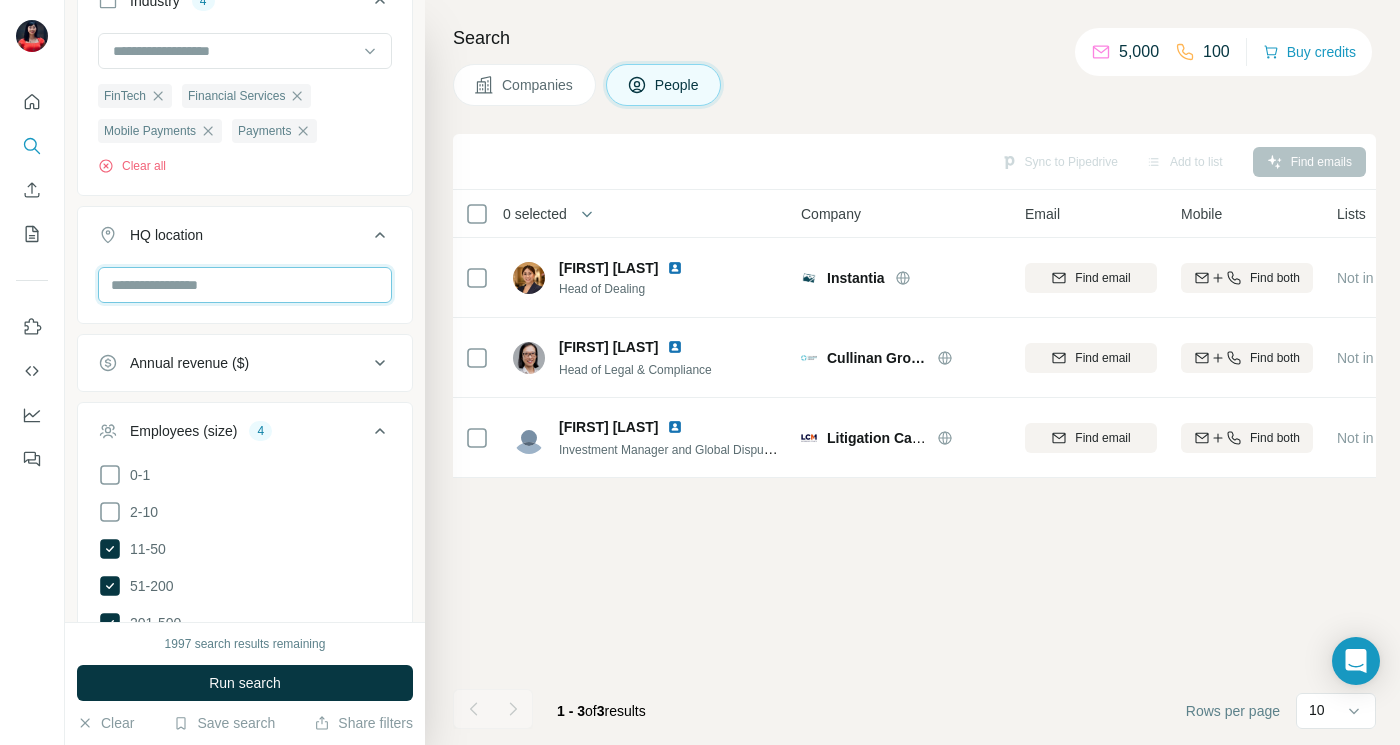 click at bounding box center [245, 285] 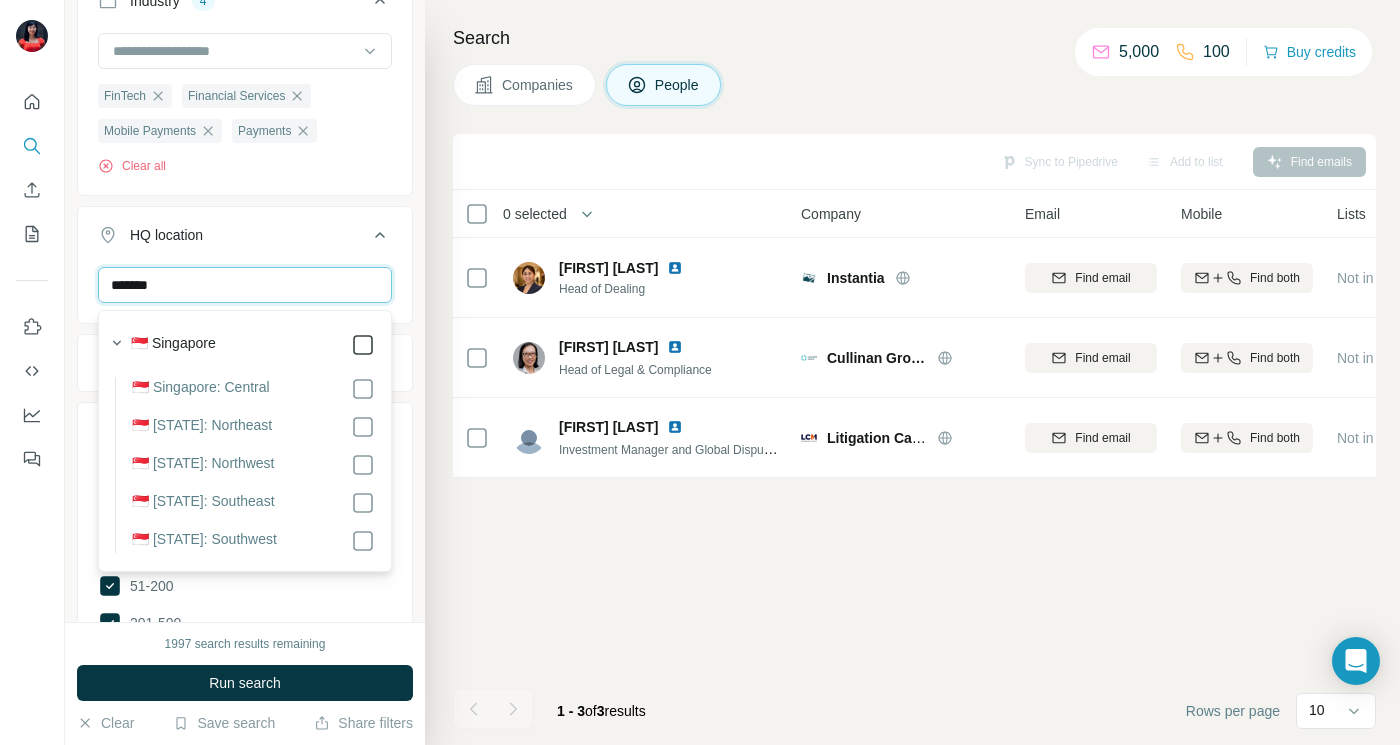type on "*******" 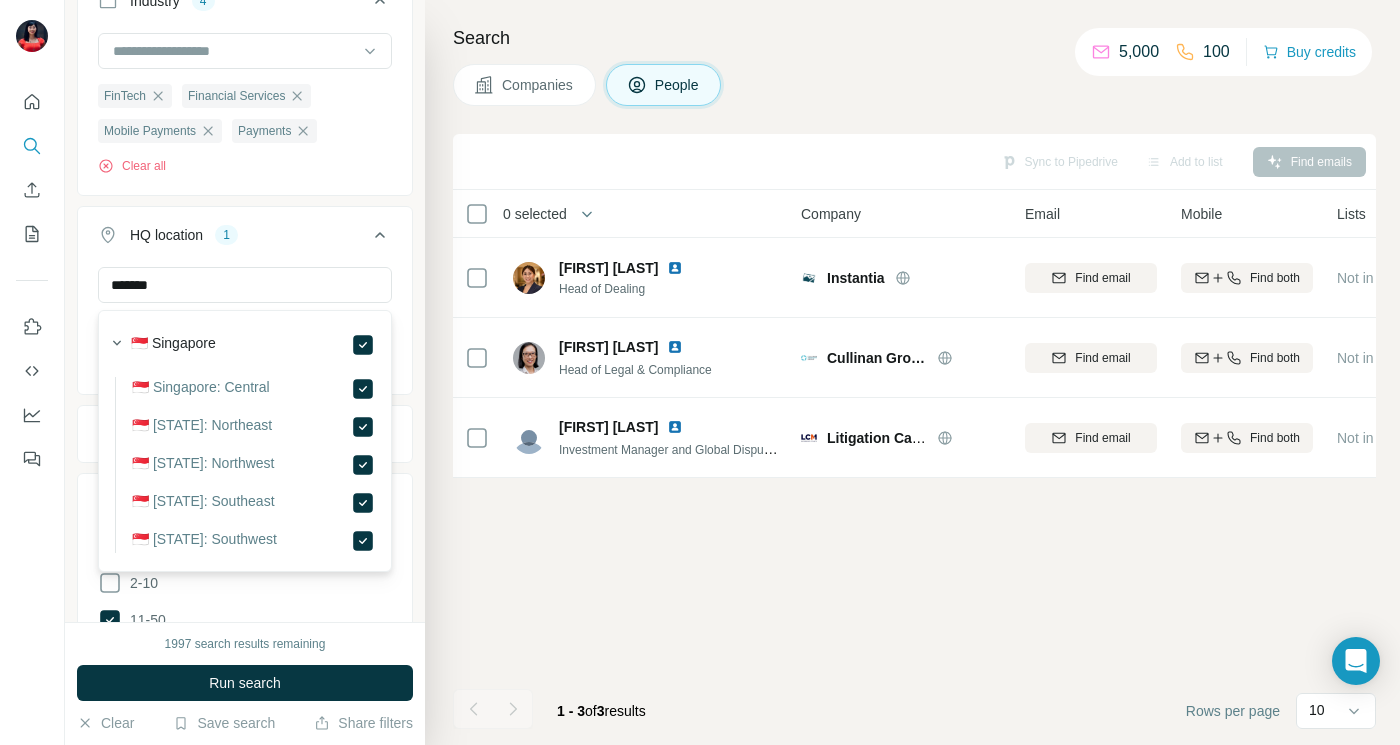 type 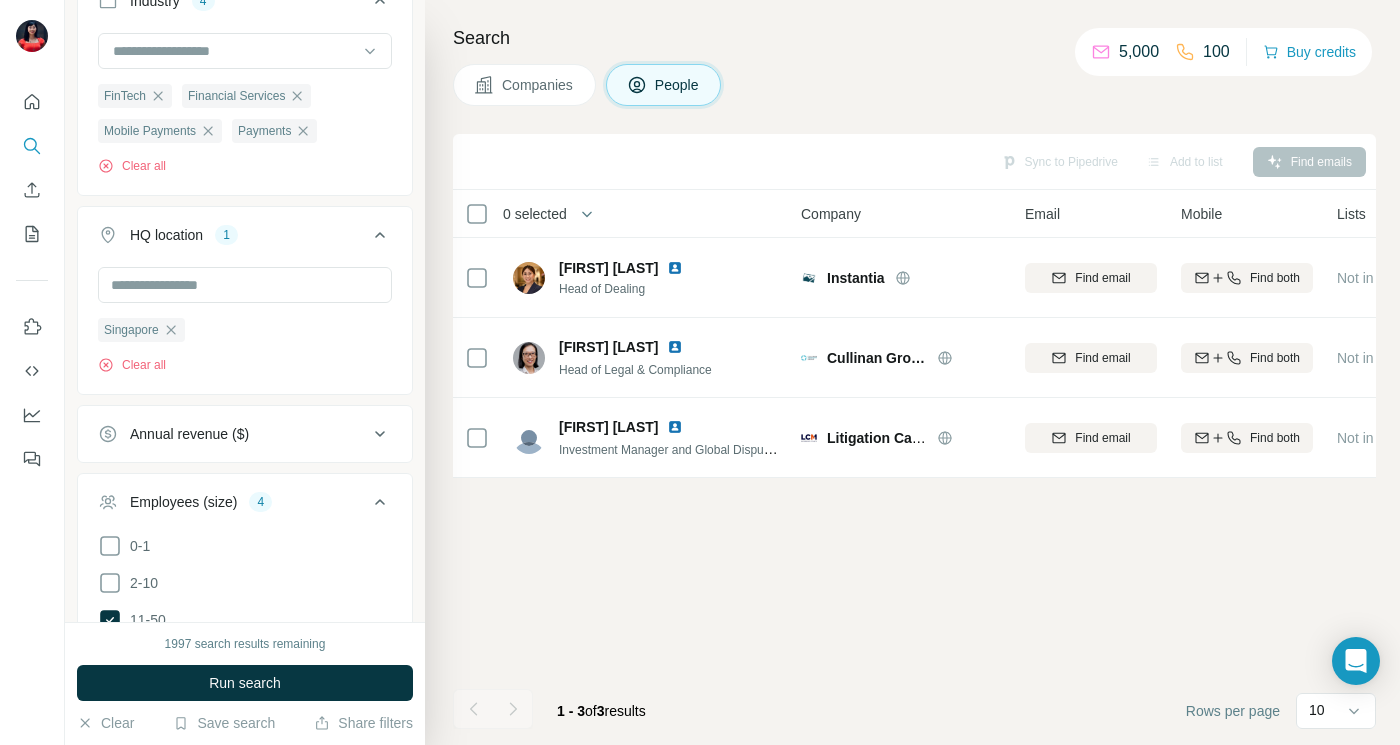 click on "Singapore   Clear all" at bounding box center [245, 328] 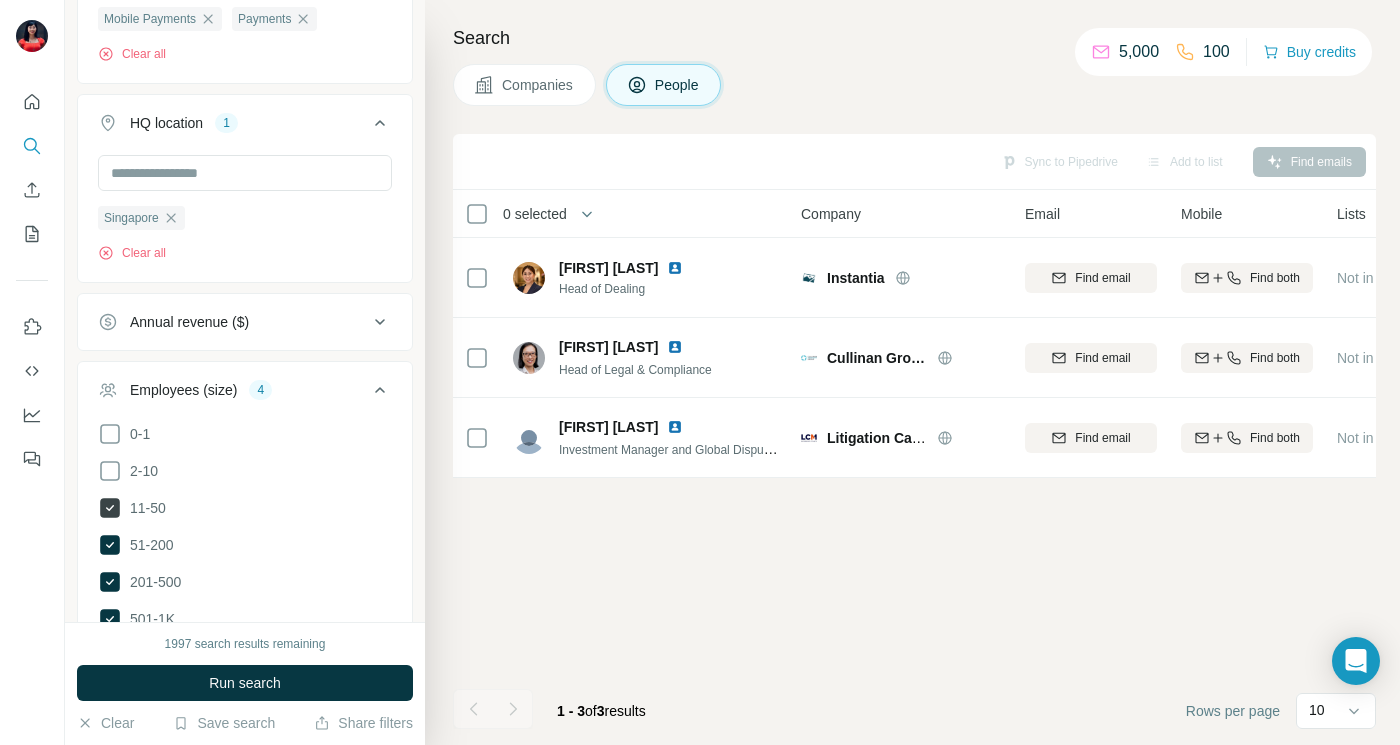 scroll, scrollTop: 1504, scrollLeft: 0, axis: vertical 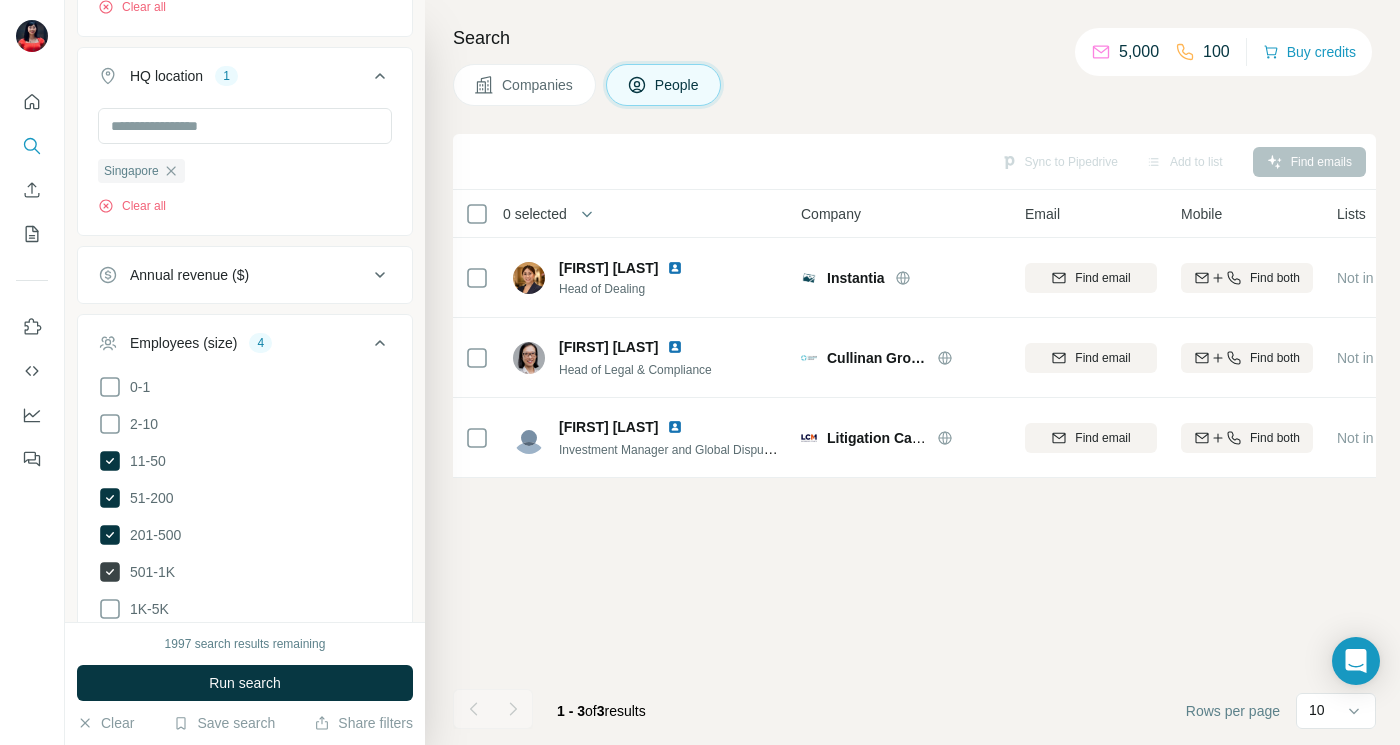 click 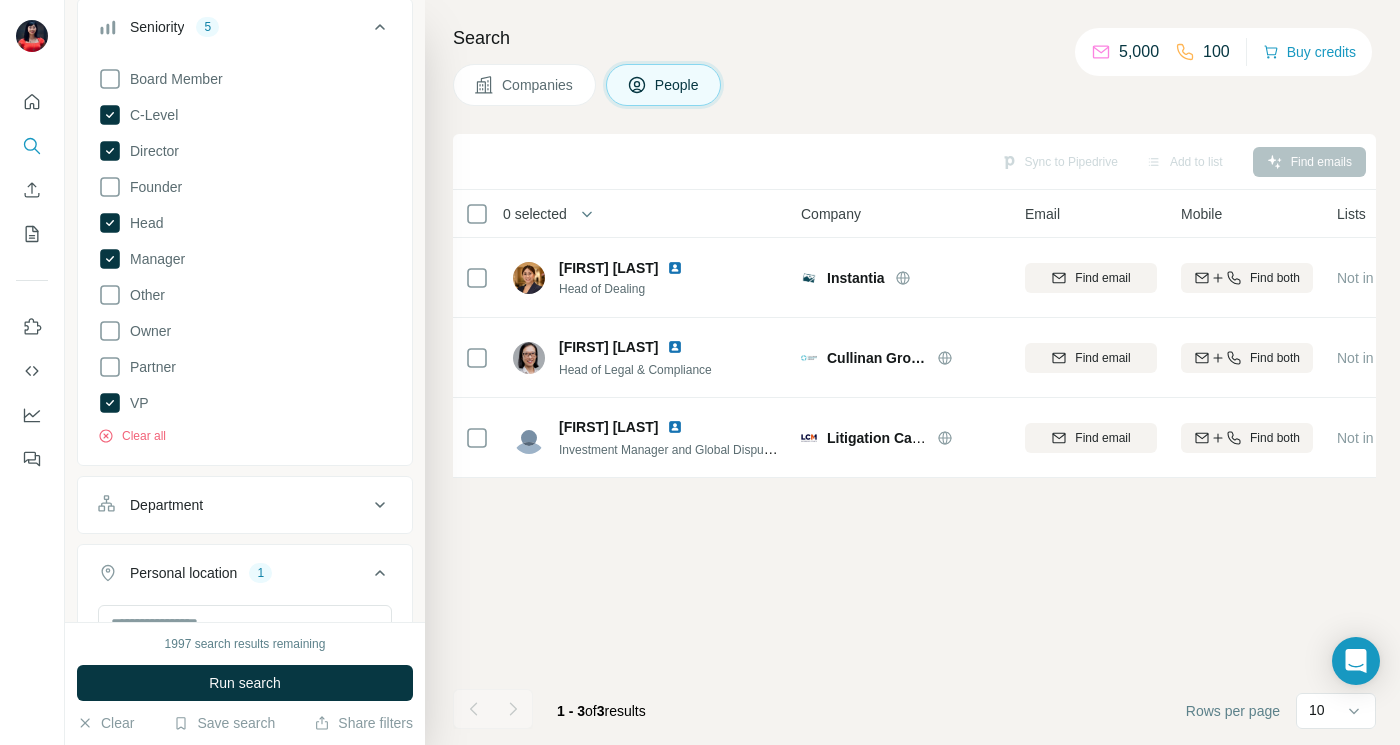 scroll, scrollTop: 446, scrollLeft: 0, axis: vertical 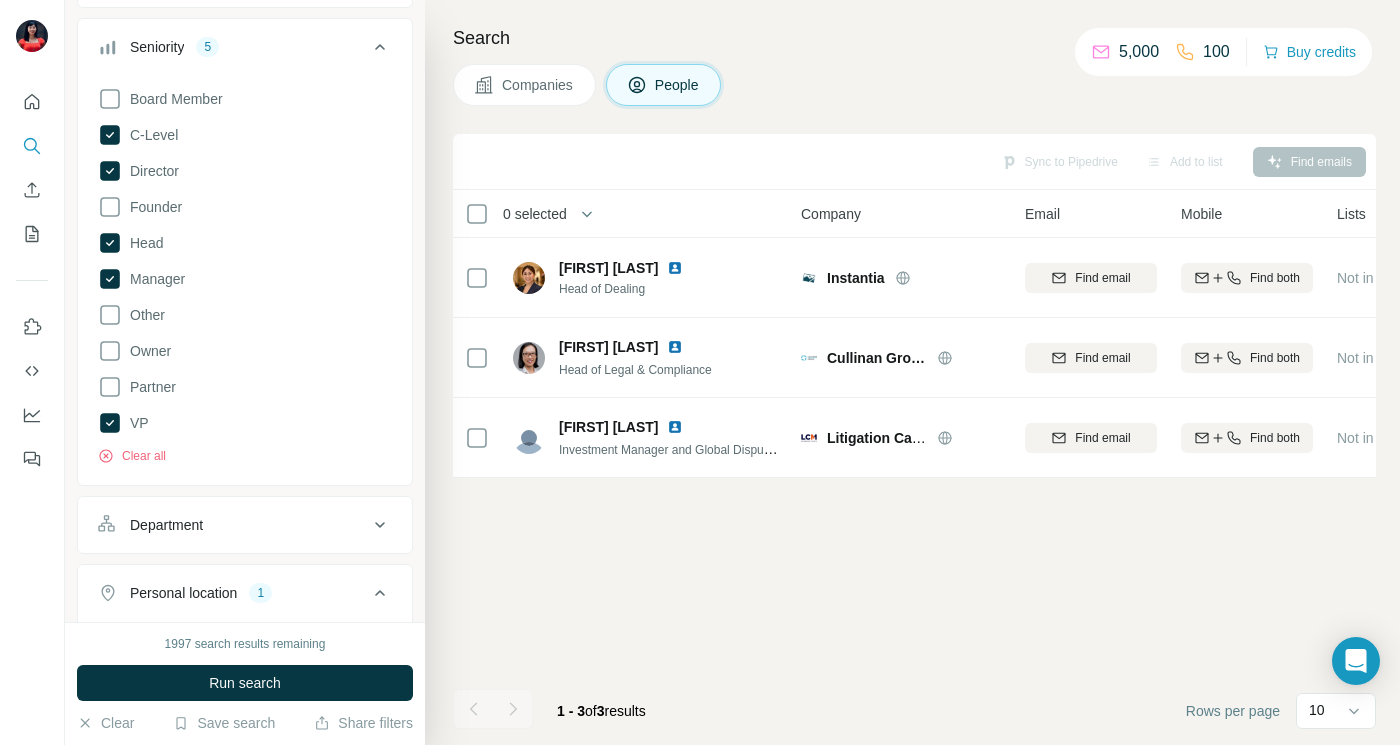 click on "Department" at bounding box center [166, 525] 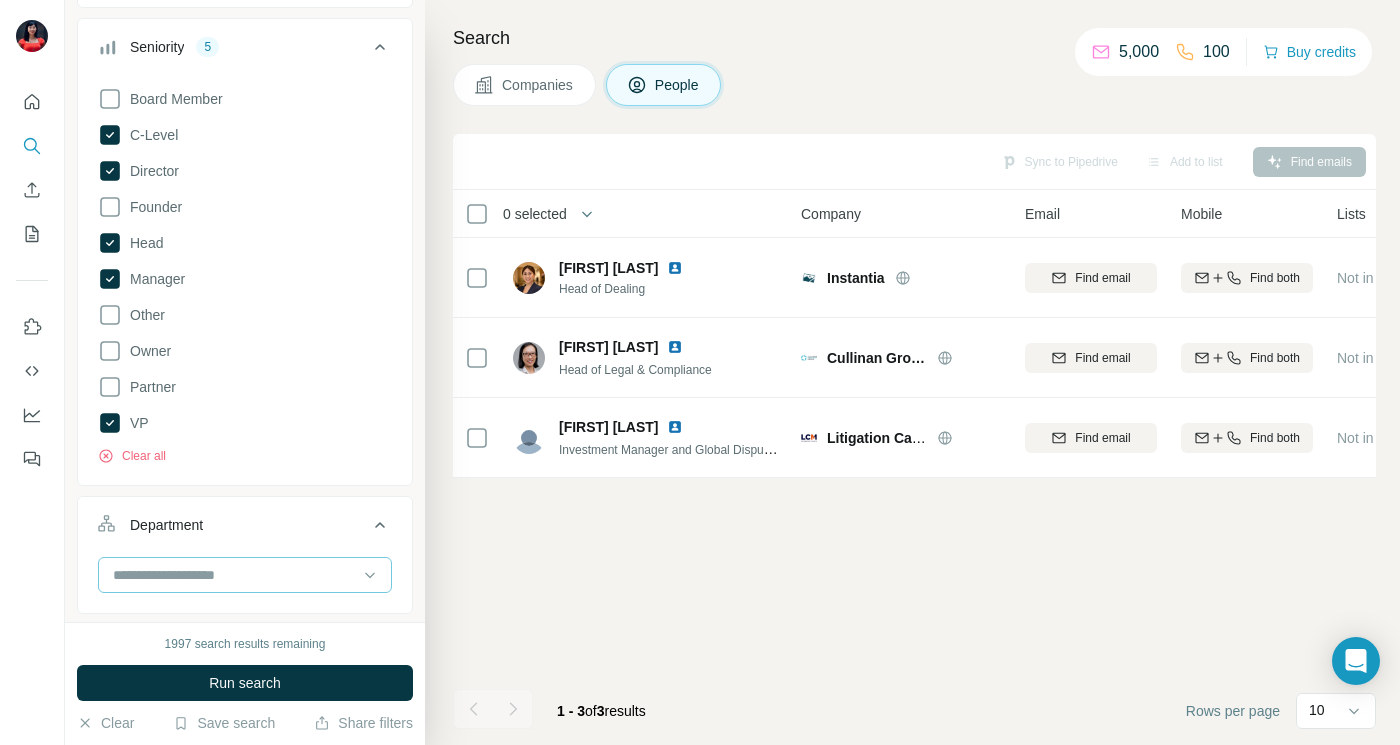 click at bounding box center (234, 575) 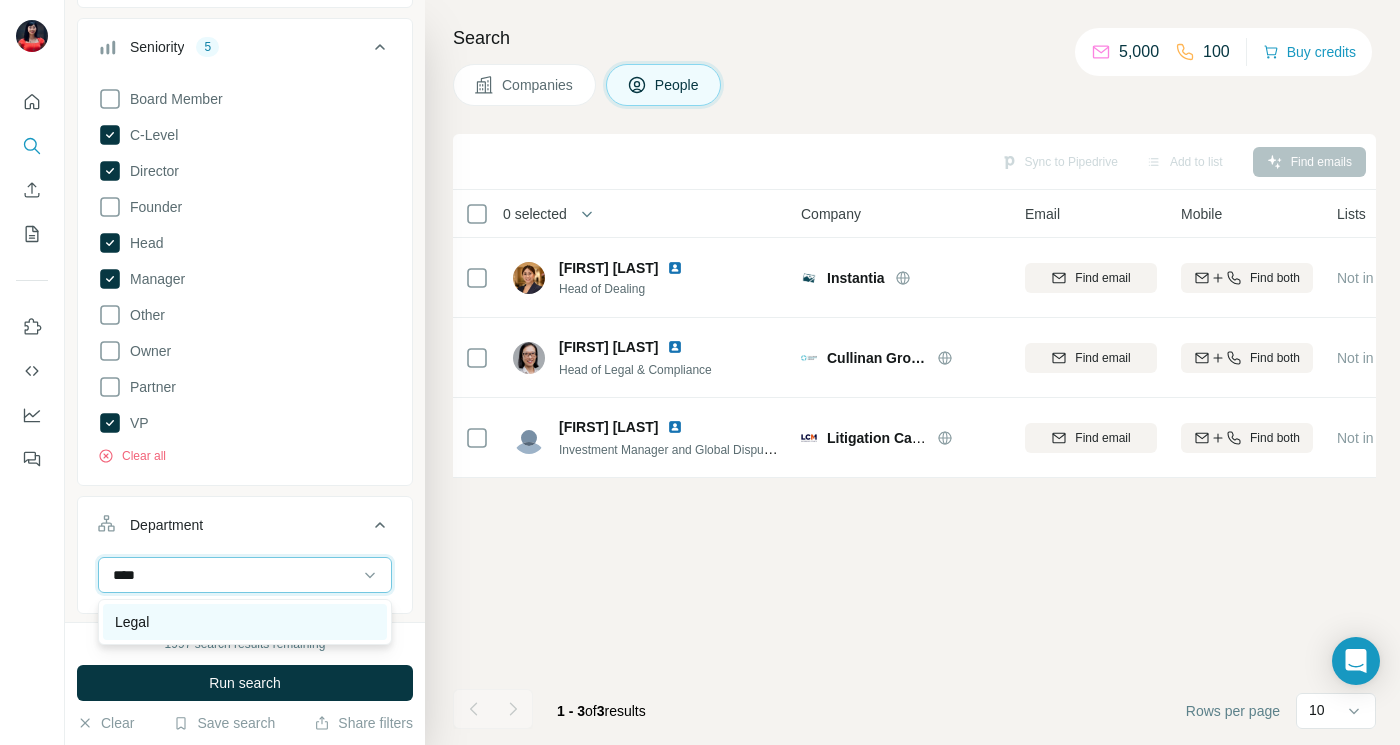 type on "****" 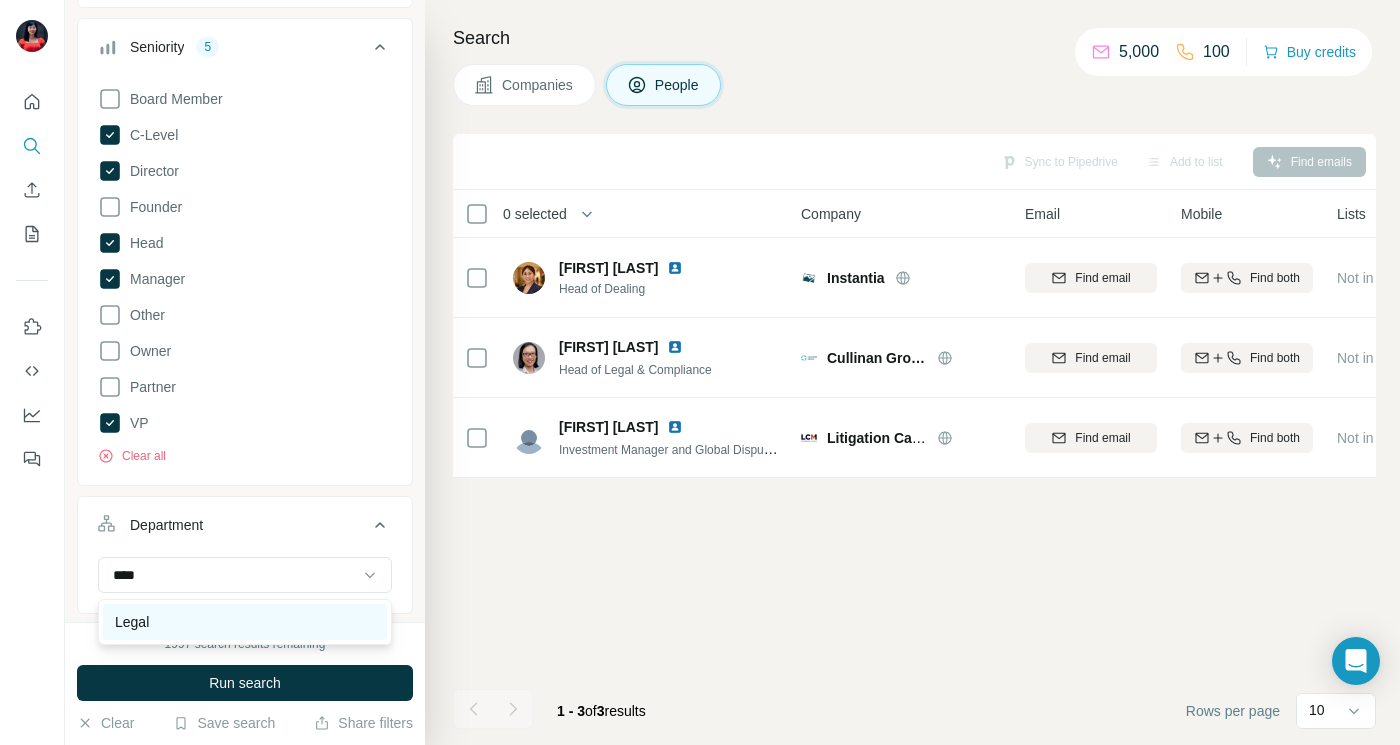 click on "Legal" at bounding box center [245, 622] 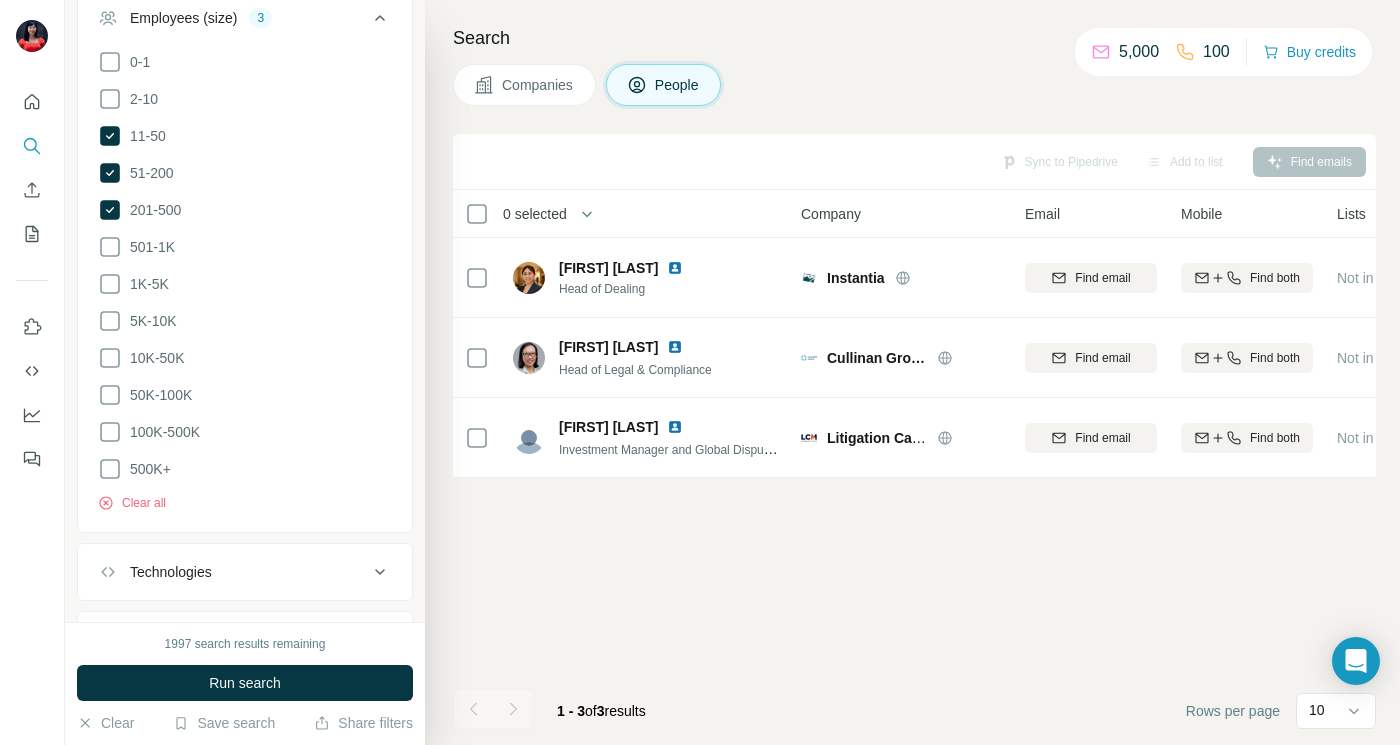 scroll, scrollTop: 2061, scrollLeft: 0, axis: vertical 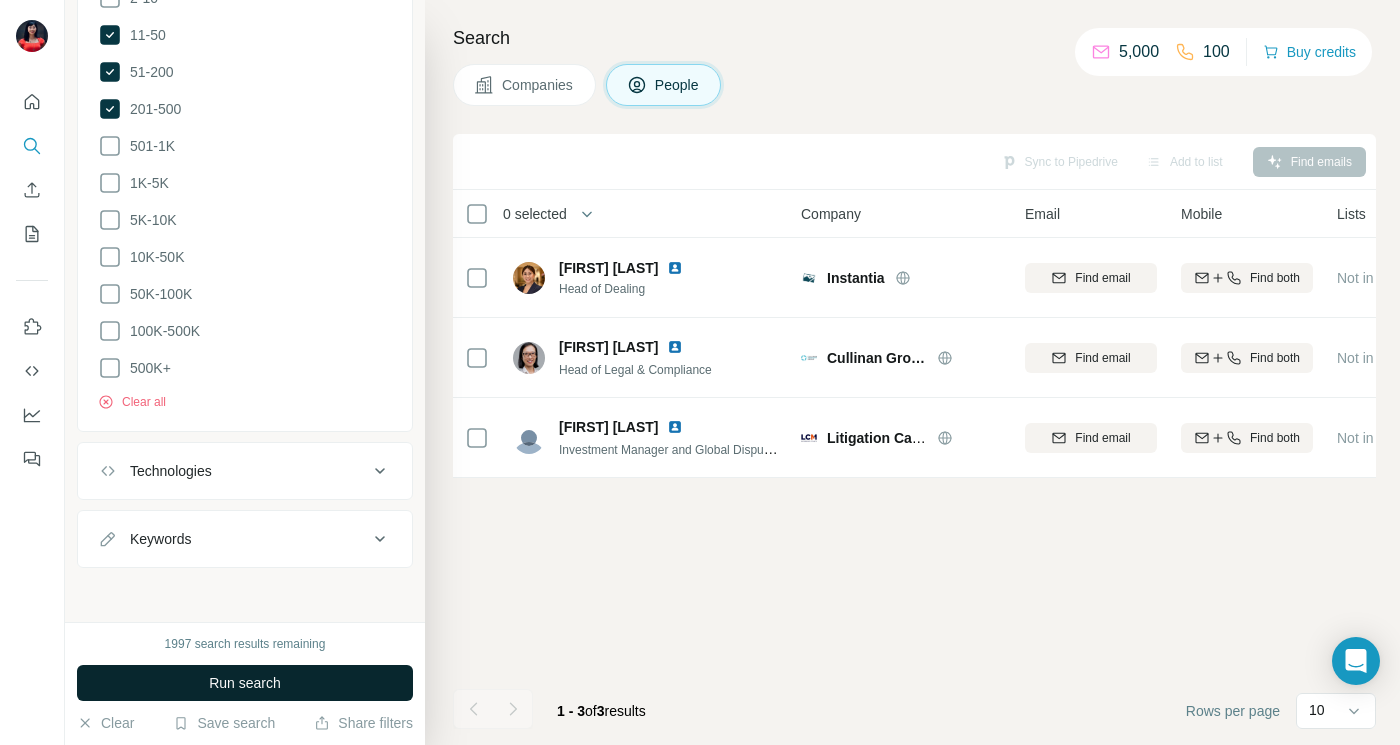 click on "Run search" at bounding box center (245, 683) 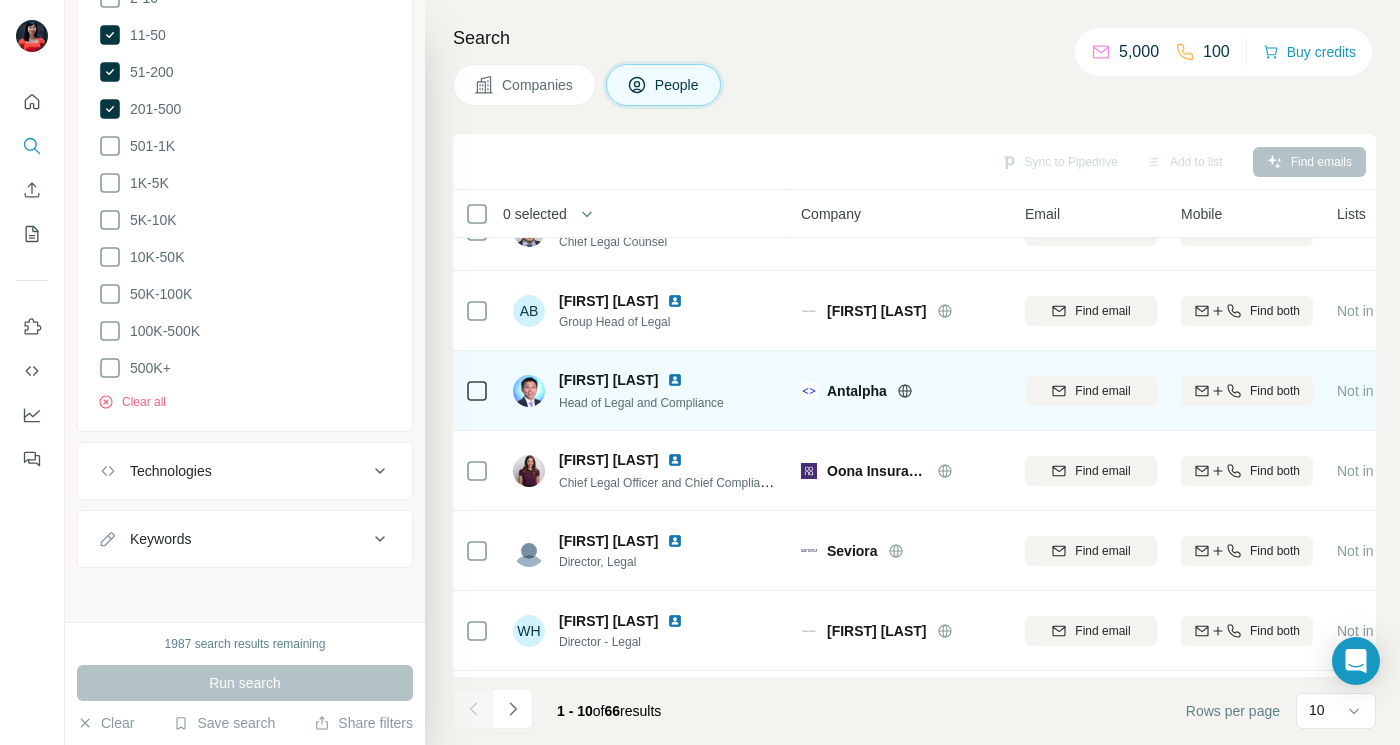 scroll, scrollTop: 361, scrollLeft: 0, axis: vertical 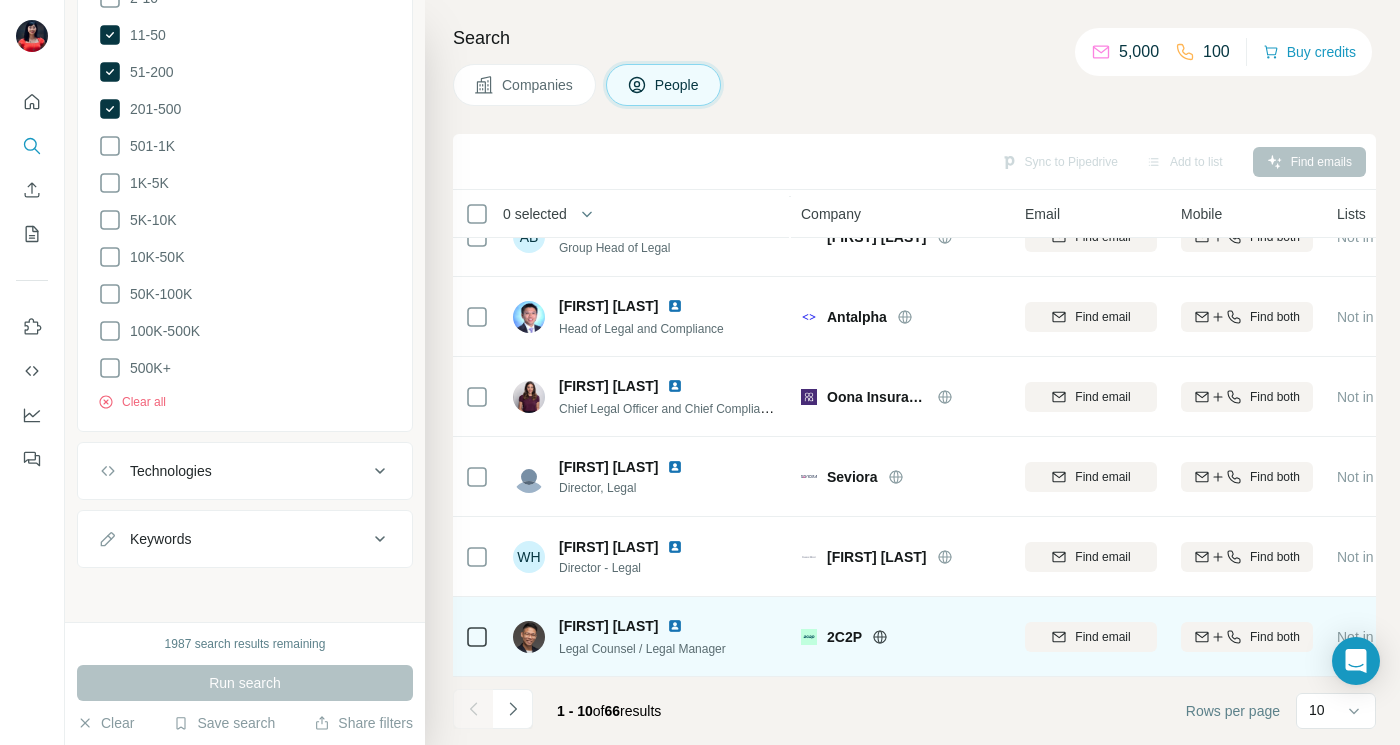 click 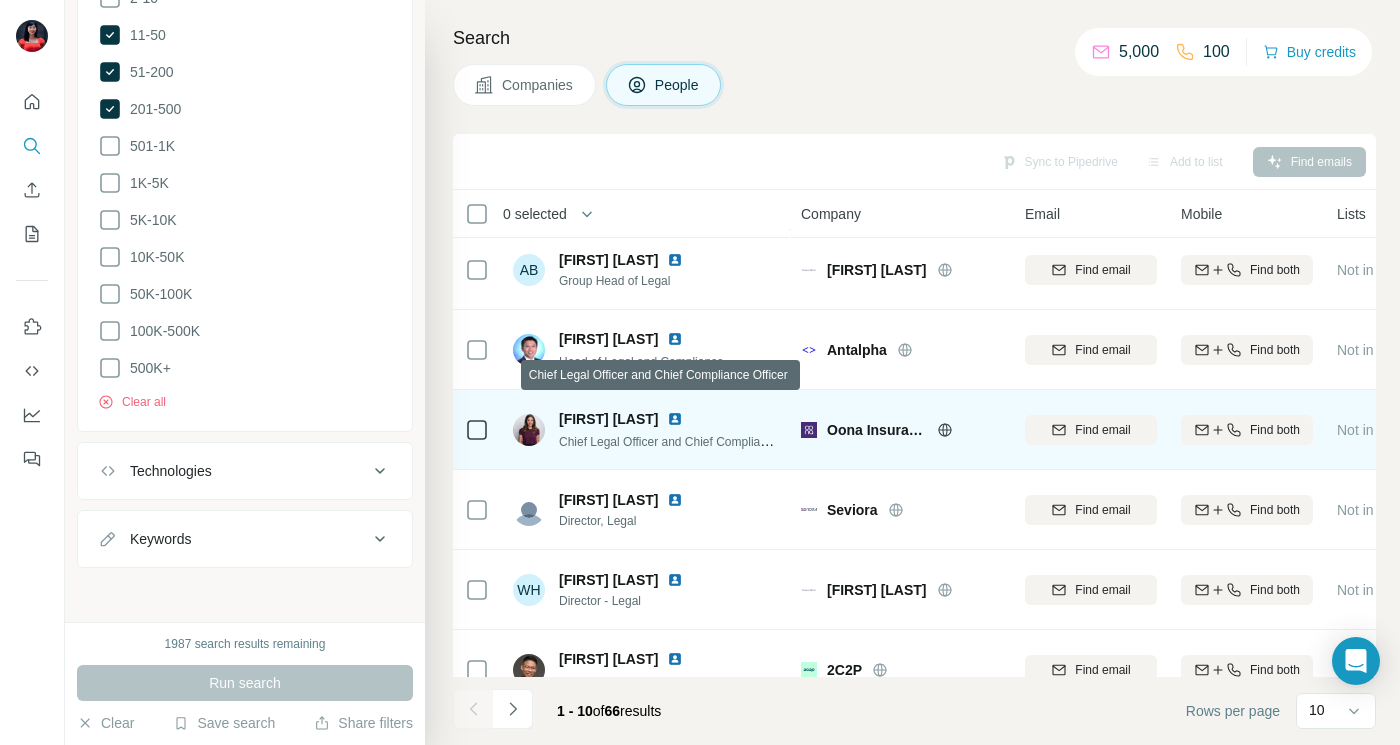 scroll, scrollTop: 310, scrollLeft: 0, axis: vertical 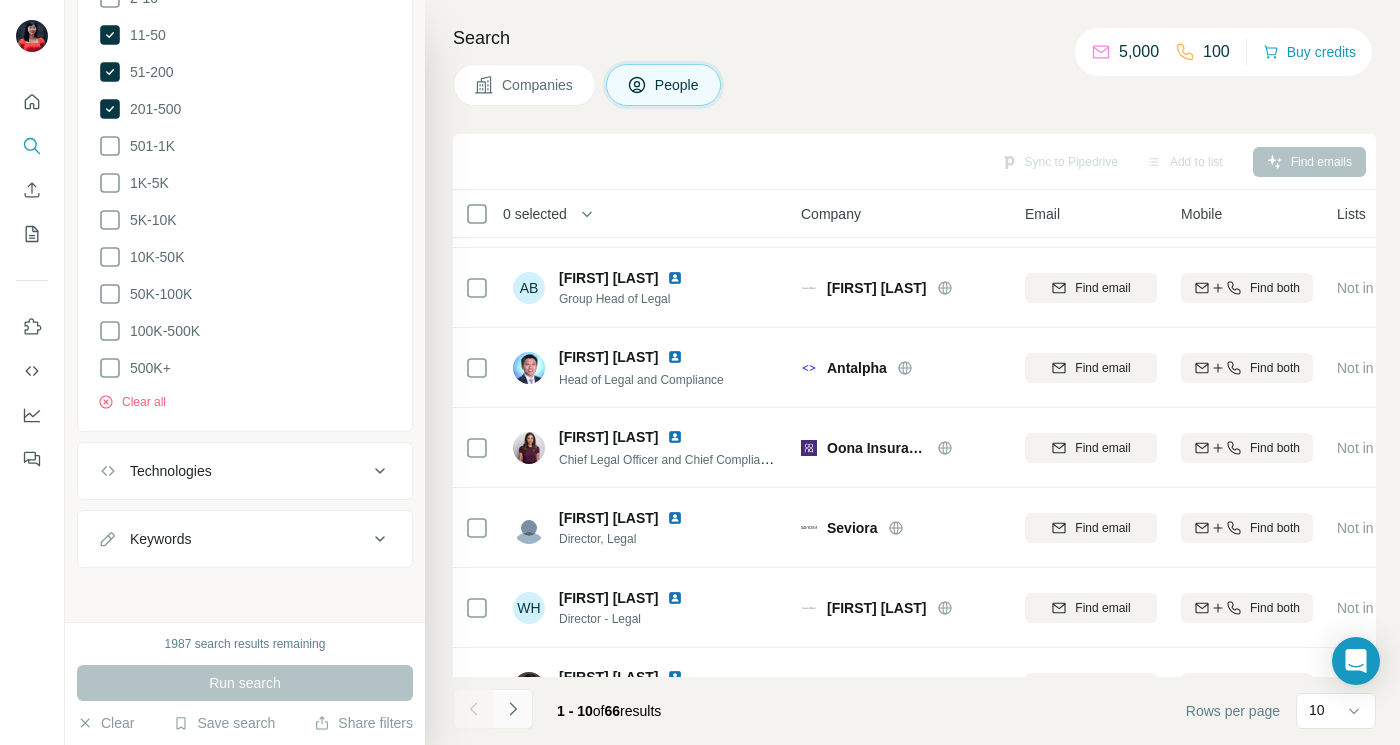 click 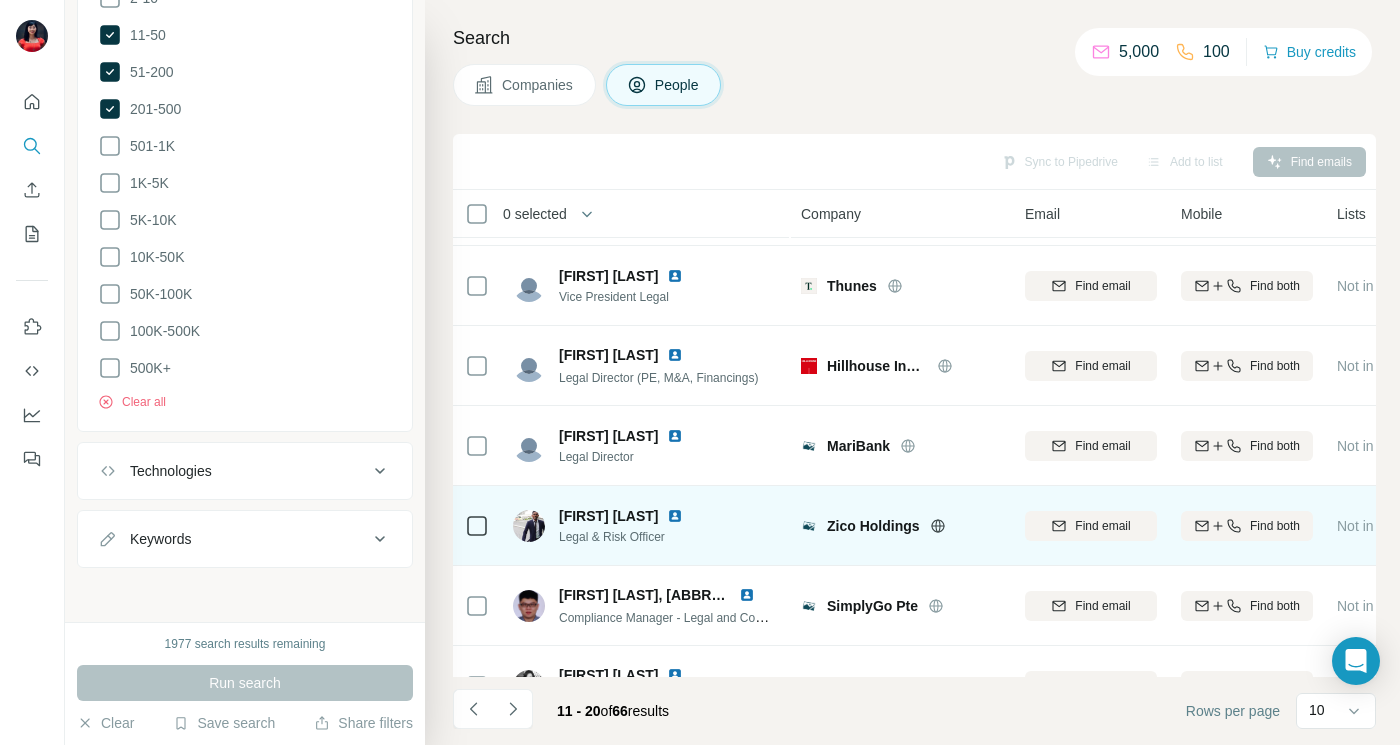 scroll, scrollTop: 311, scrollLeft: 0, axis: vertical 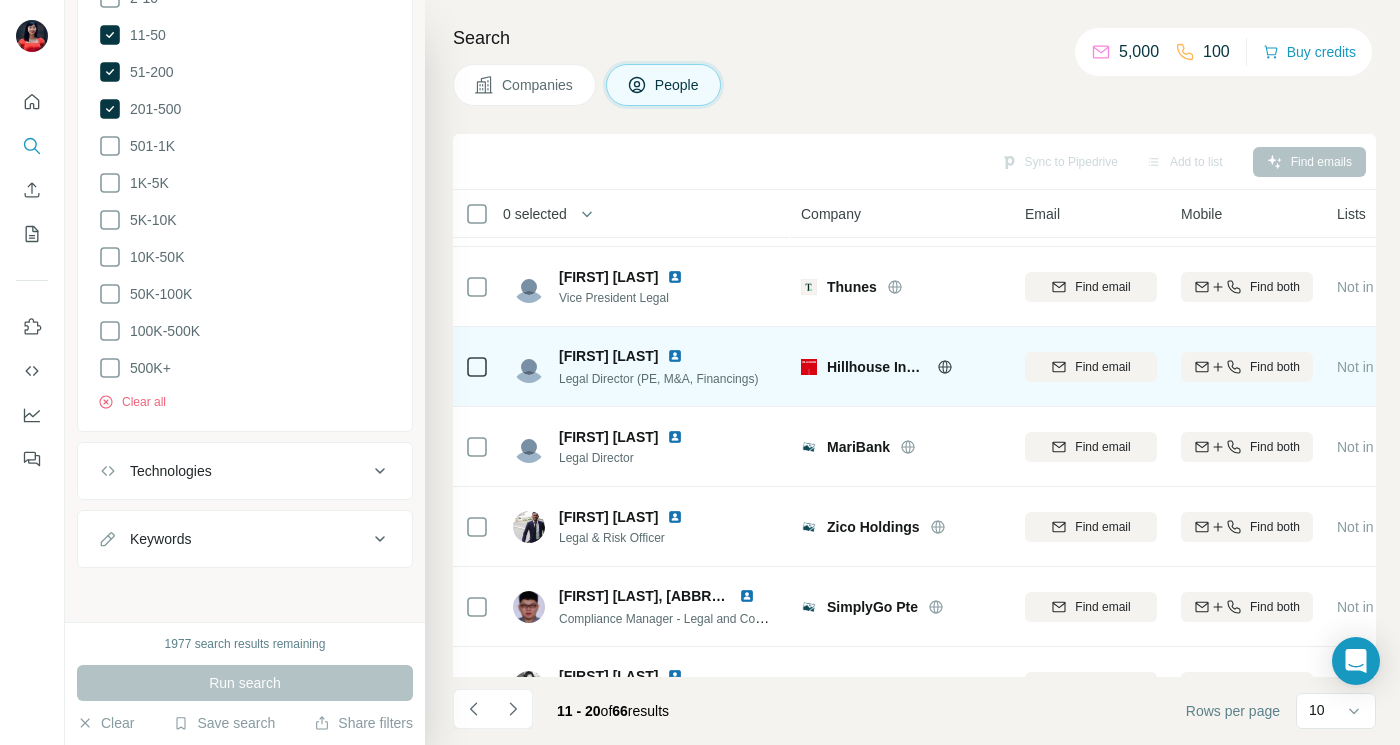 click at bounding box center [675, 356] 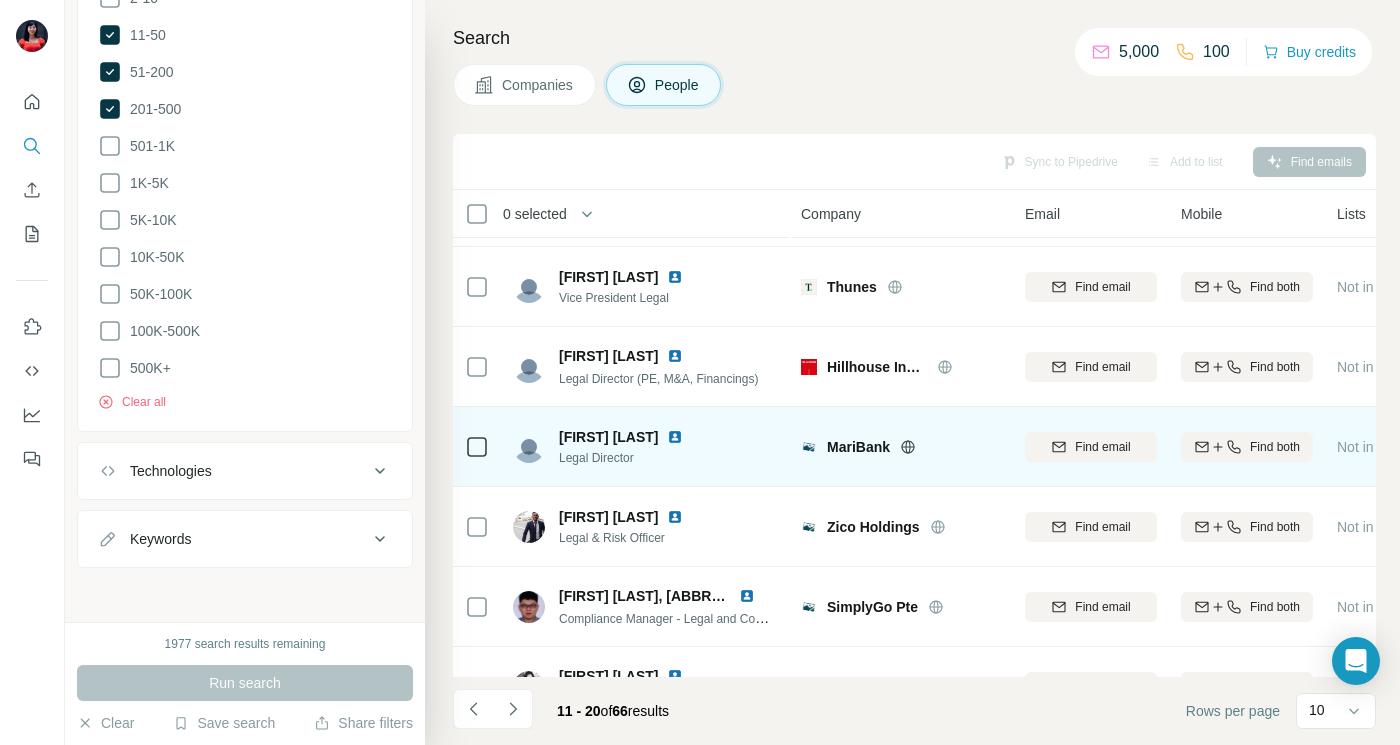click at bounding box center (675, 437) 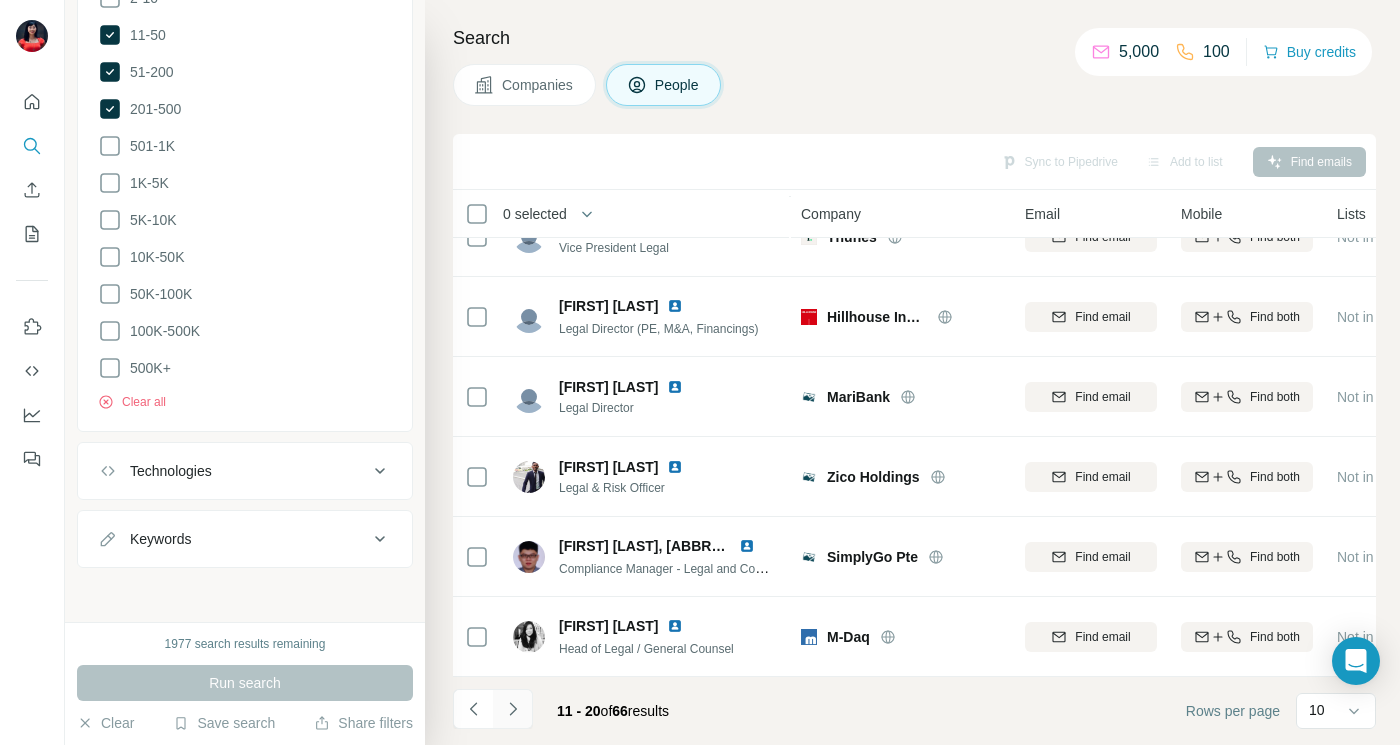 click 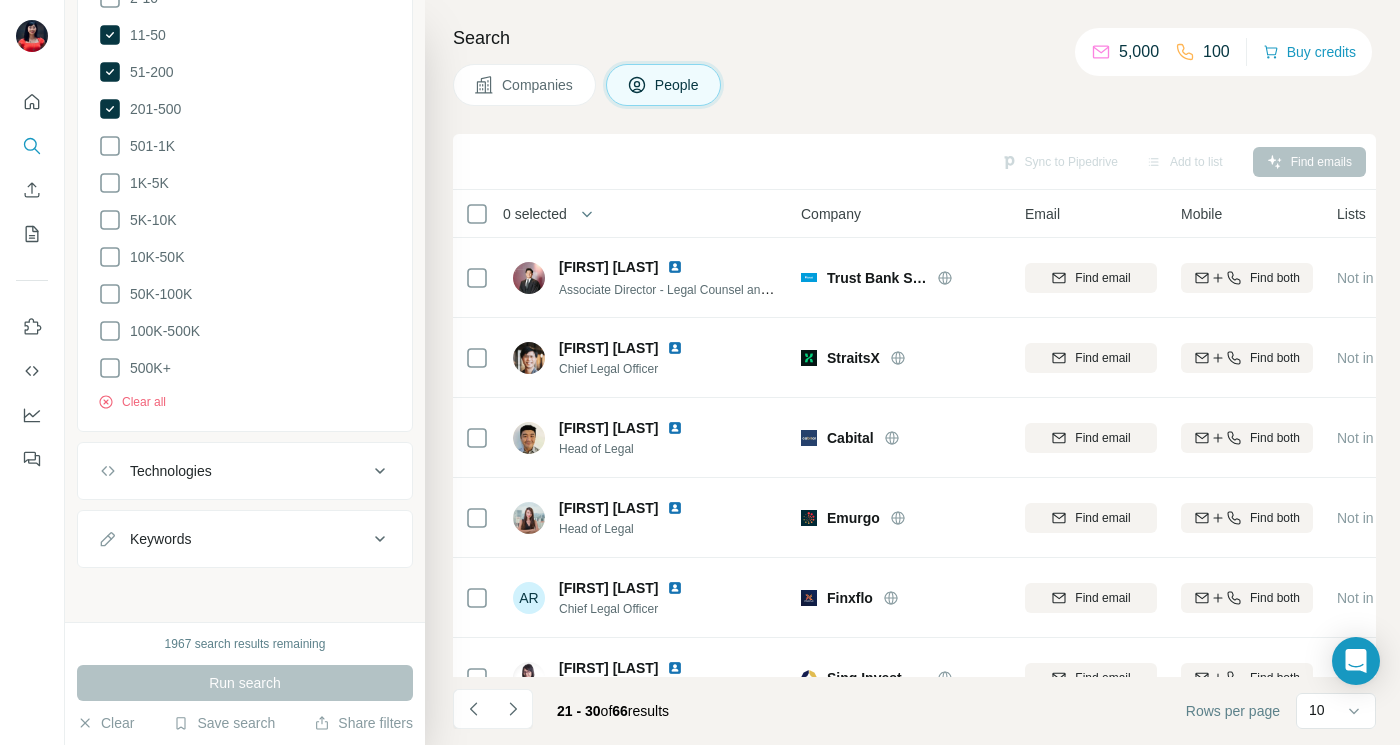 scroll, scrollTop: 361, scrollLeft: 0, axis: vertical 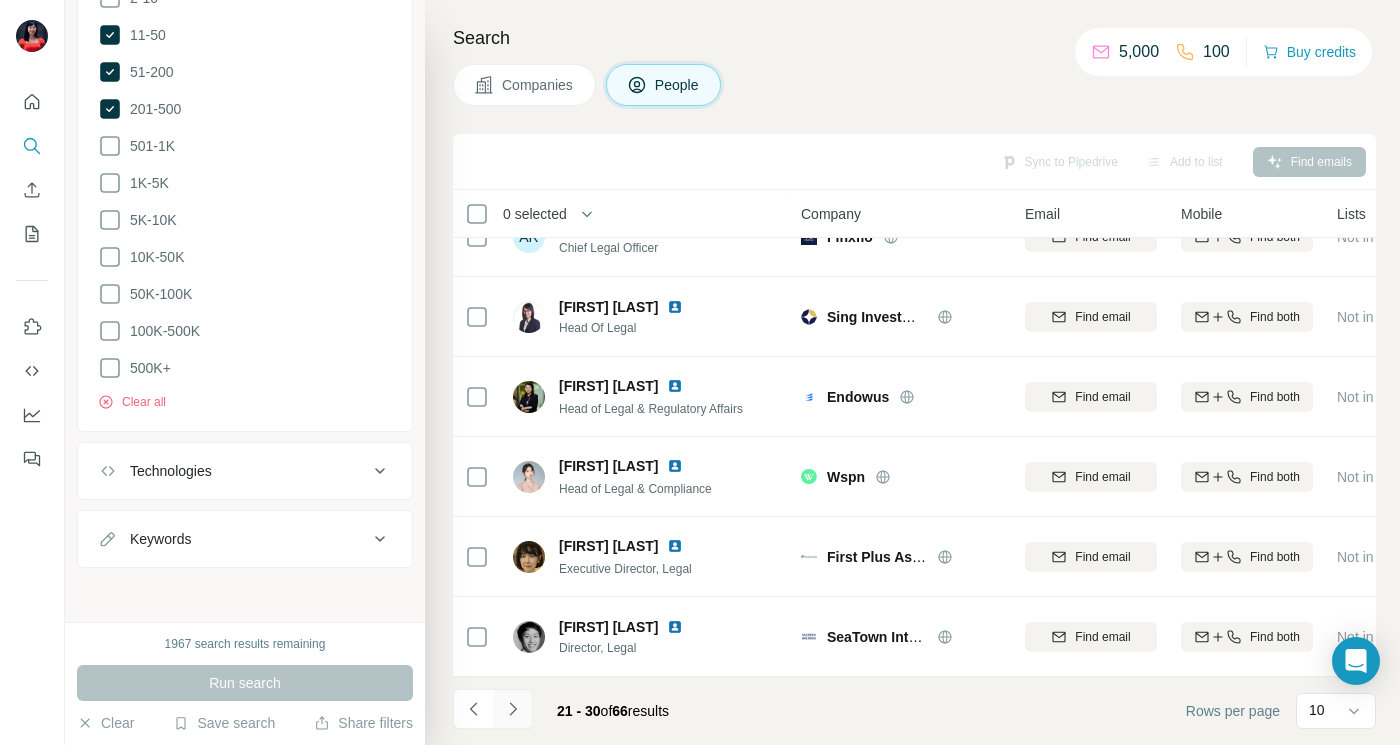 click at bounding box center [513, 709] 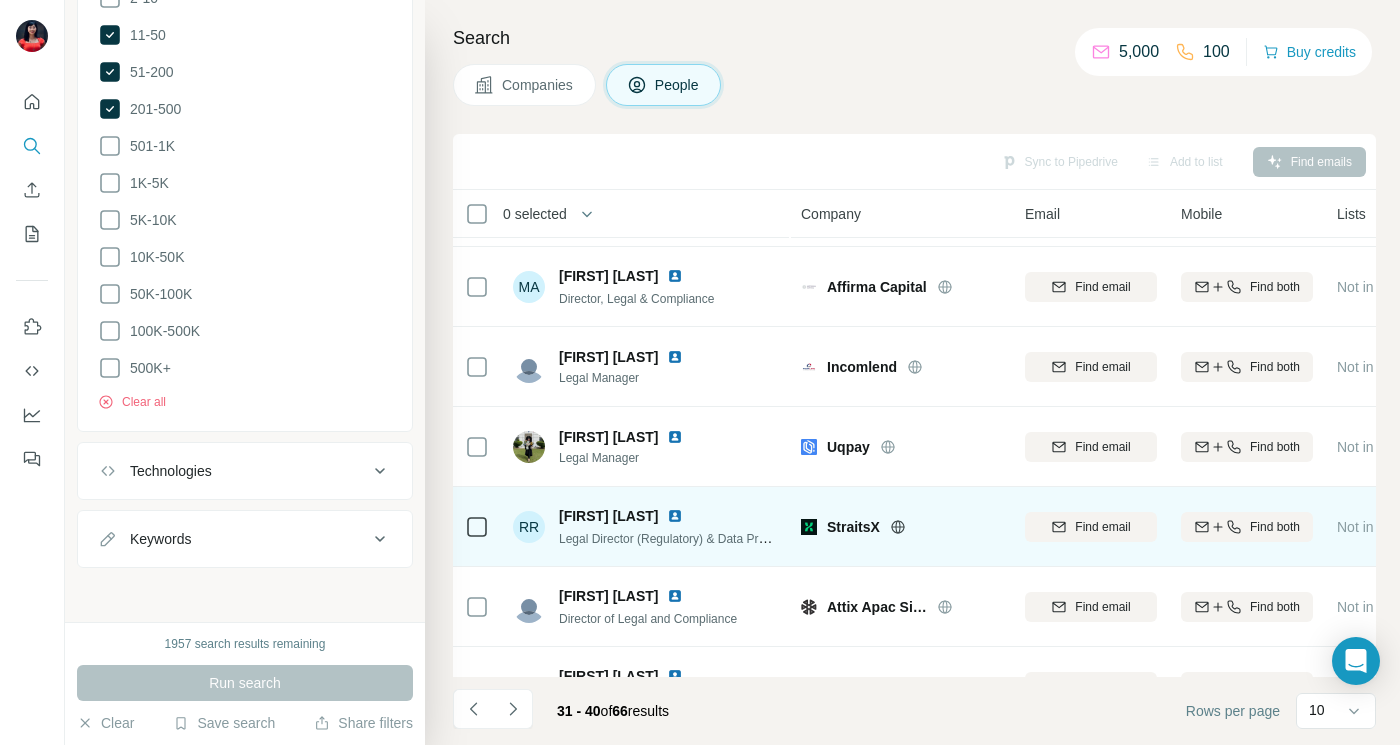 scroll, scrollTop: 361, scrollLeft: 0, axis: vertical 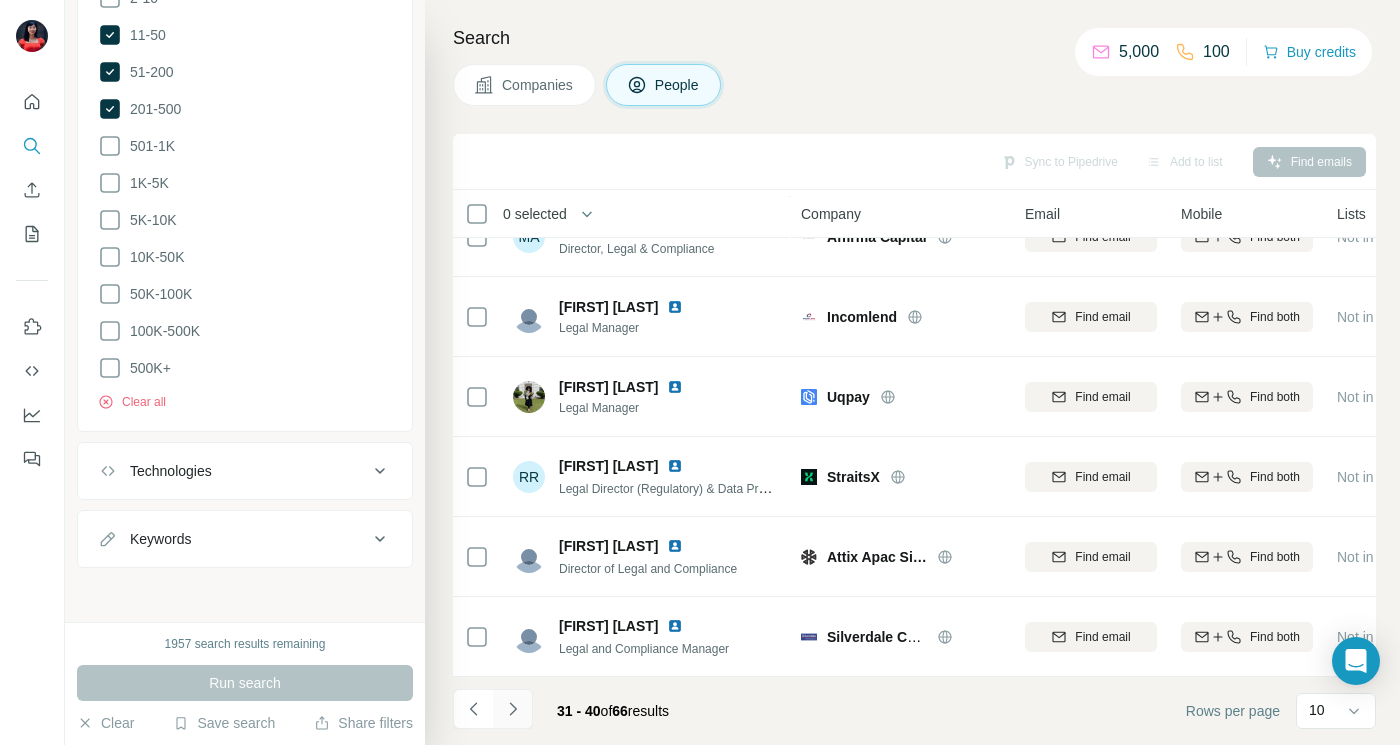 click 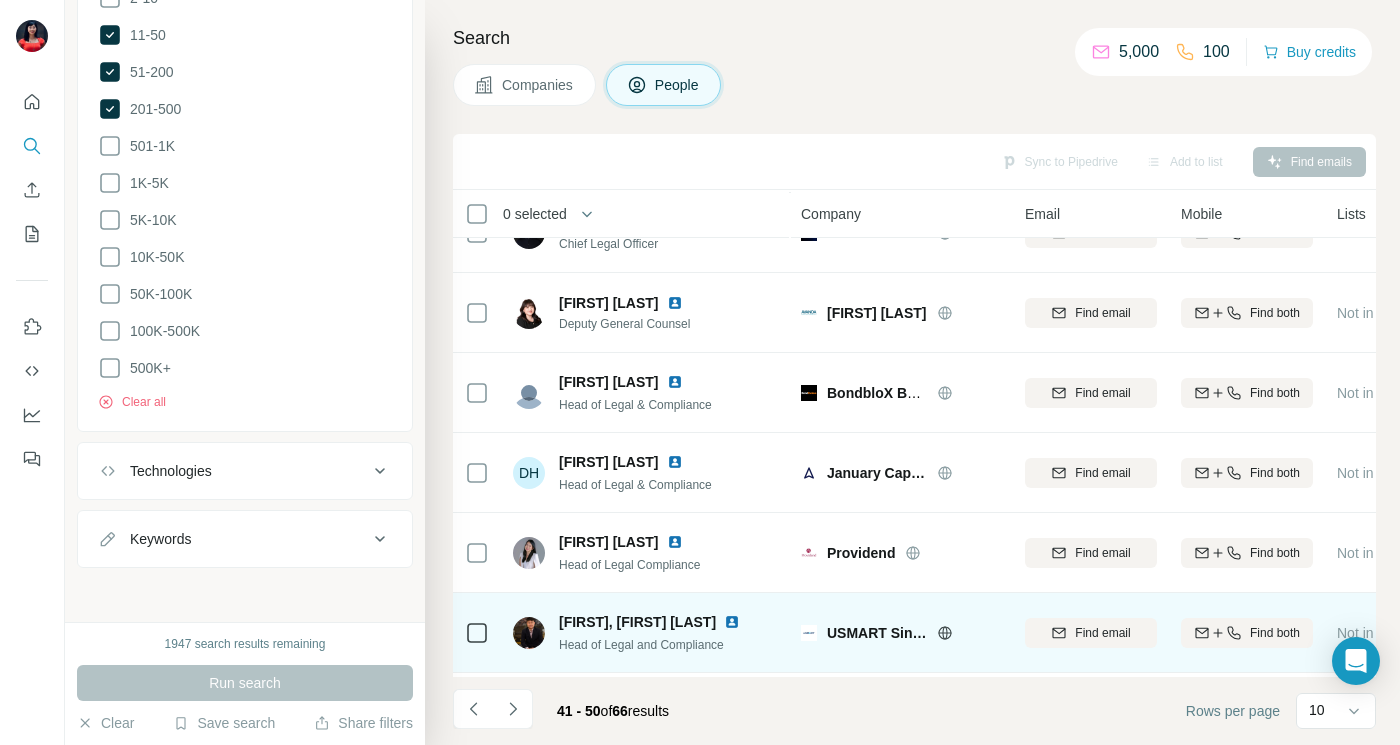 scroll, scrollTop: 361, scrollLeft: 0, axis: vertical 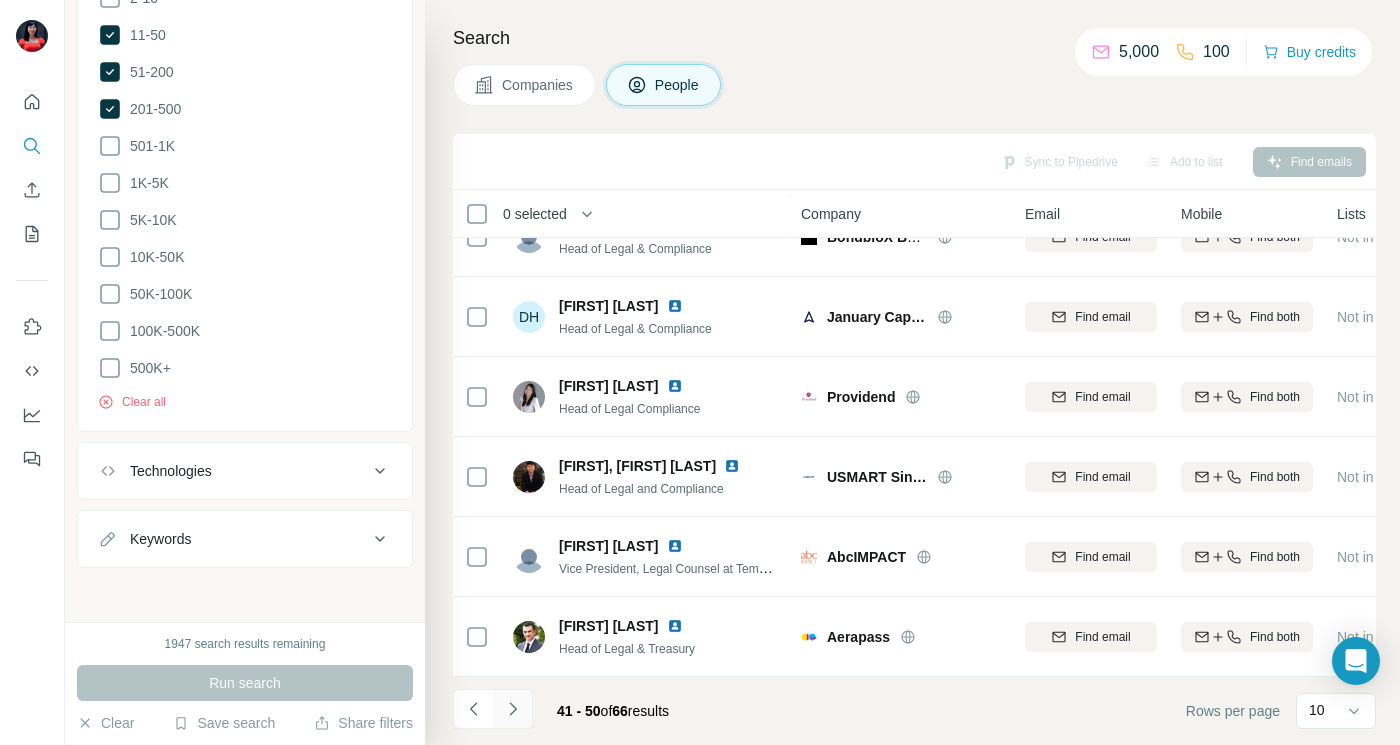 click at bounding box center [513, 709] 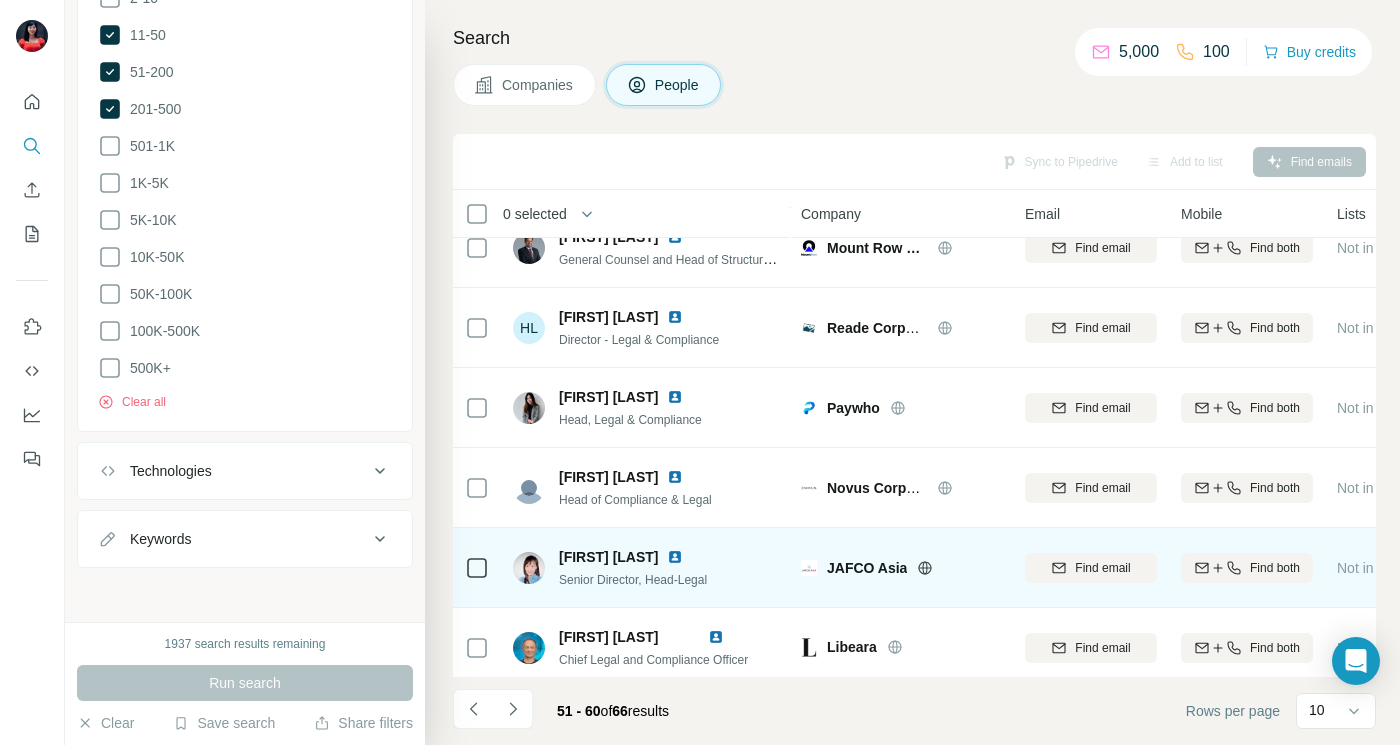 scroll, scrollTop: 361, scrollLeft: 0, axis: vertical 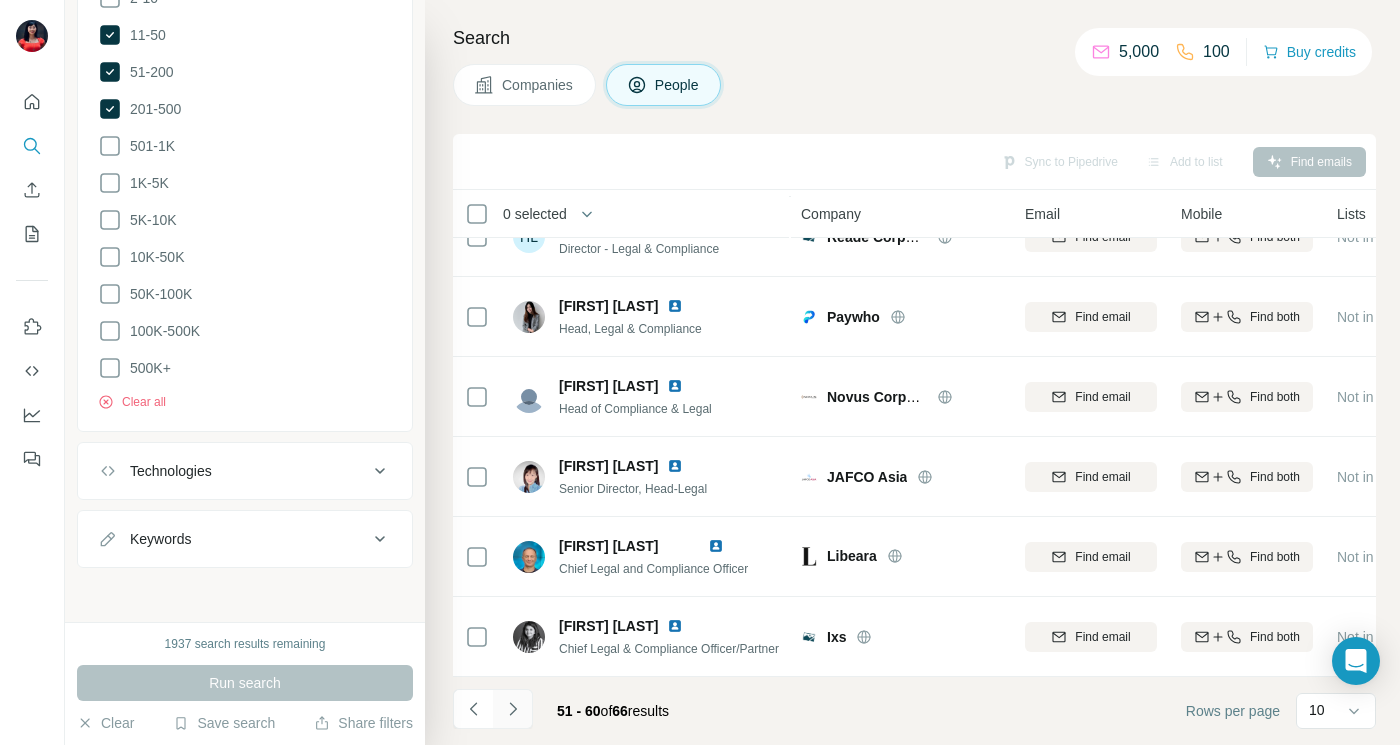 click at bounding box center (513, 709) 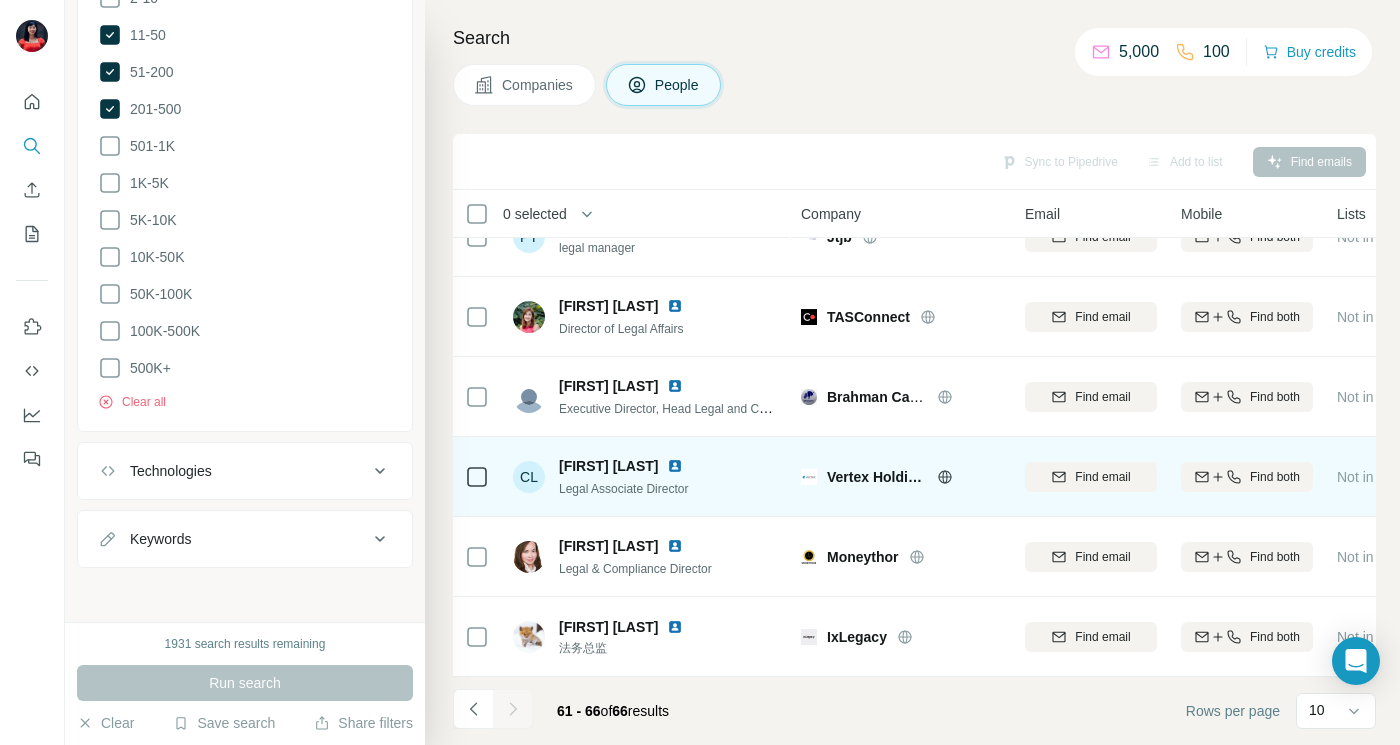scroll, scrollTop: 0, scrollLeft: 0, axis: both 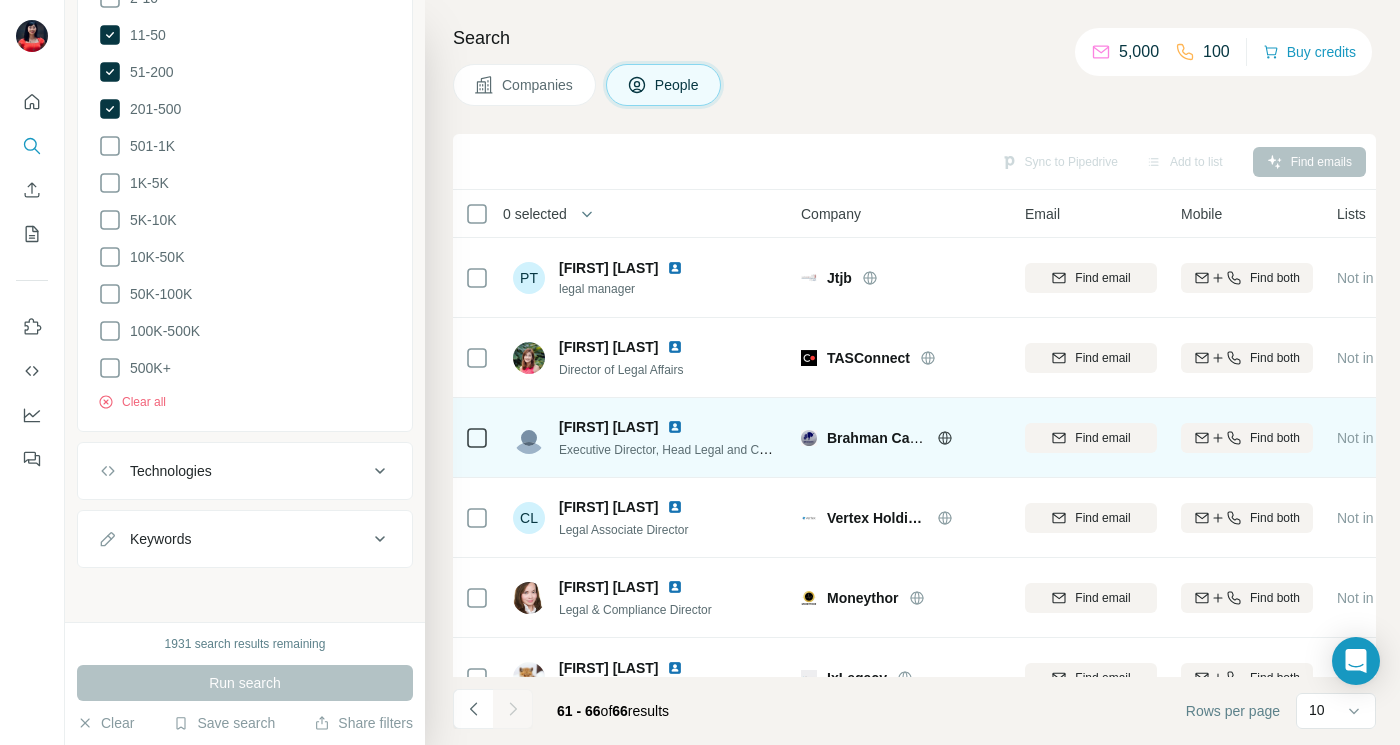 click at bounding box center [675, 427] 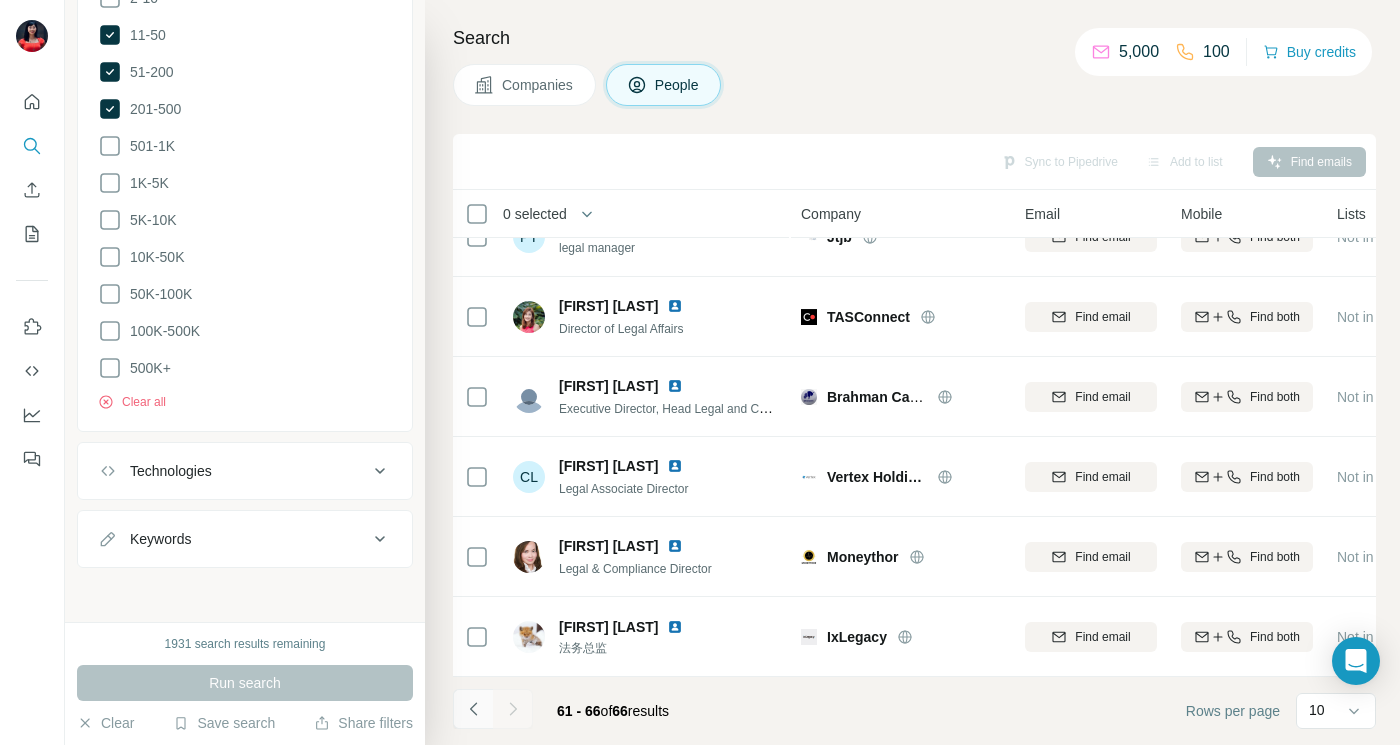 click 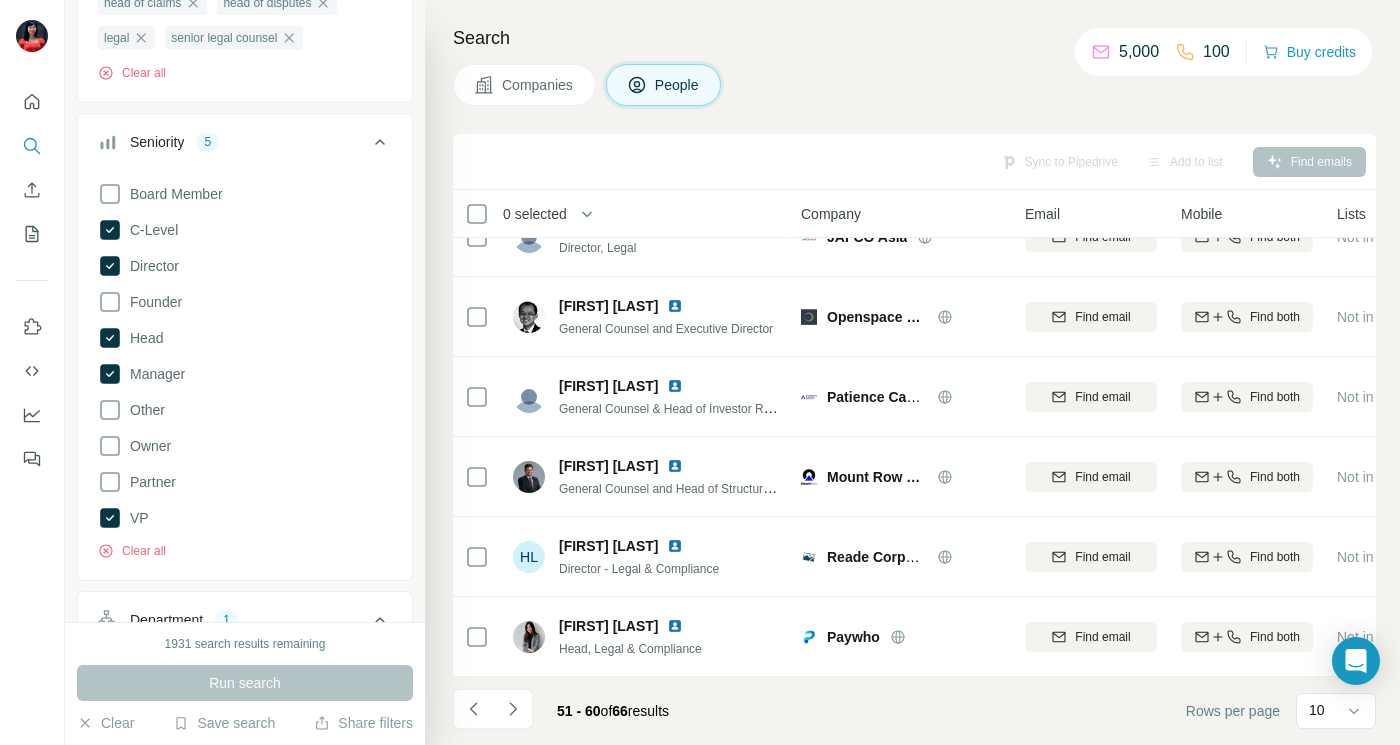 scroll, scrollTop: 0, scrollLeft: 0, axis: both 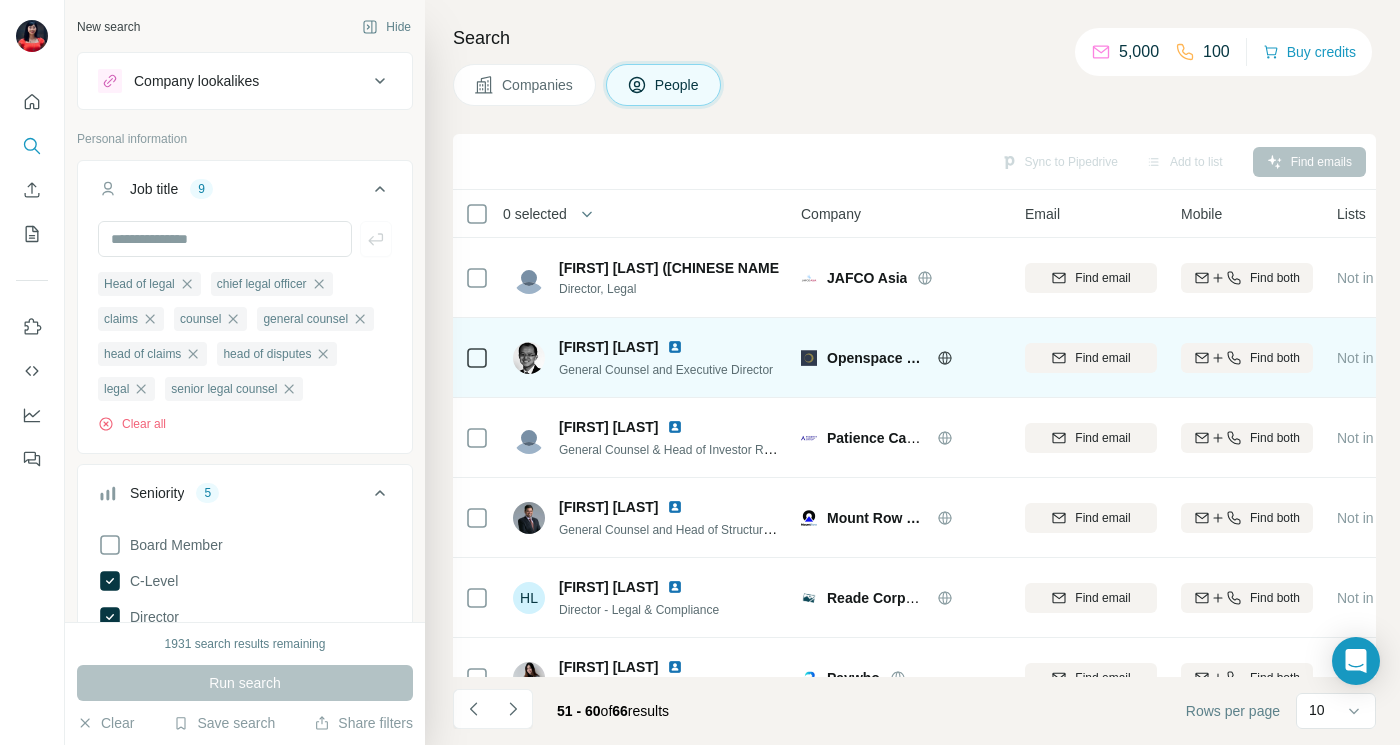 click at bounding box center [675, 347] 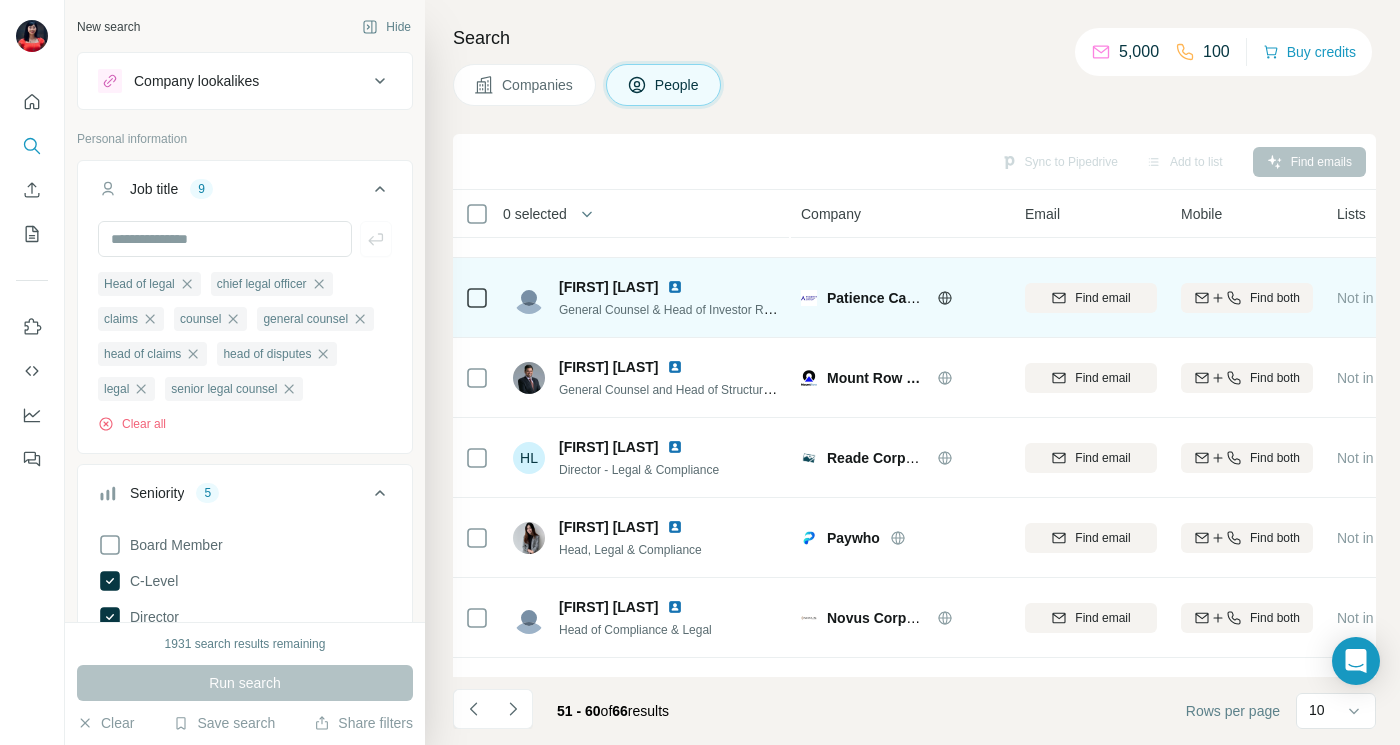 scroll, scrollTop: 361, scrollLeft: 0, axis: vertical 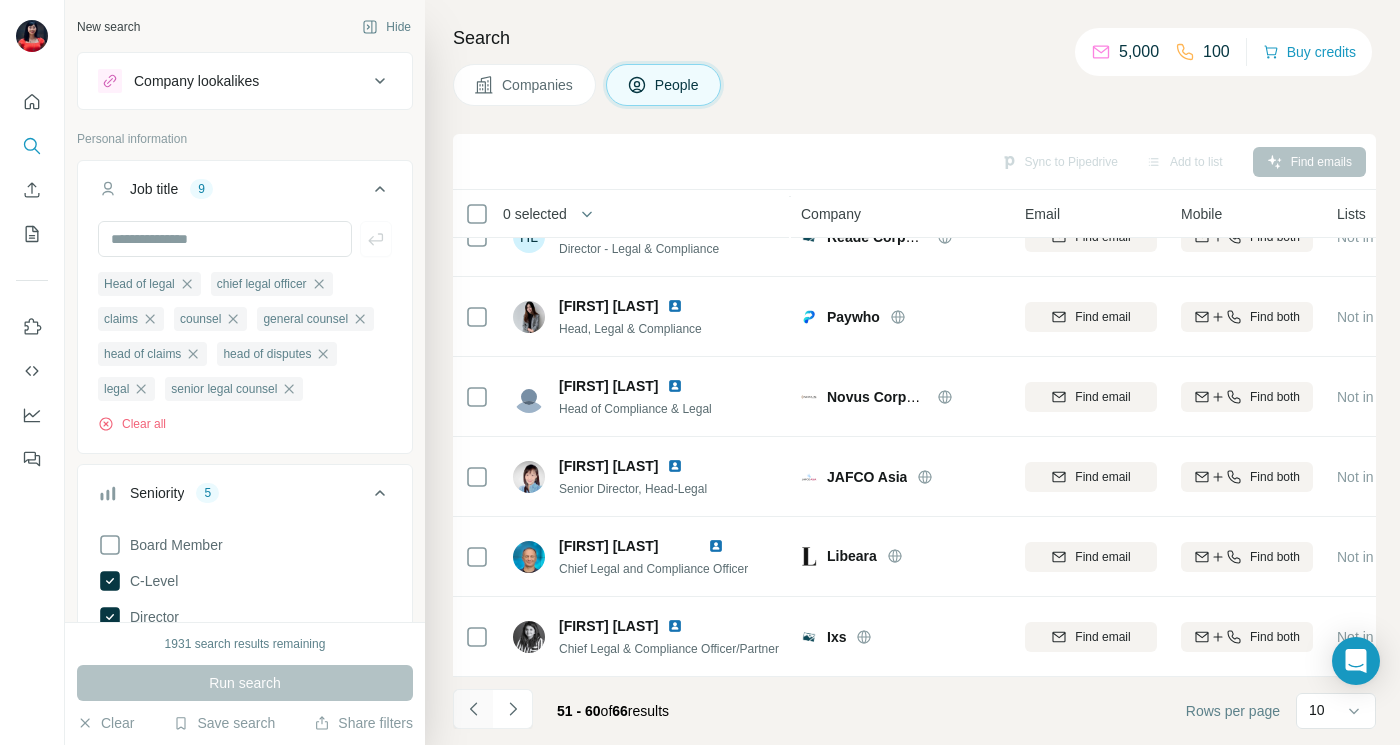 click 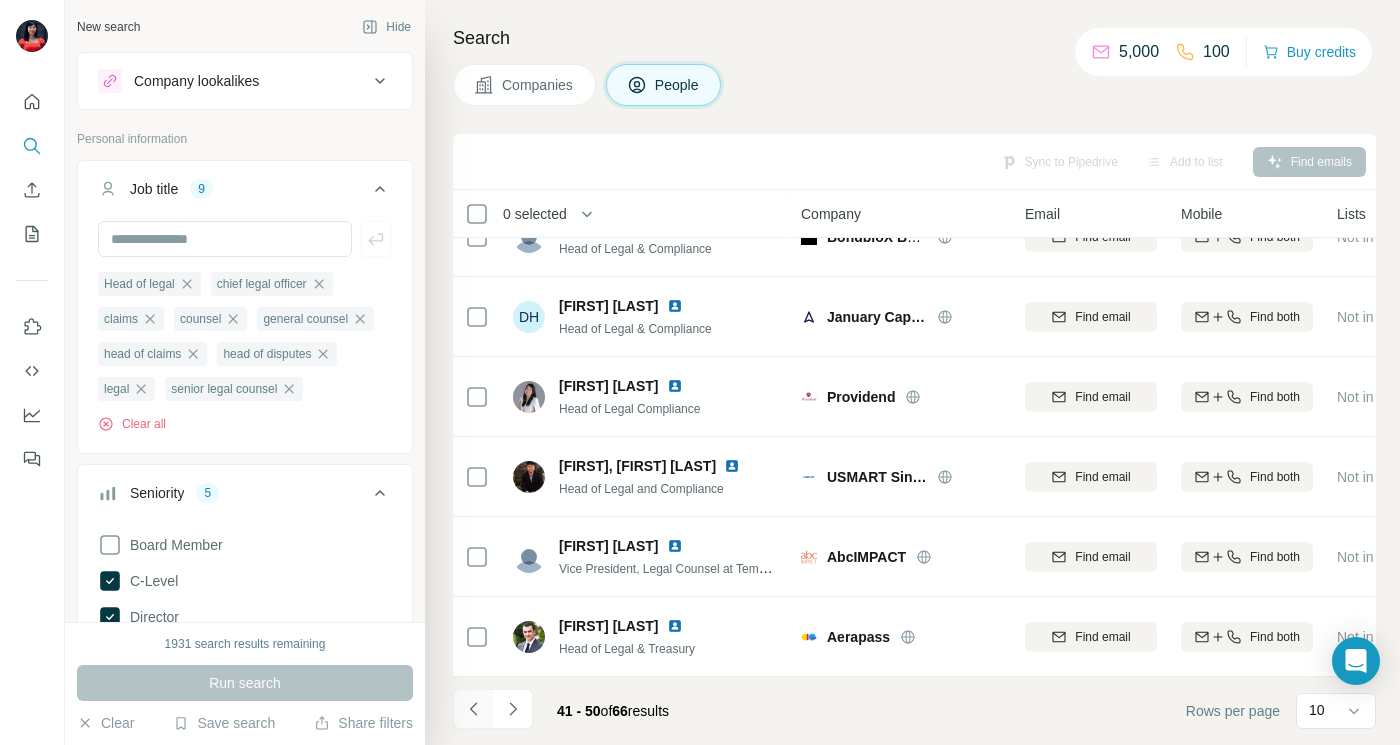 click 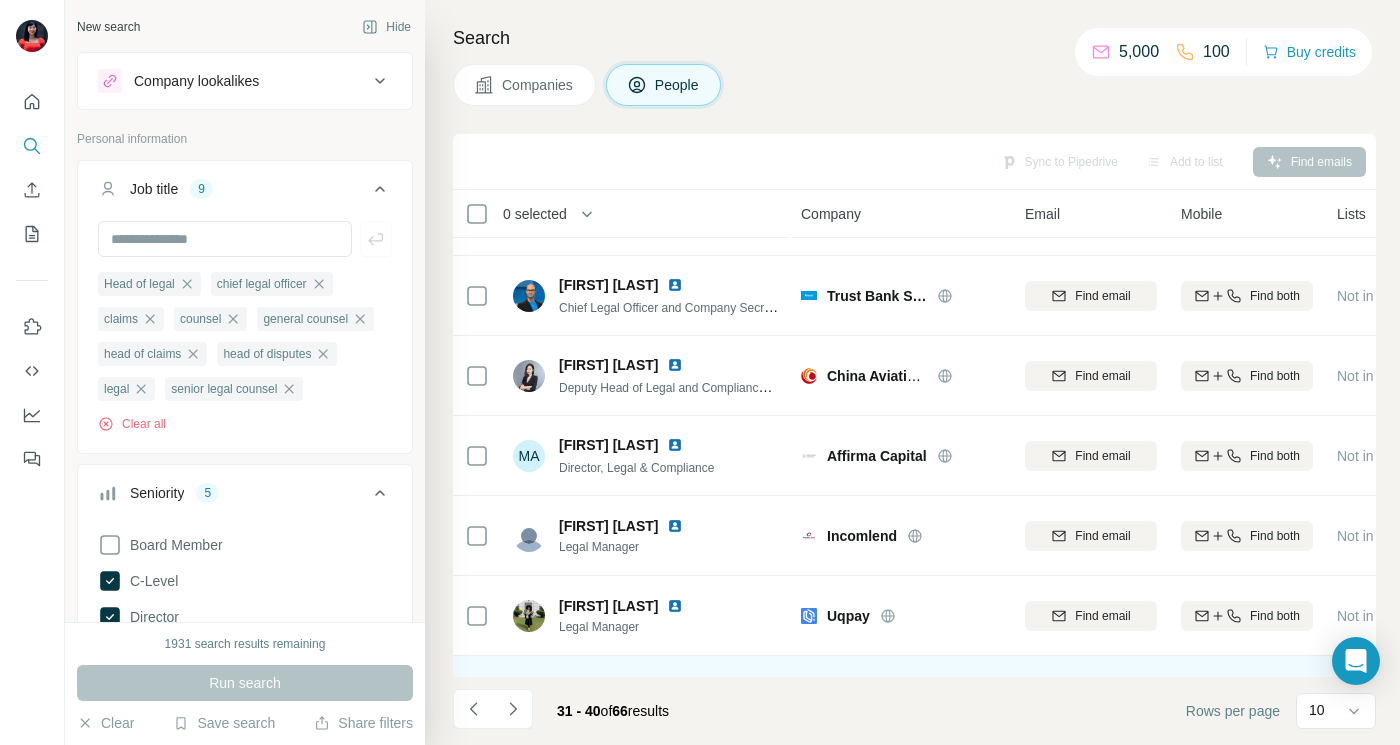 scroll, scrollTop: 119, scrollLeft: 0, axis: vertical 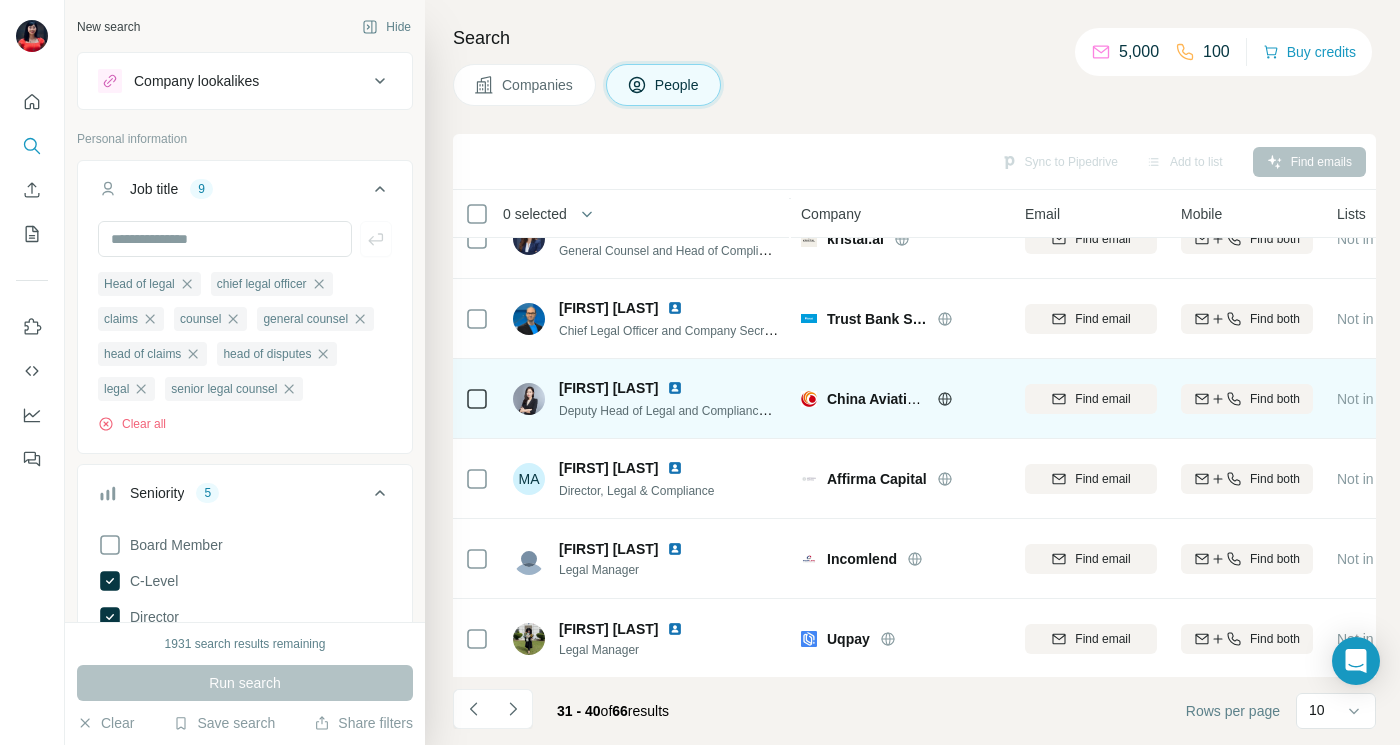 click at bounding box center (675, 388) 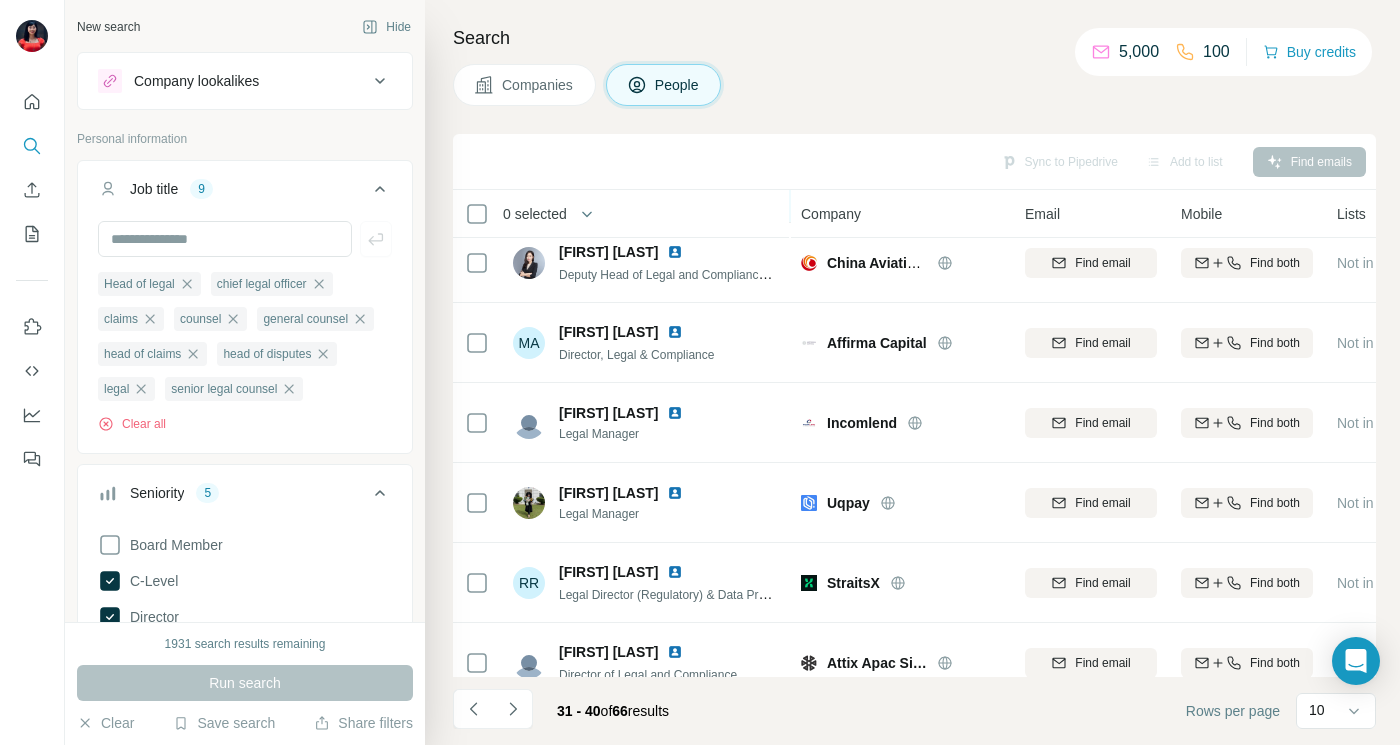 scroll, scrollTop: 361, scrollLeft: 0, axis: vertical 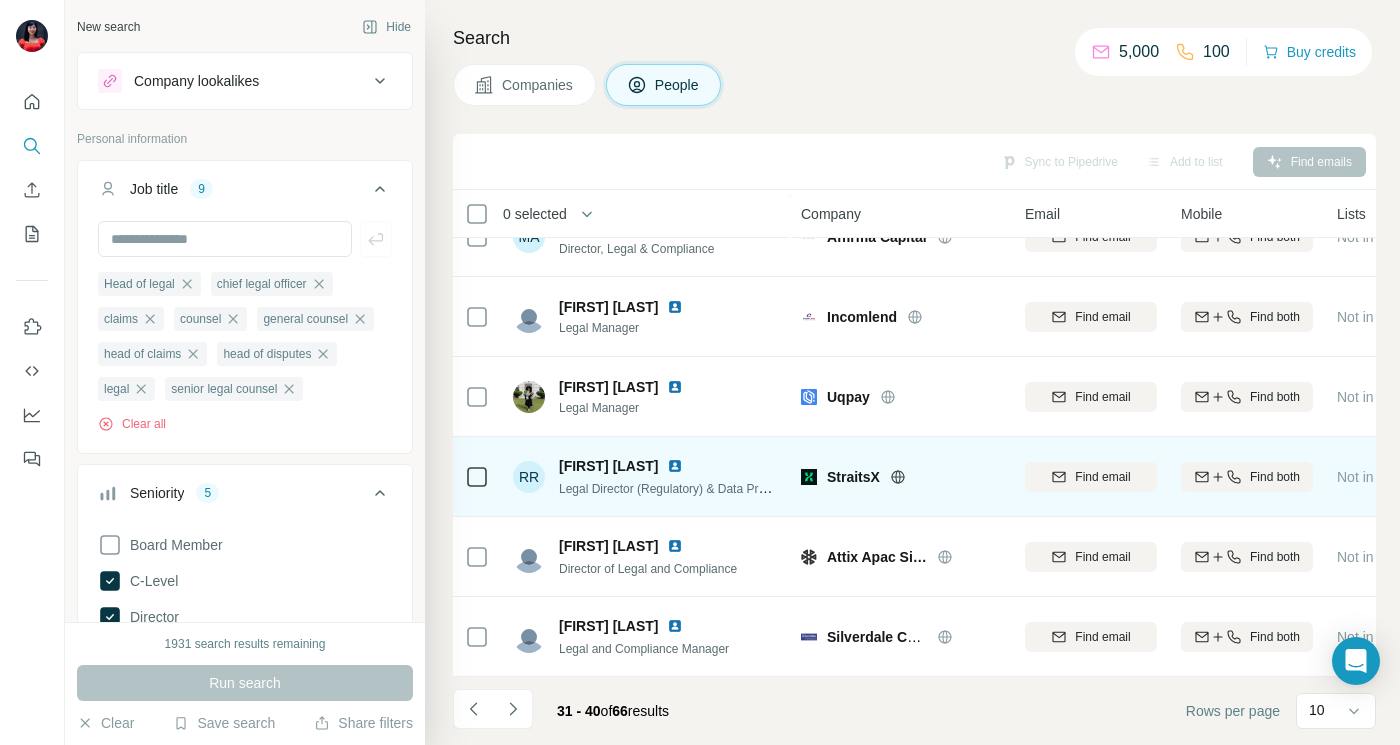 click at bounding box center (675, 466) 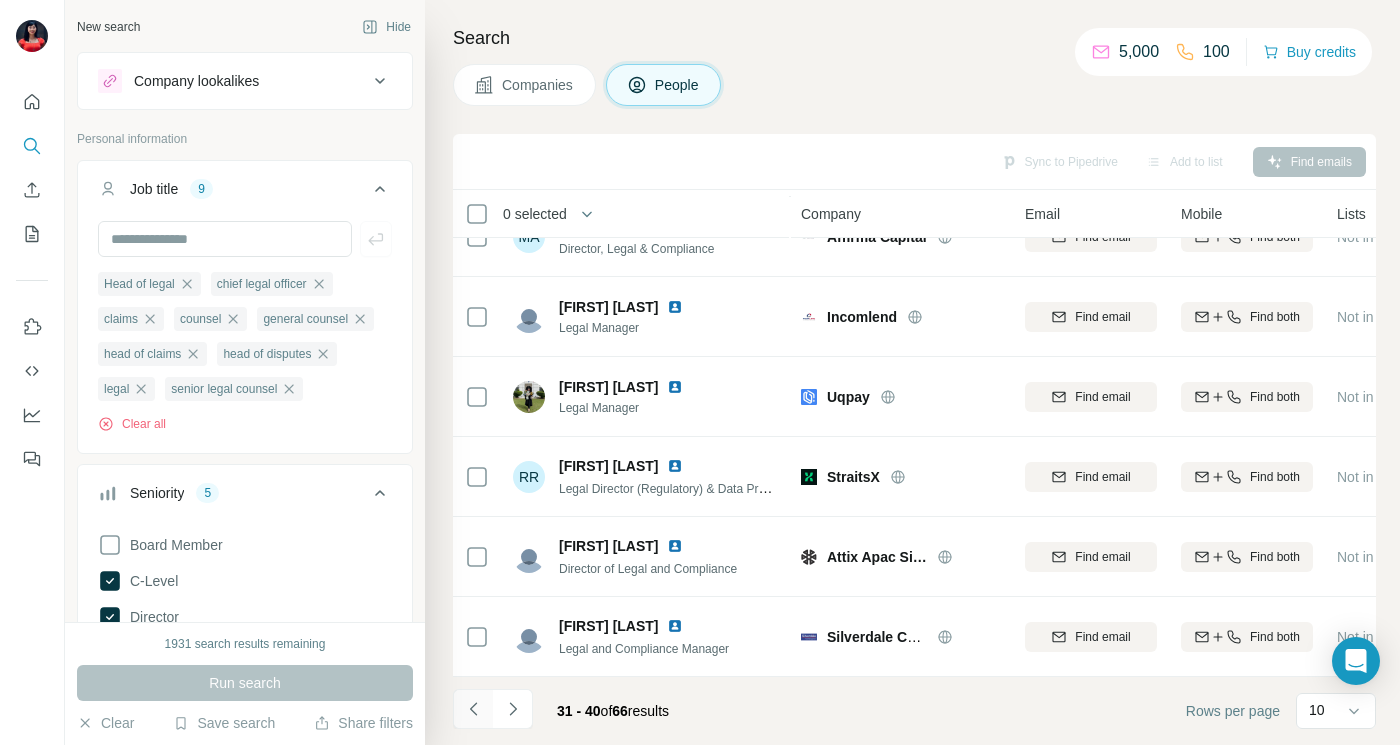 click at bounding box center [473, 709] 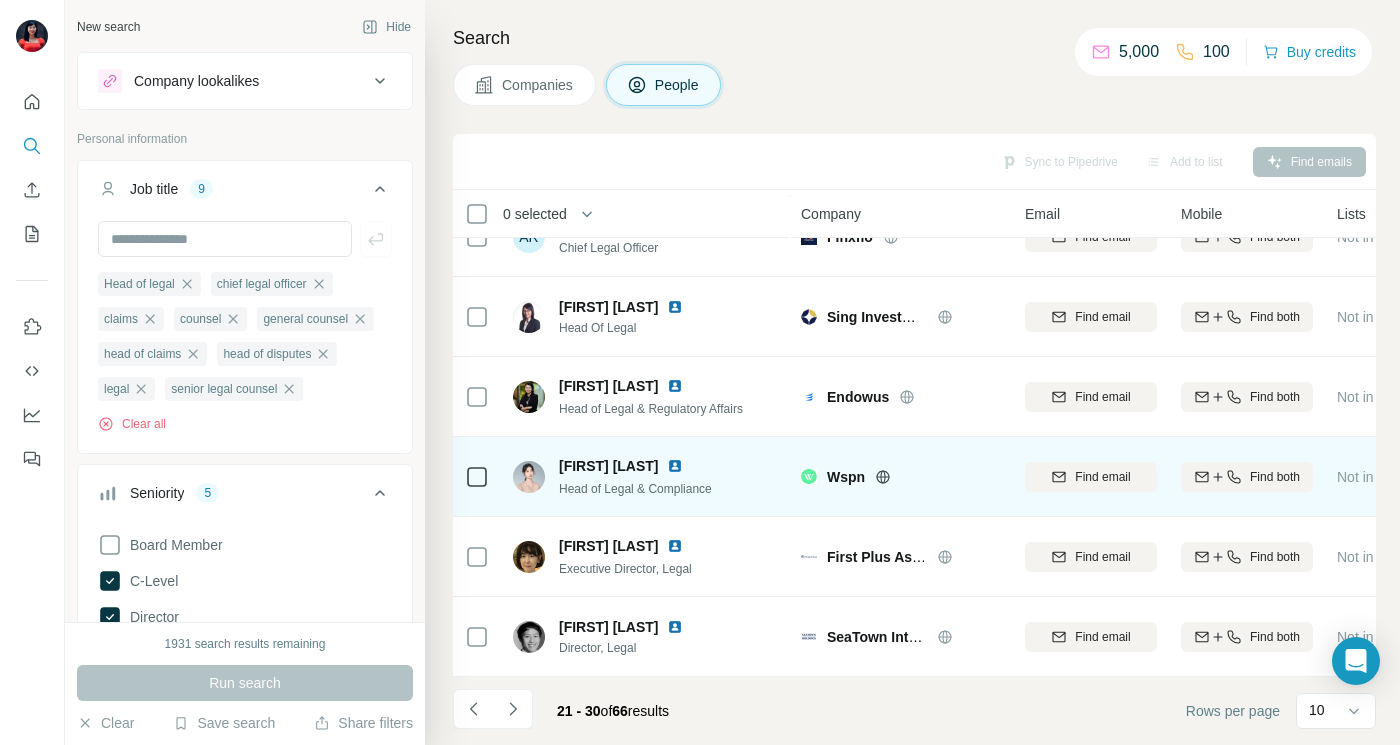 click at bounding box center [675, 466] 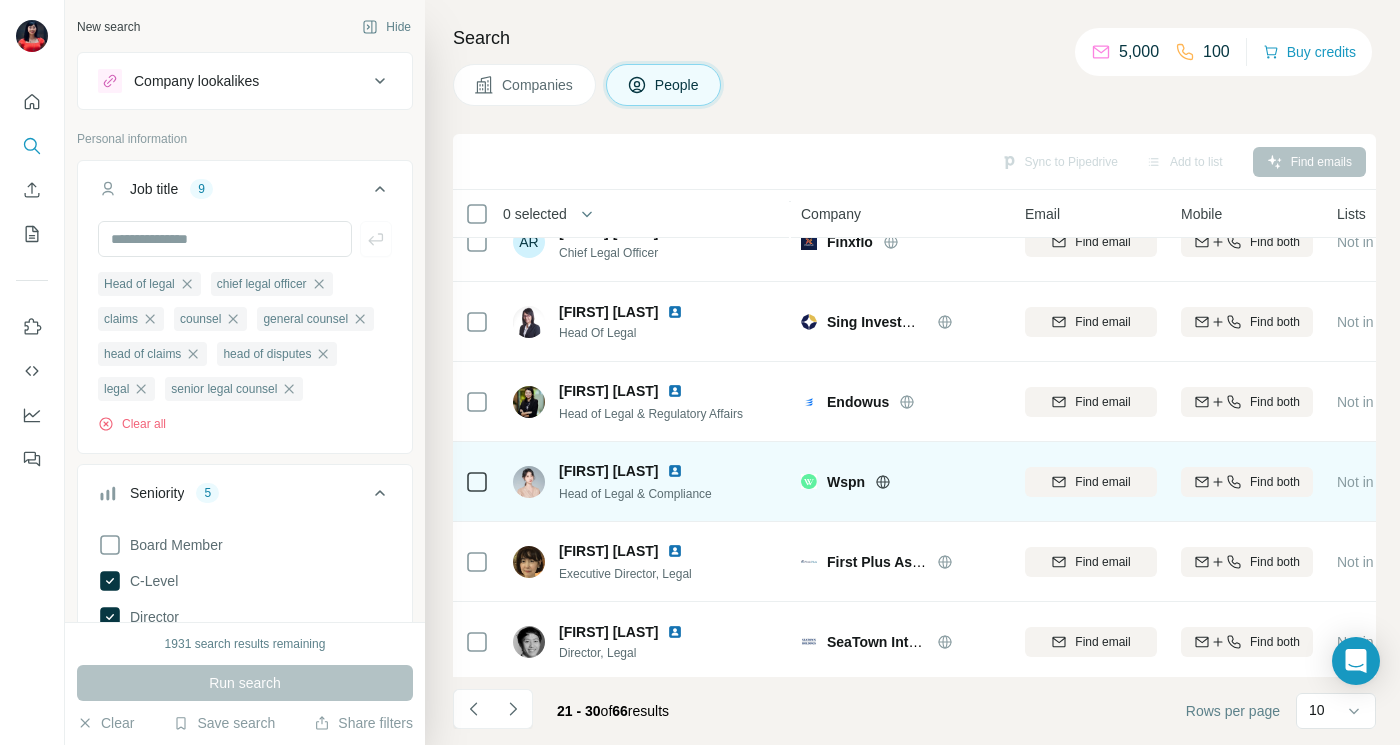 scroll, scrollTop: 361, scrollLeft: 0, axis: vertical 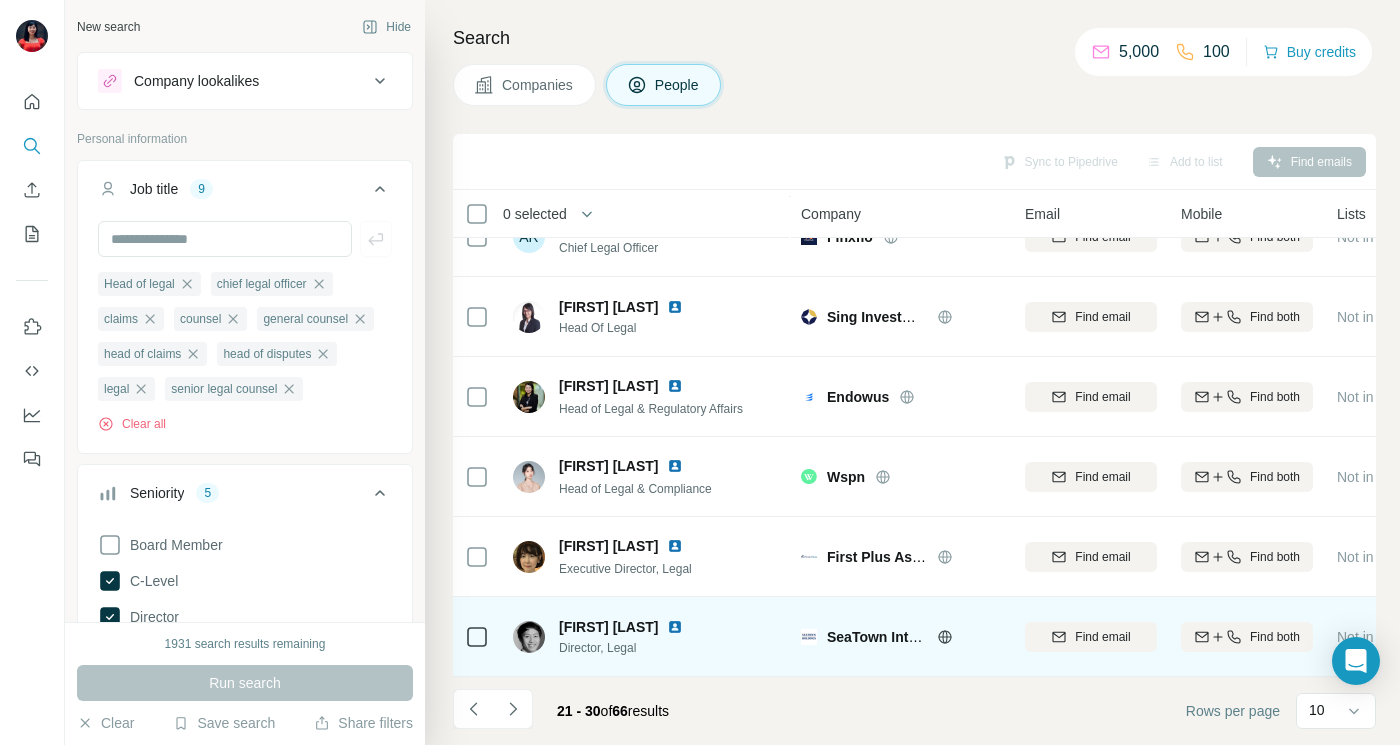 click at bounding box center [675, 627] 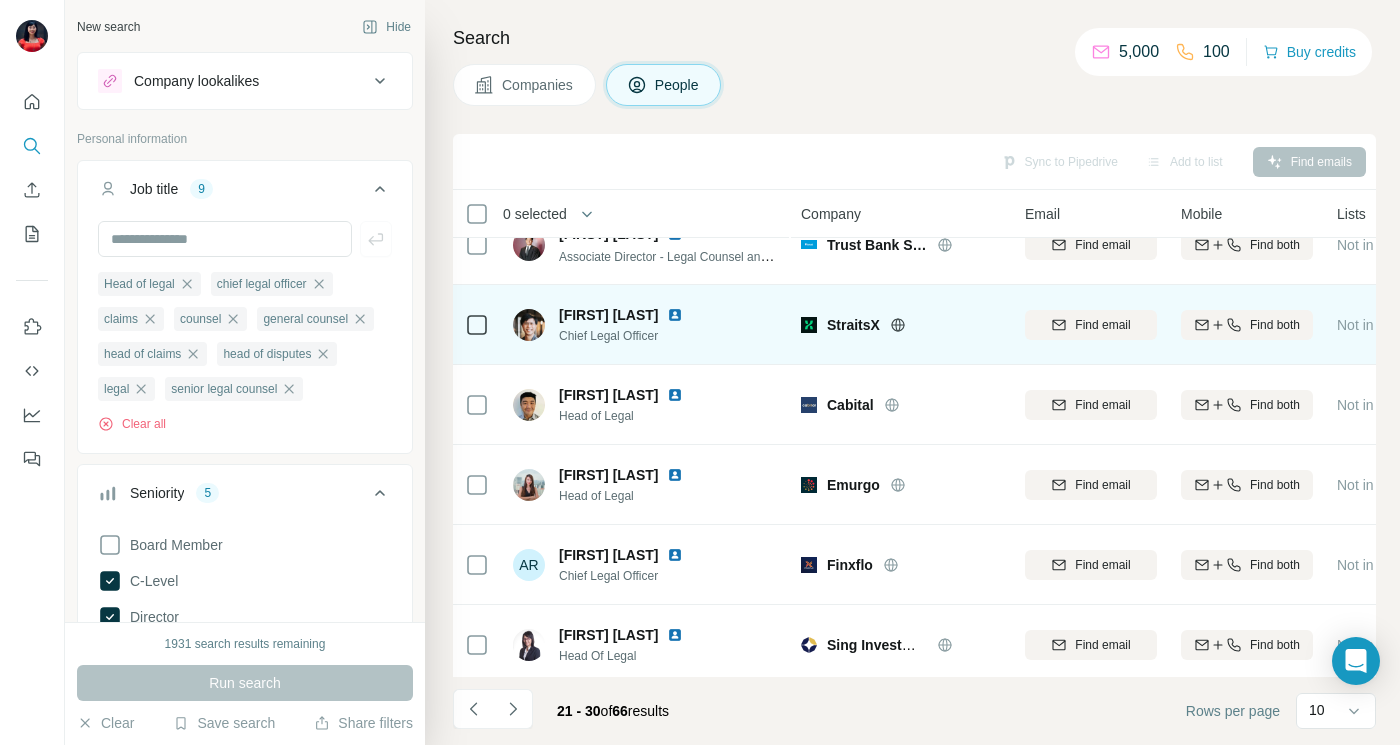 scroll, scrollTop: 0, scrollLeft: 0, axis: both 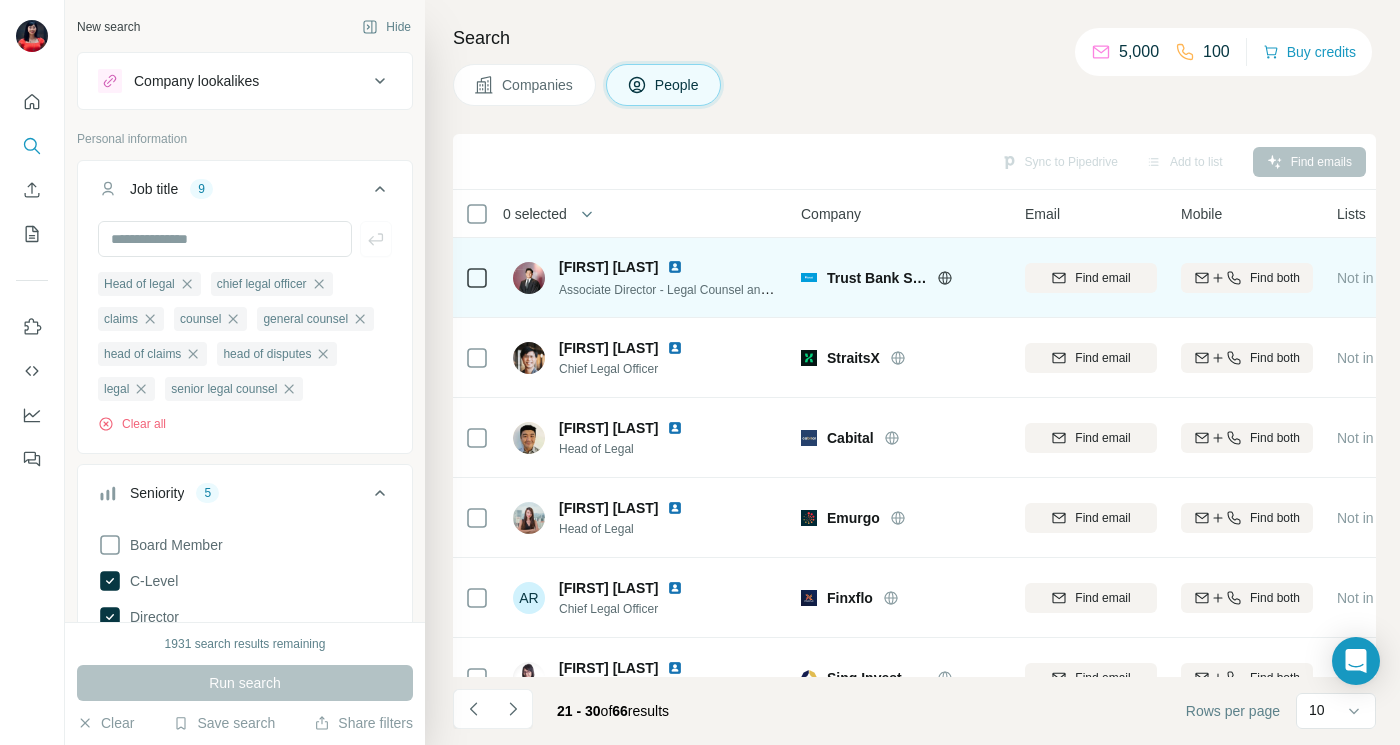 click at bounding box center [675, 267] 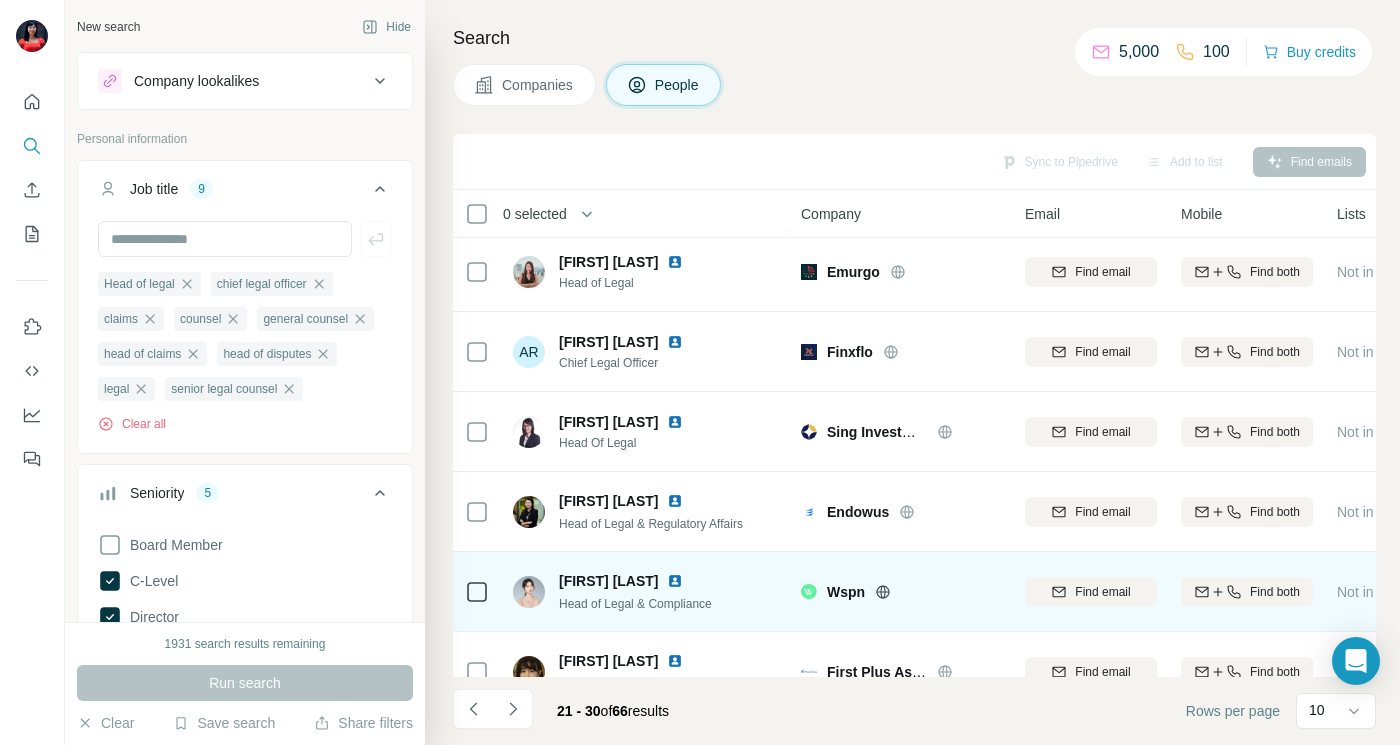 scroll, scrollTop: 361, scrollLeft: 0, axis: vertical 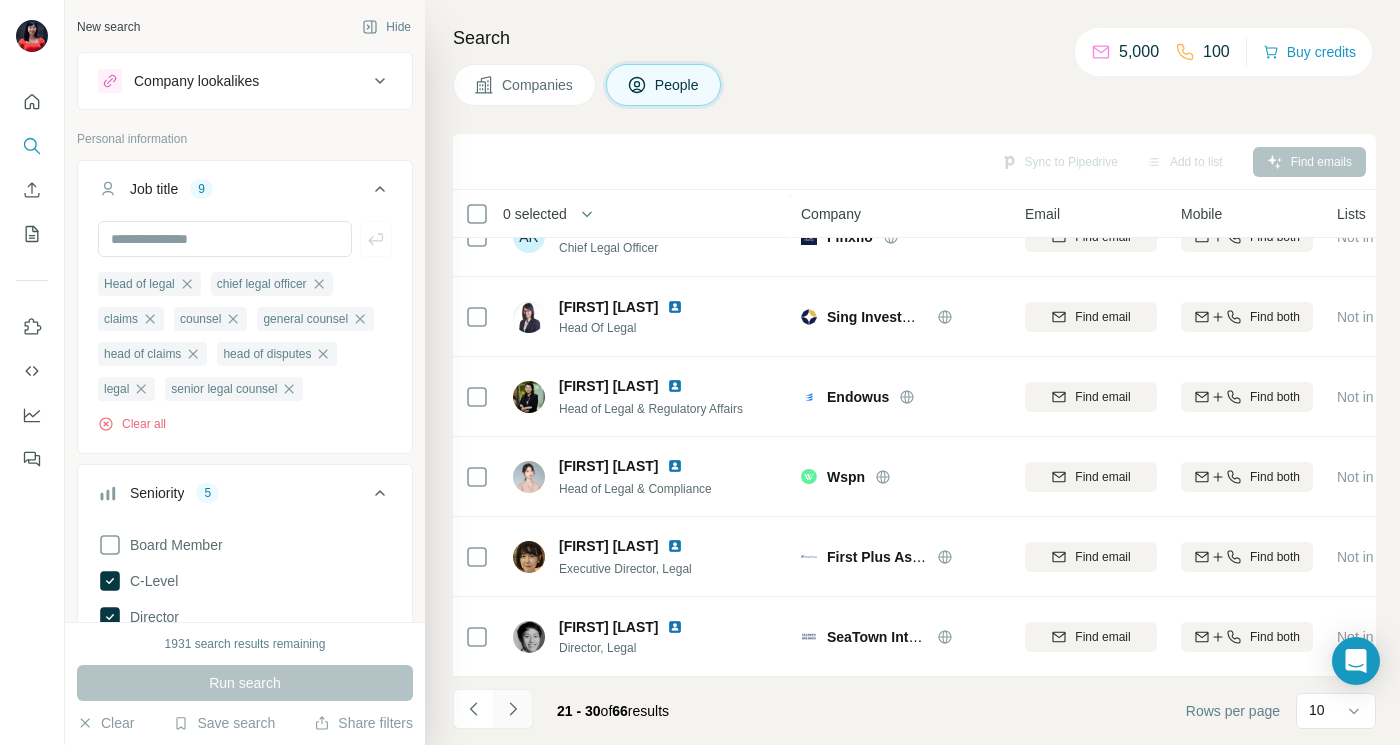 click at bounding box center [513, 709] 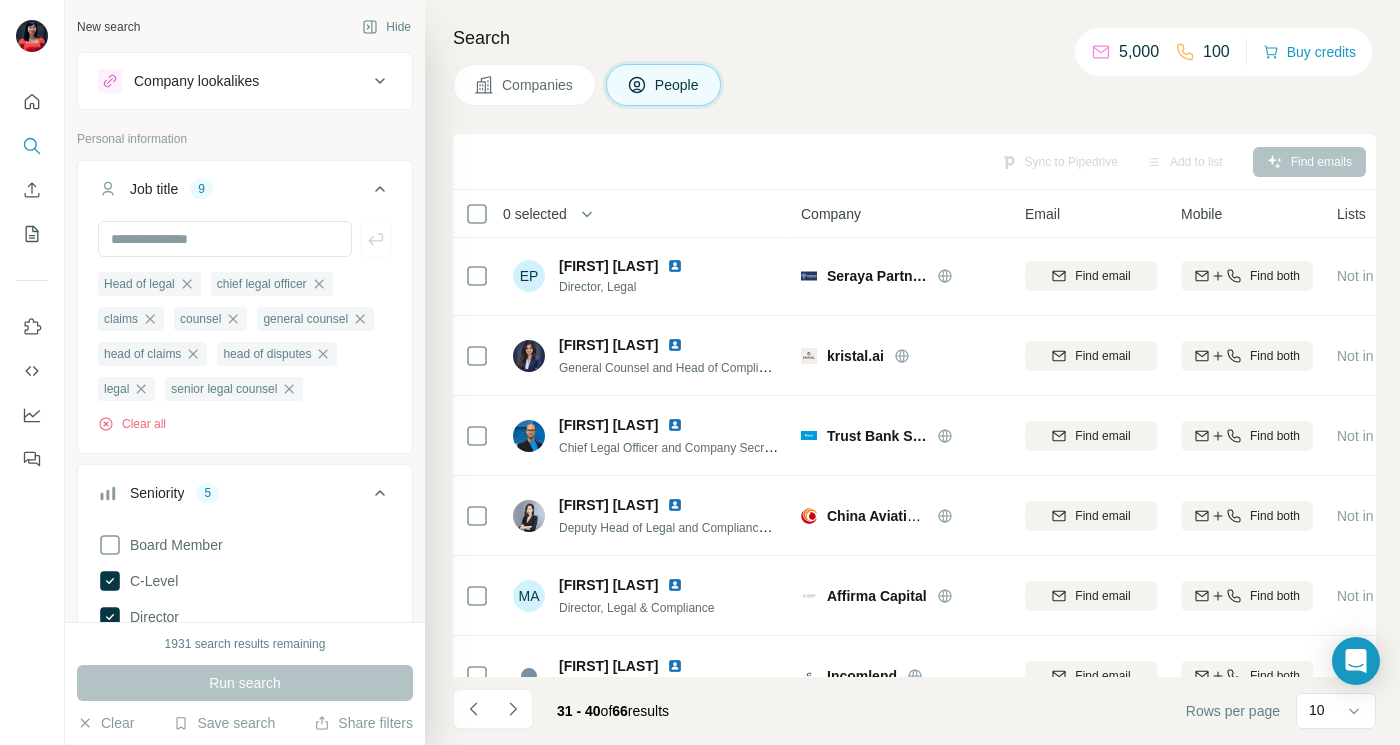 scroll, scrollTop: 0, scrollLeft: 0, axis: both 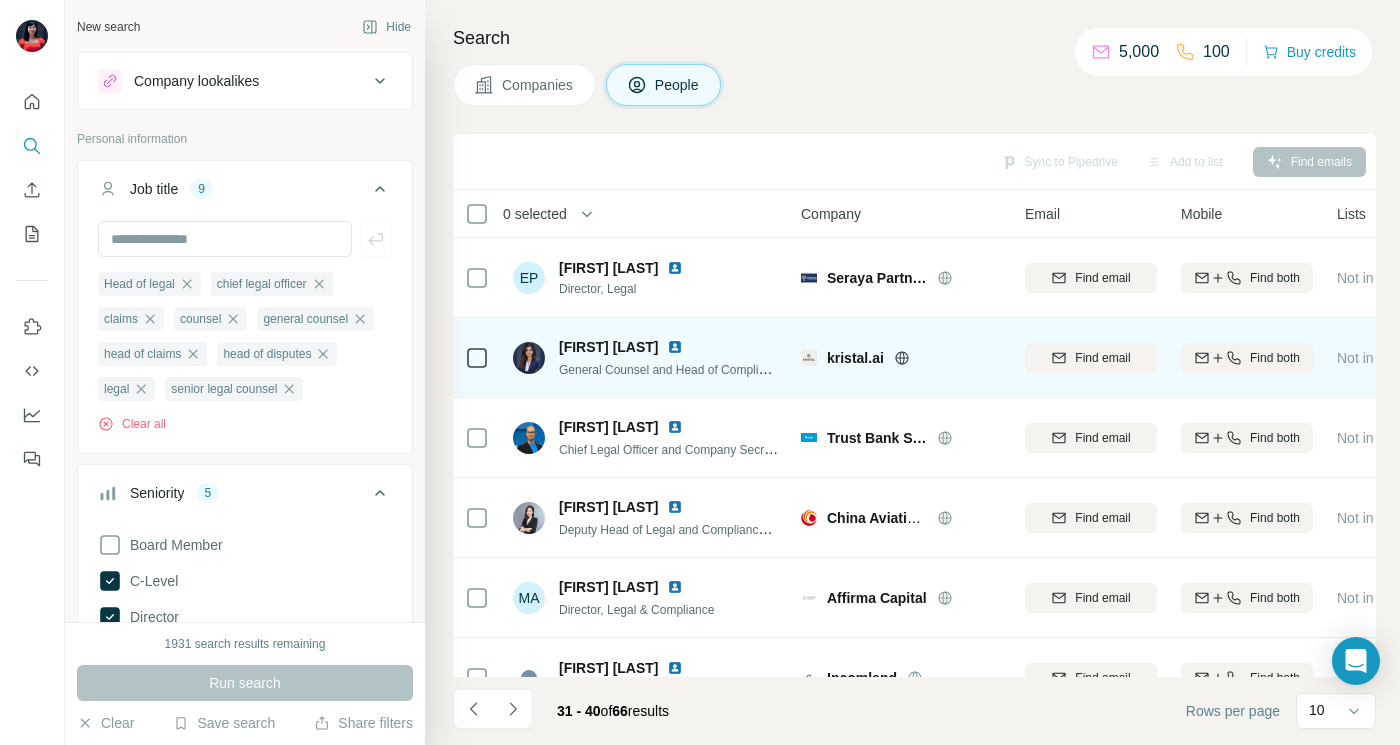 click at bounding box center (675, 347) 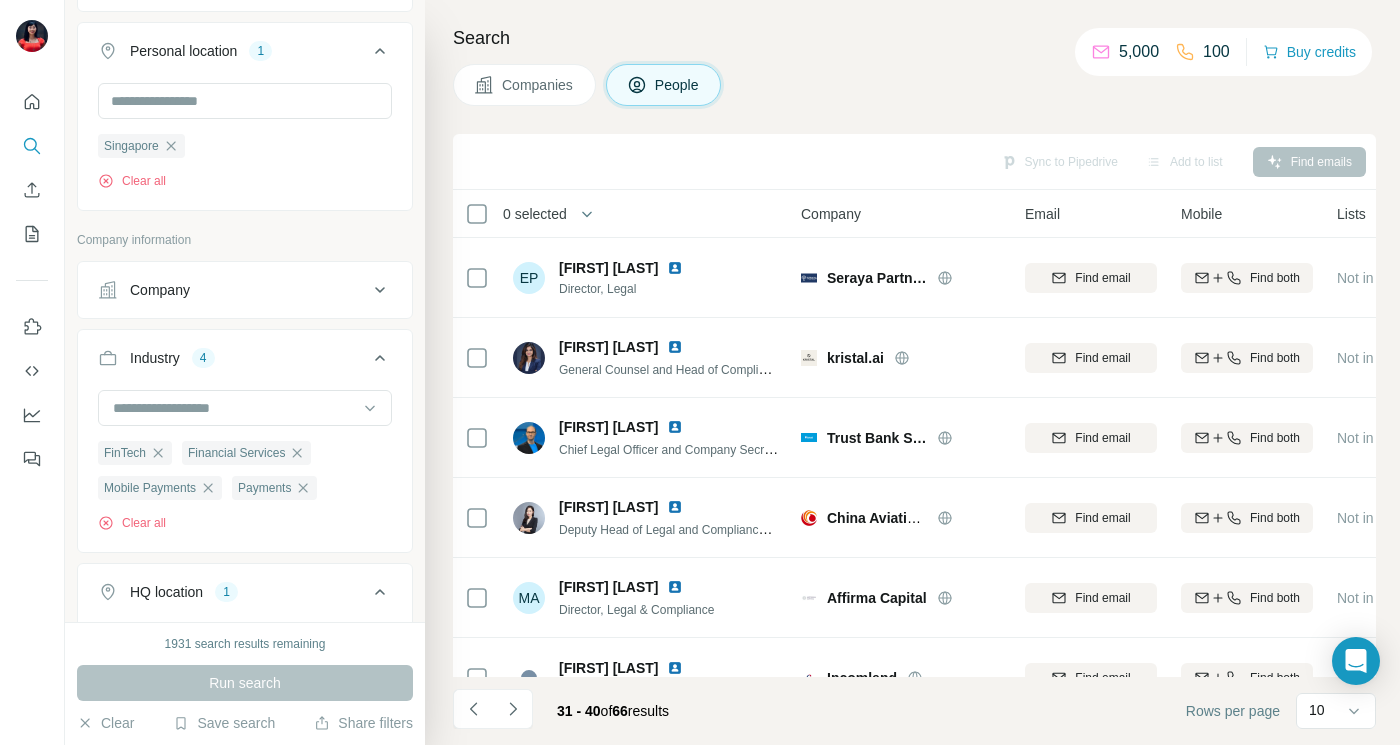 scroll, scrollTop: 1125, scrollLeft: 0, axis: vertical 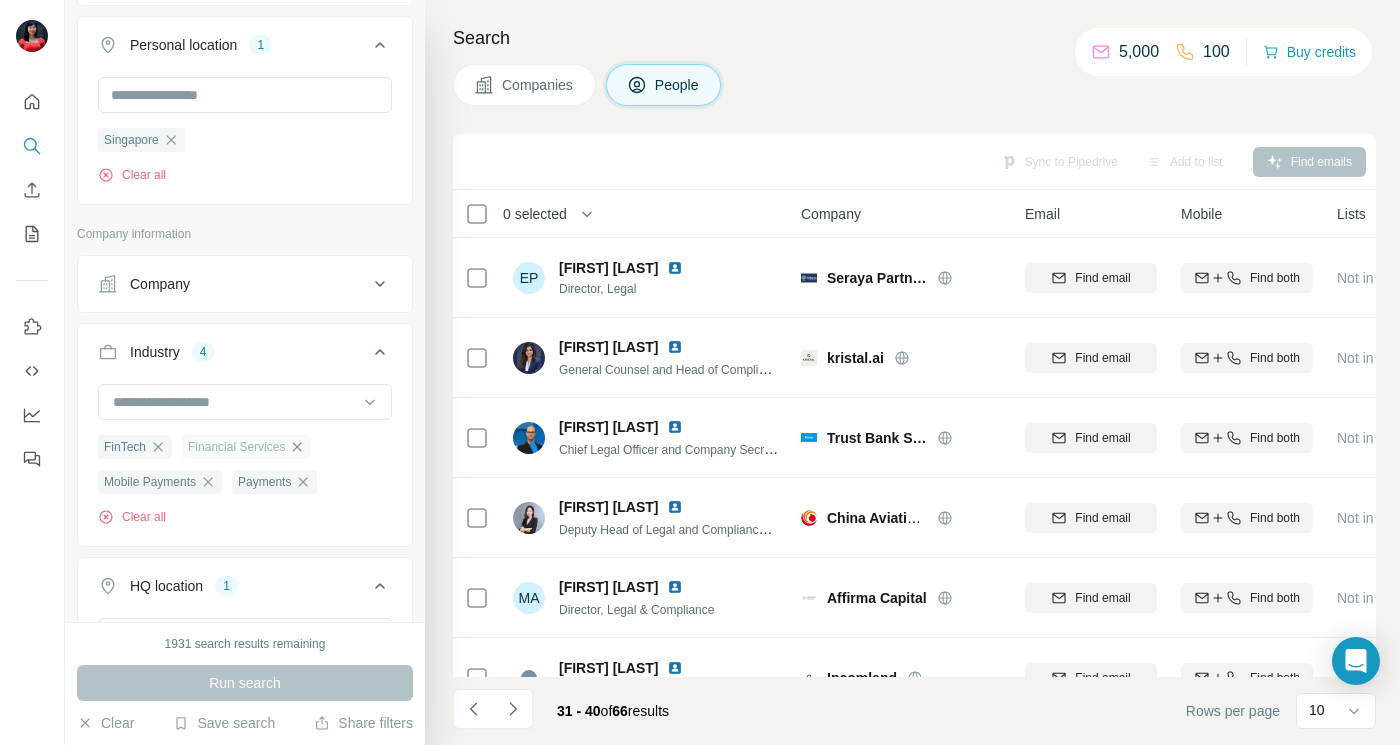 click 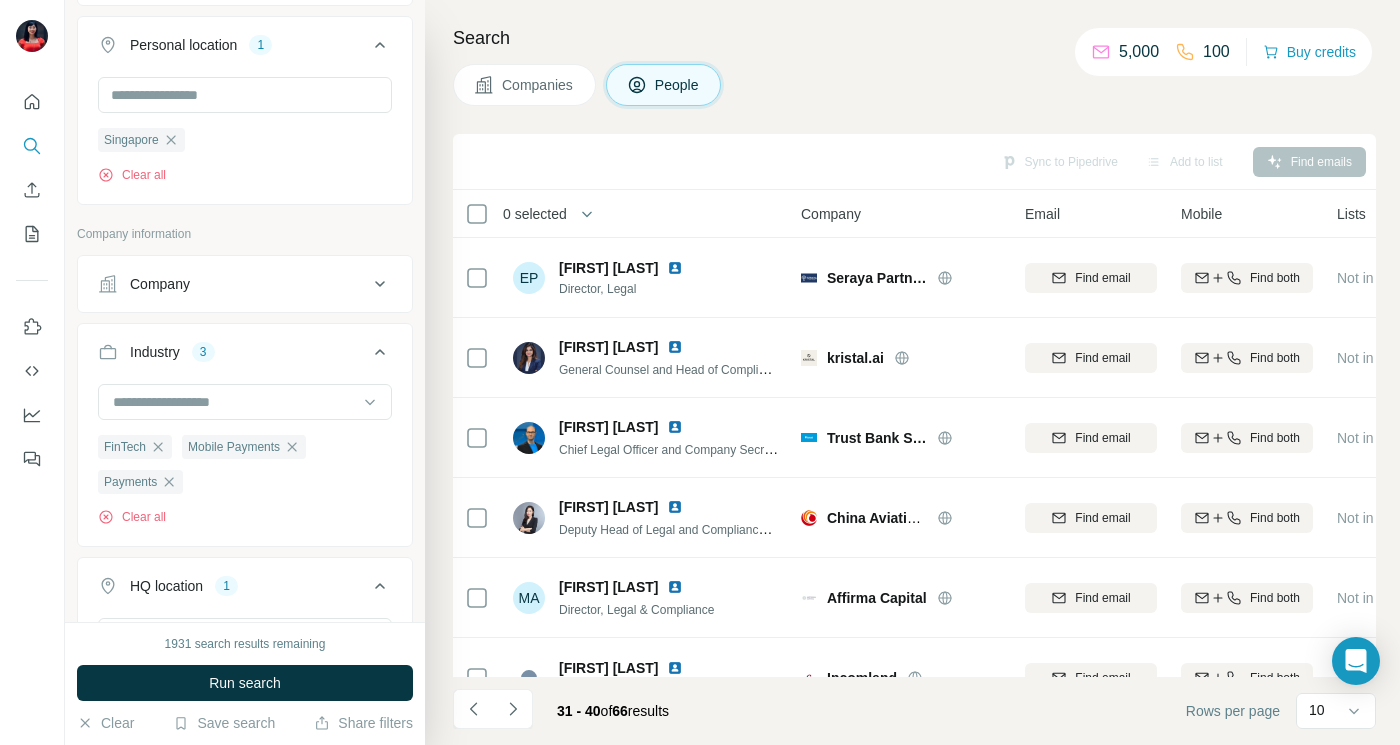 scroll, scrollTop: 1238, scrollLeft: 0, axis: vertical 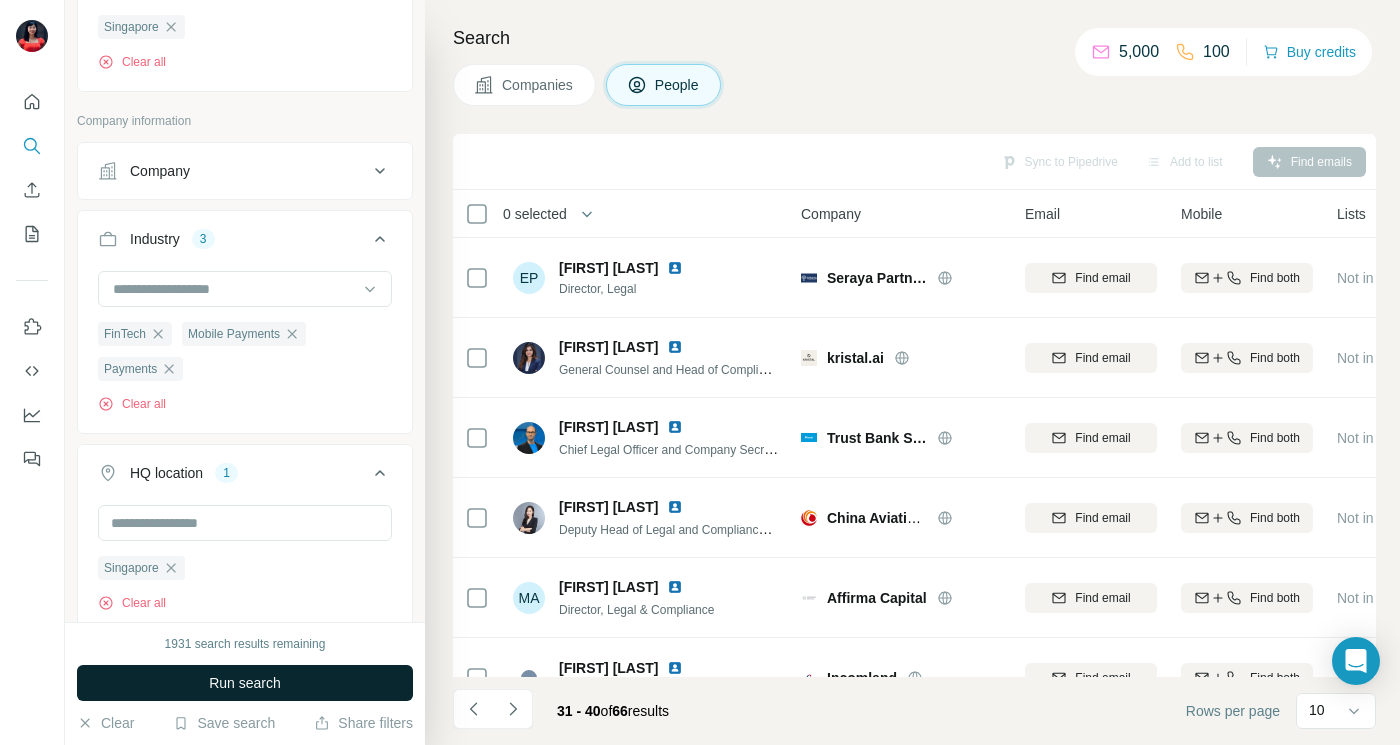 click on "Run search" at bounding box center (245, 683) 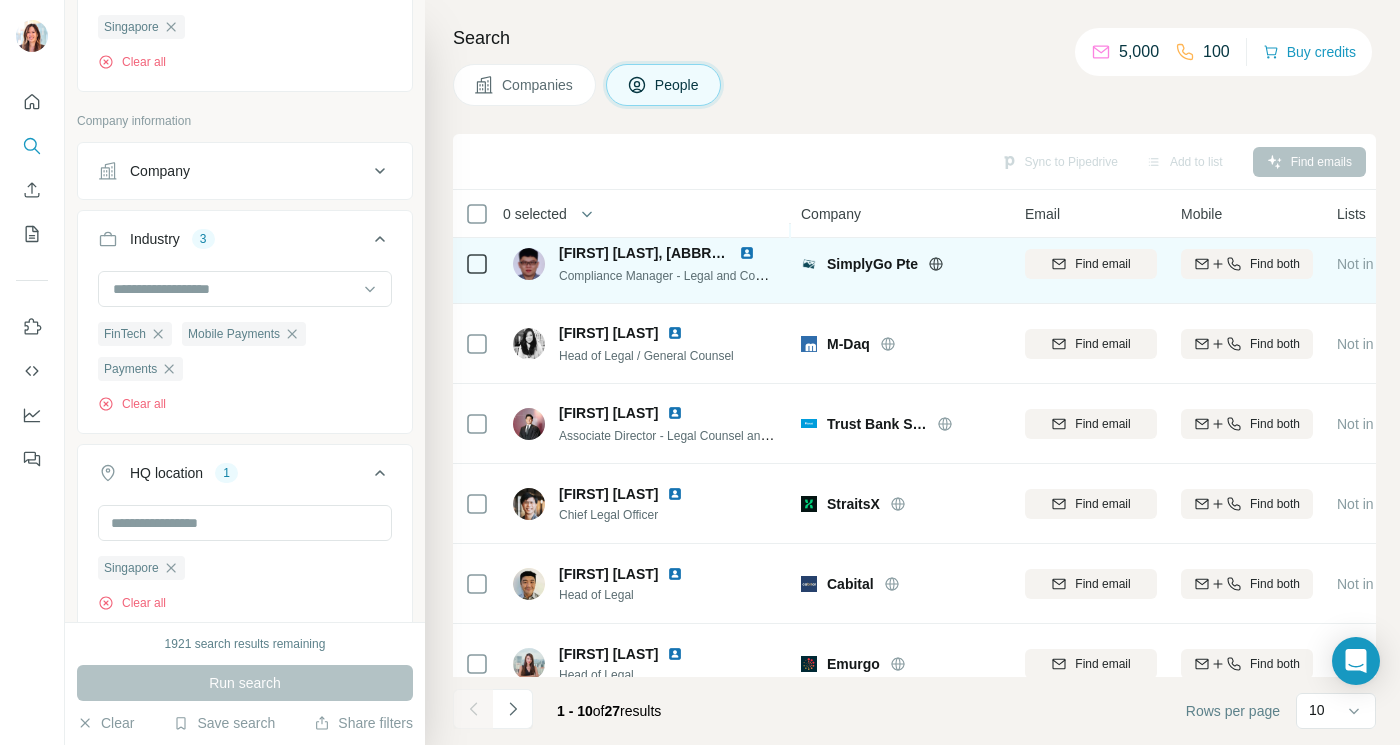 scroll, scrollTop: 361, scrollLeft: 0, axis: vertical 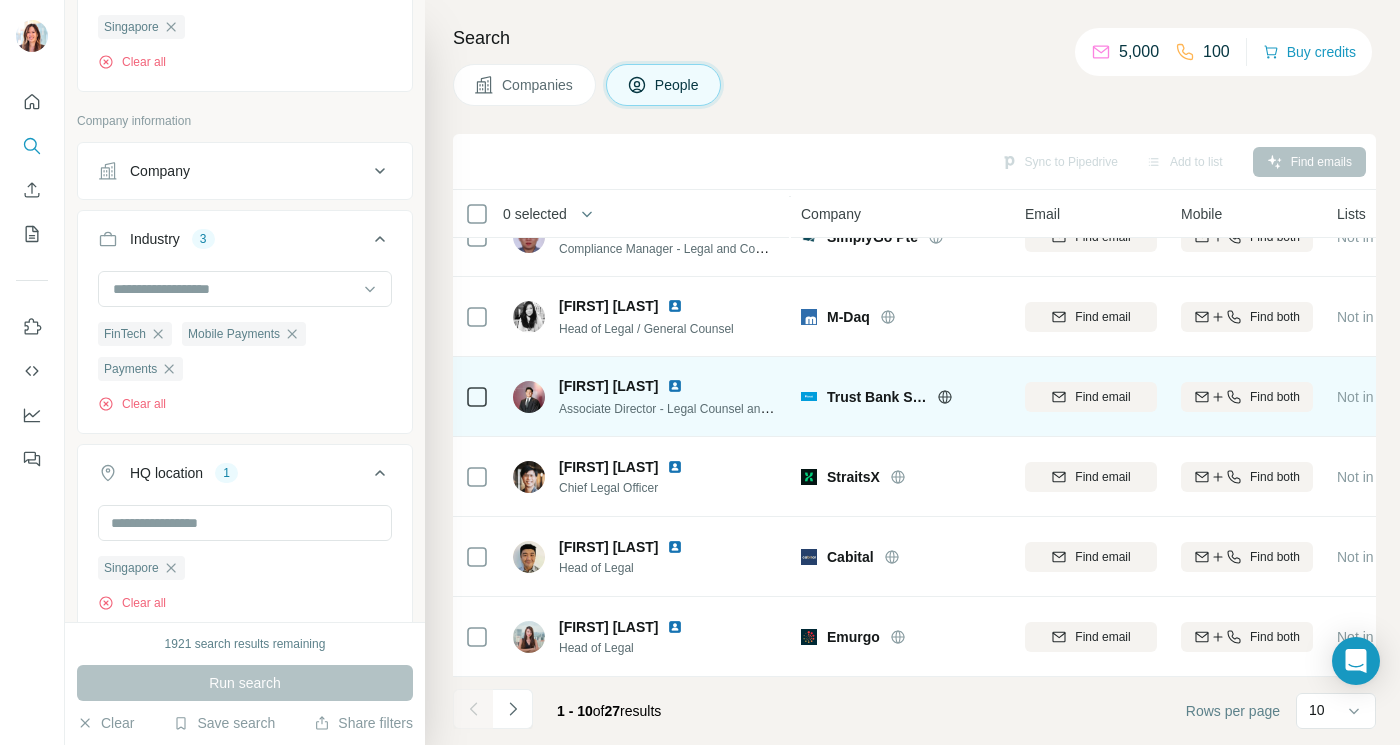 click at bounding box center (675, 386) 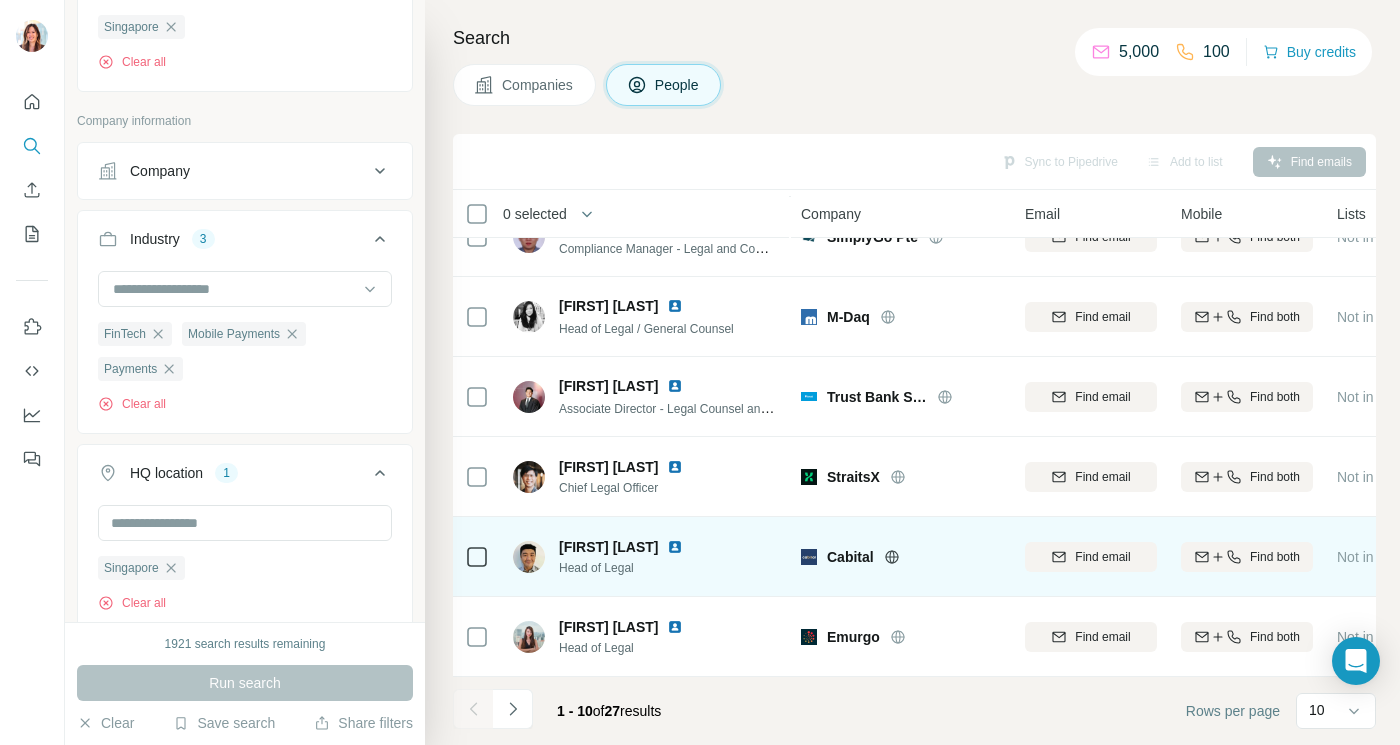 click at bounding box center [675, 547] 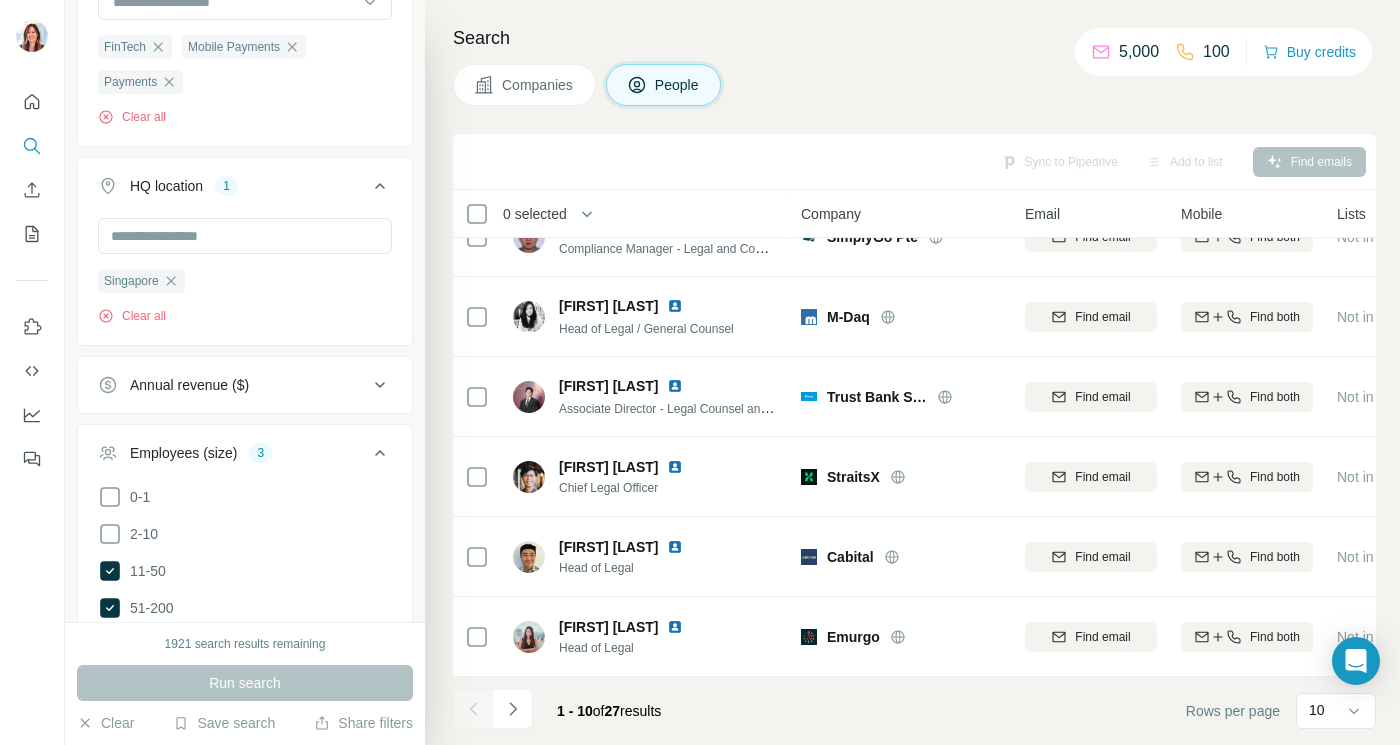 scroll, scrollTop: 1666, scrollLeft: 0, axis: vertical 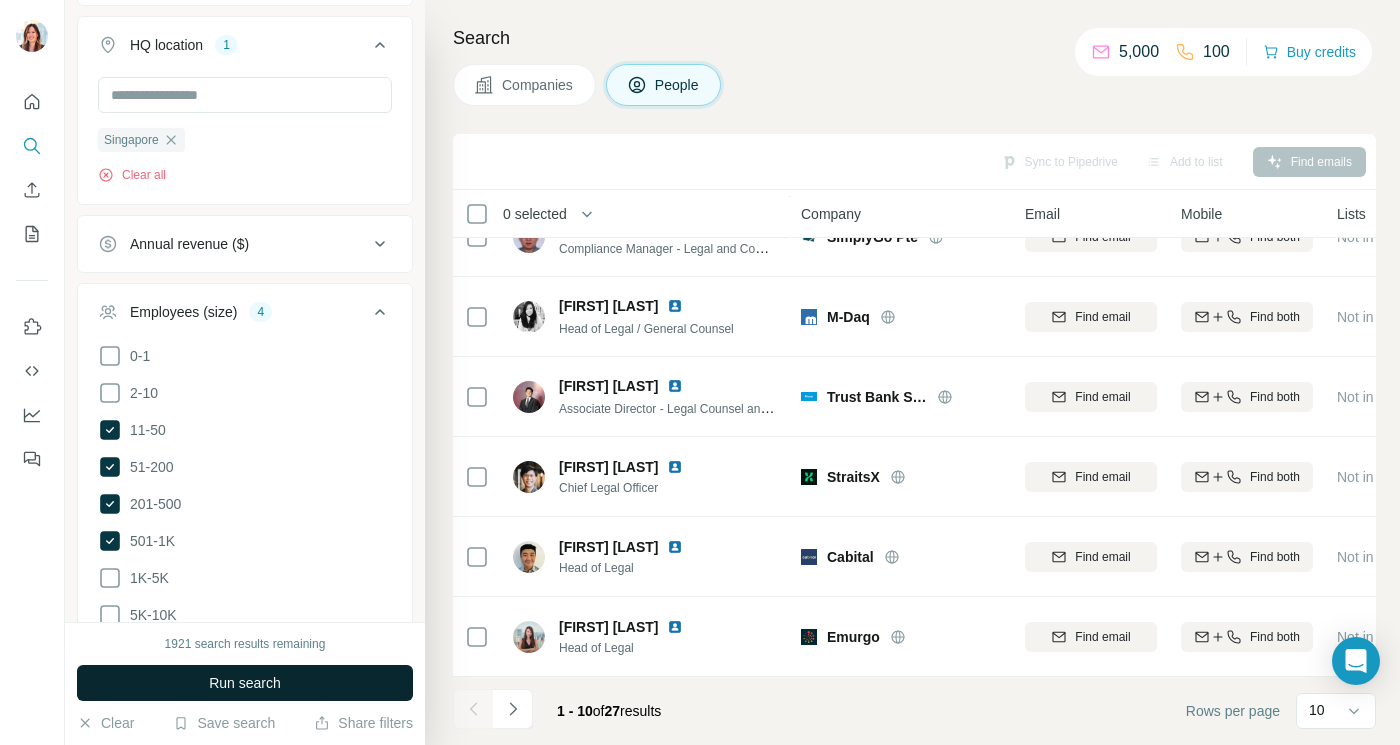 click on "Run search" at bounding box center (245, 683) 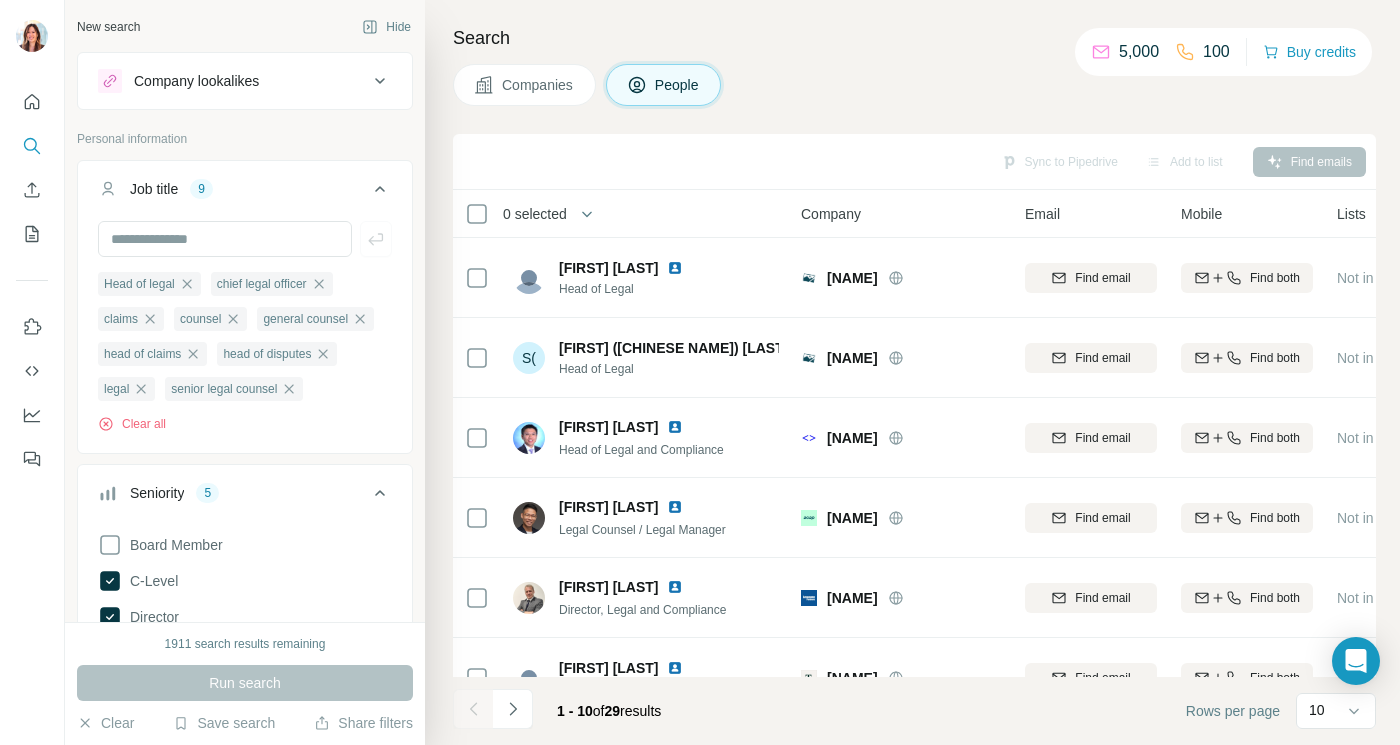 scroll, scrollTop: 0, scrollLeft: 0, axis: both 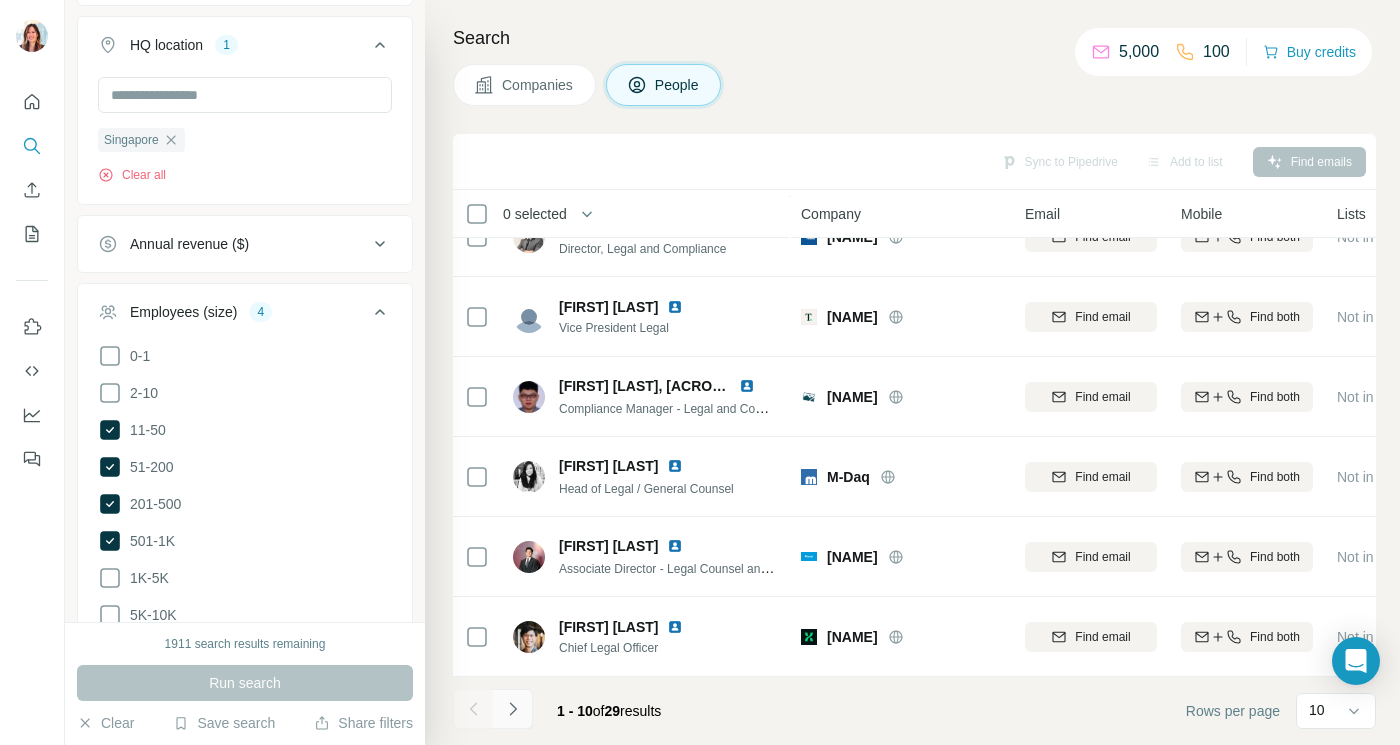 click 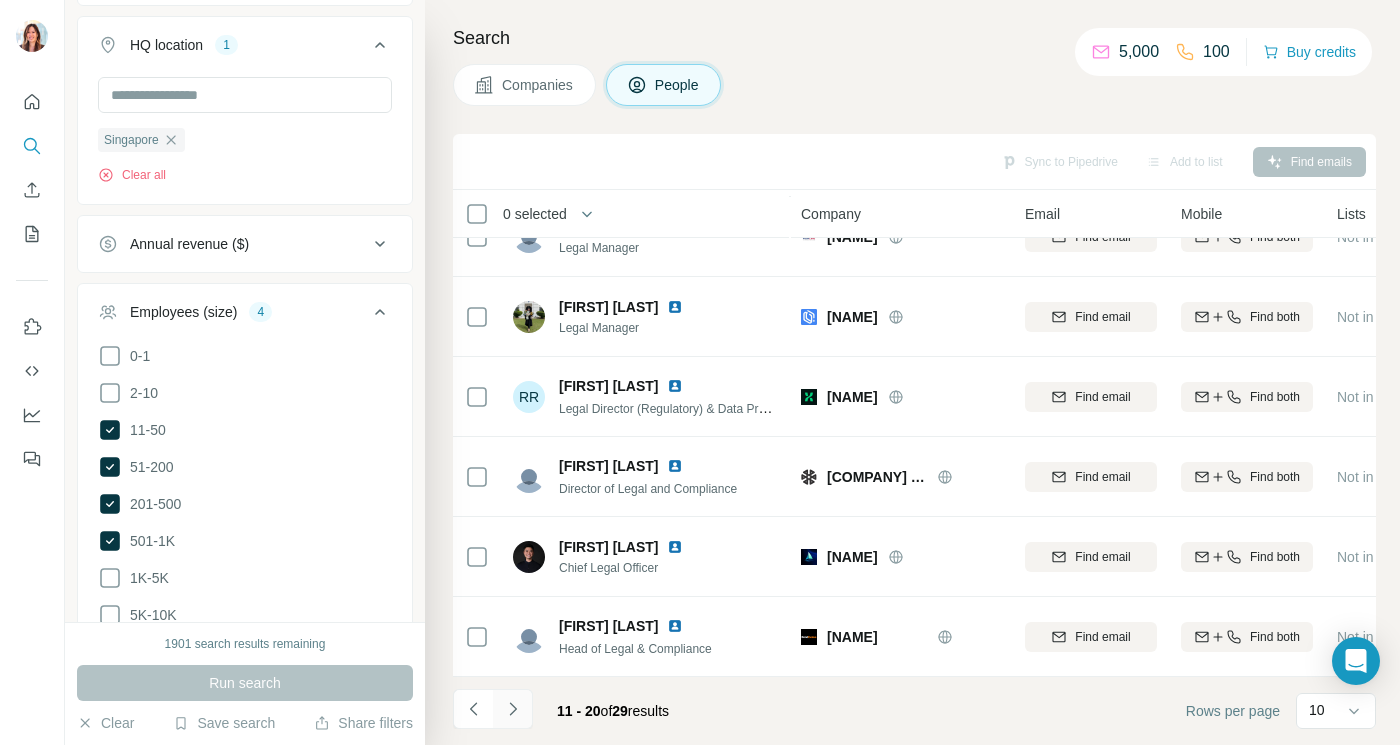 click at bounding box center (513, 709) 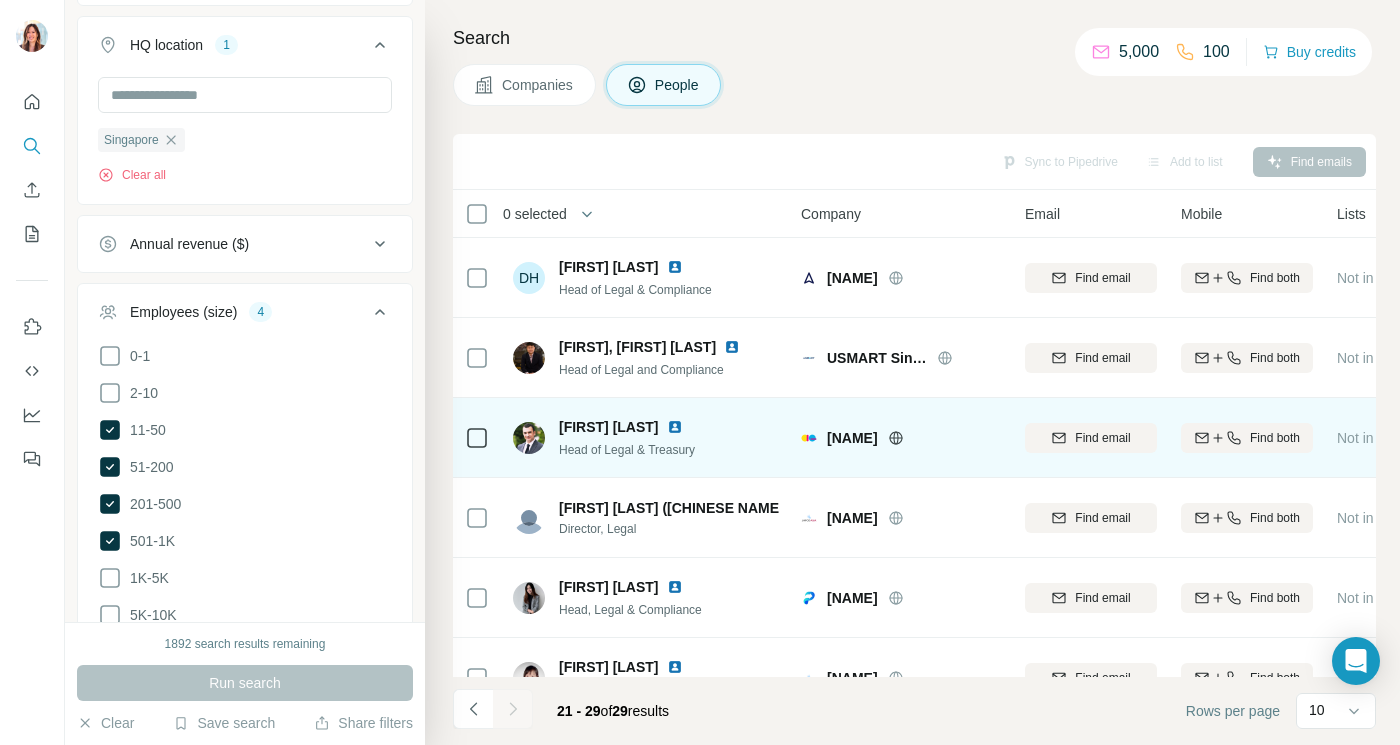 scroll, scrollTop: 281, scrollLeft: 0, axis: vertical 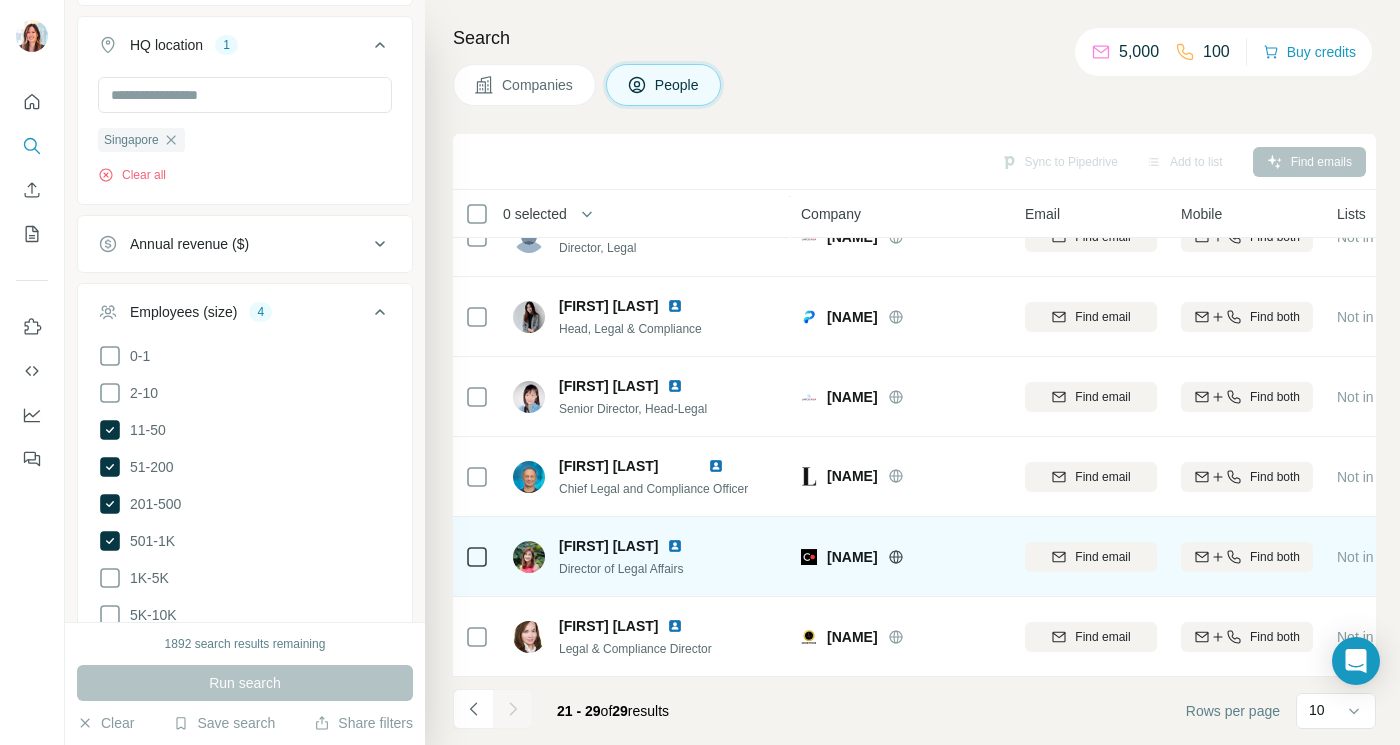click at bounding box center (675, 546) 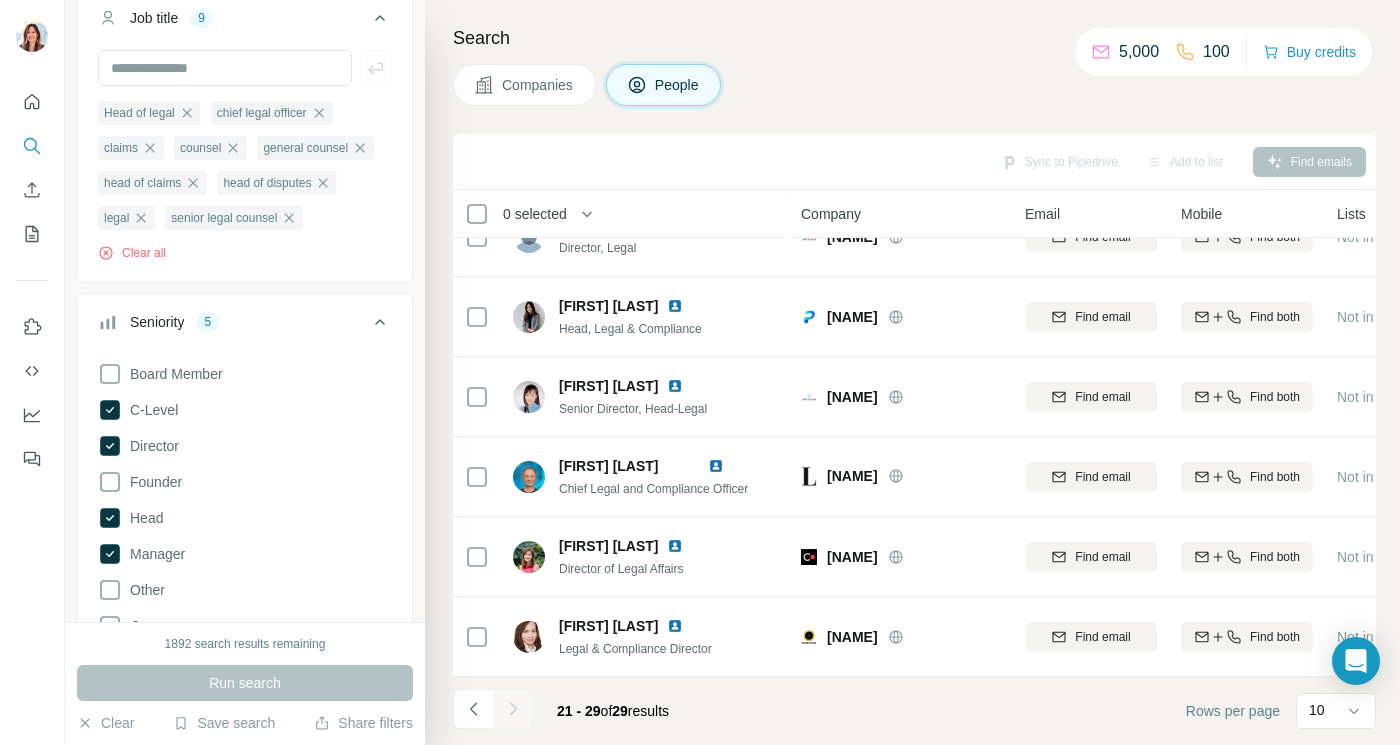 scroll, scrollTop: 0, scrollLeft: 0, axis: both 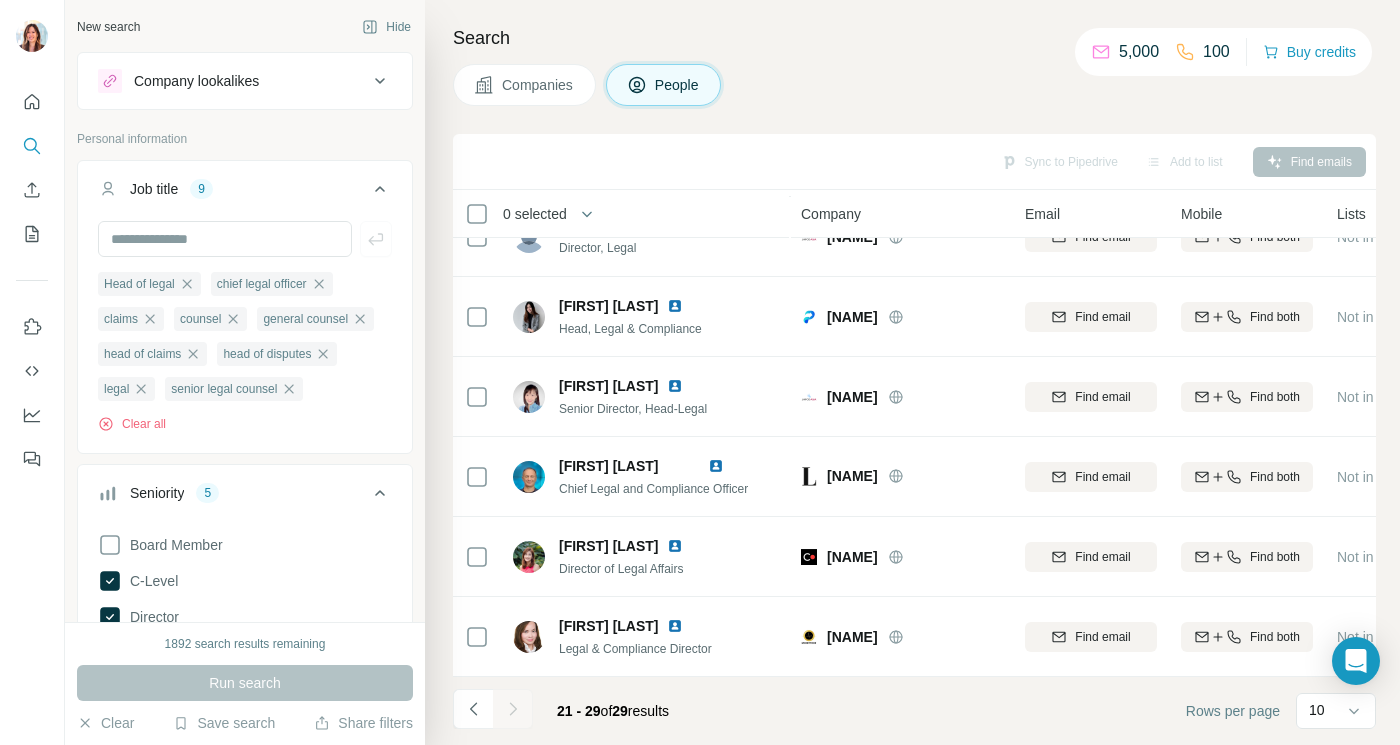 click on "Company lookalikes" at bounding box center (196, 81) 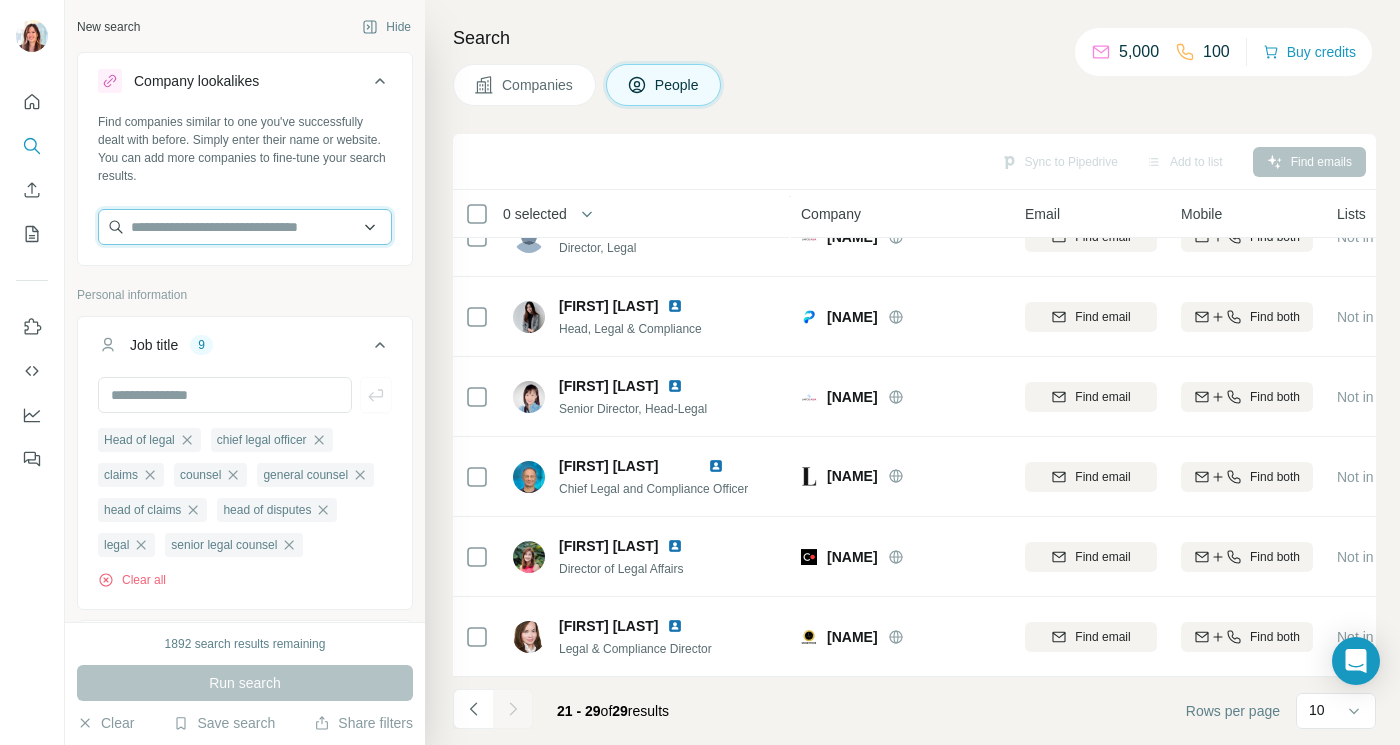 click at bounding box center (245, 227) 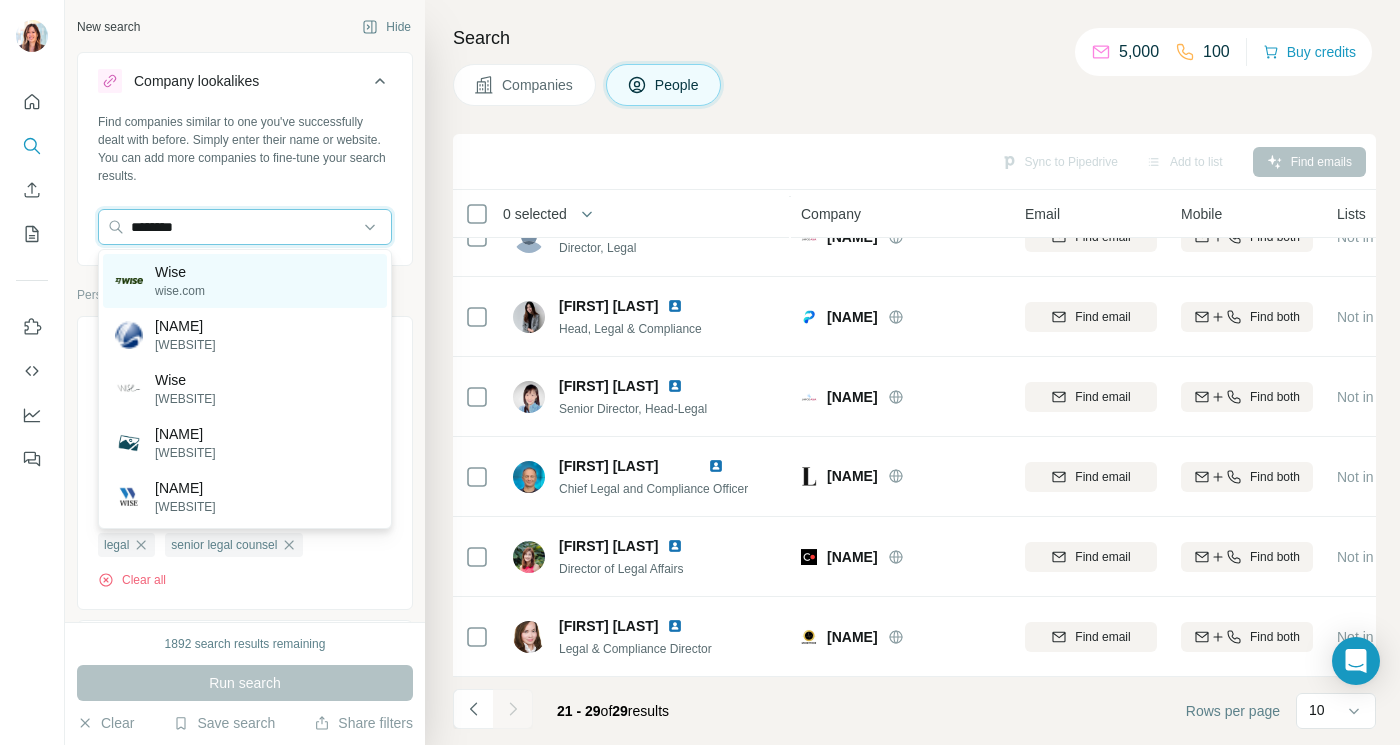type on "********" 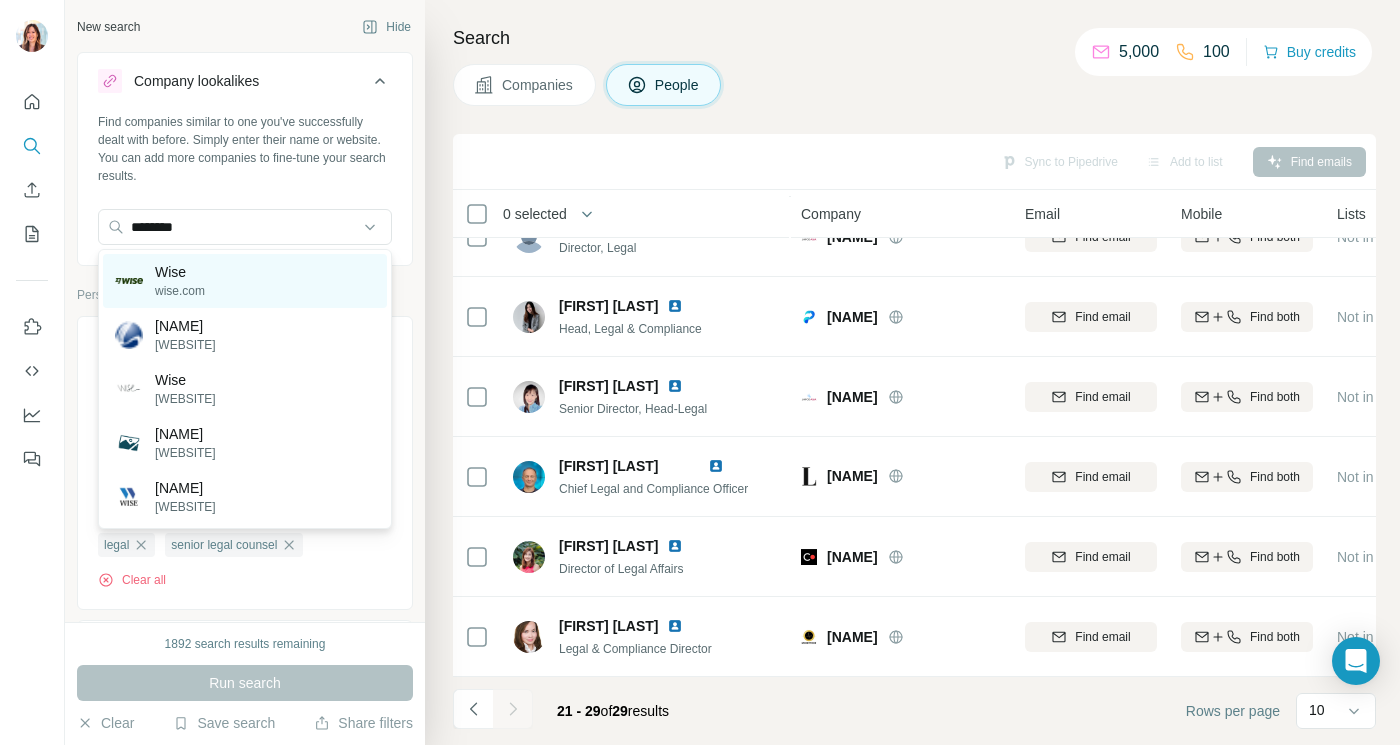 click on "Wise wise.com" at bounding box center (245, 281) 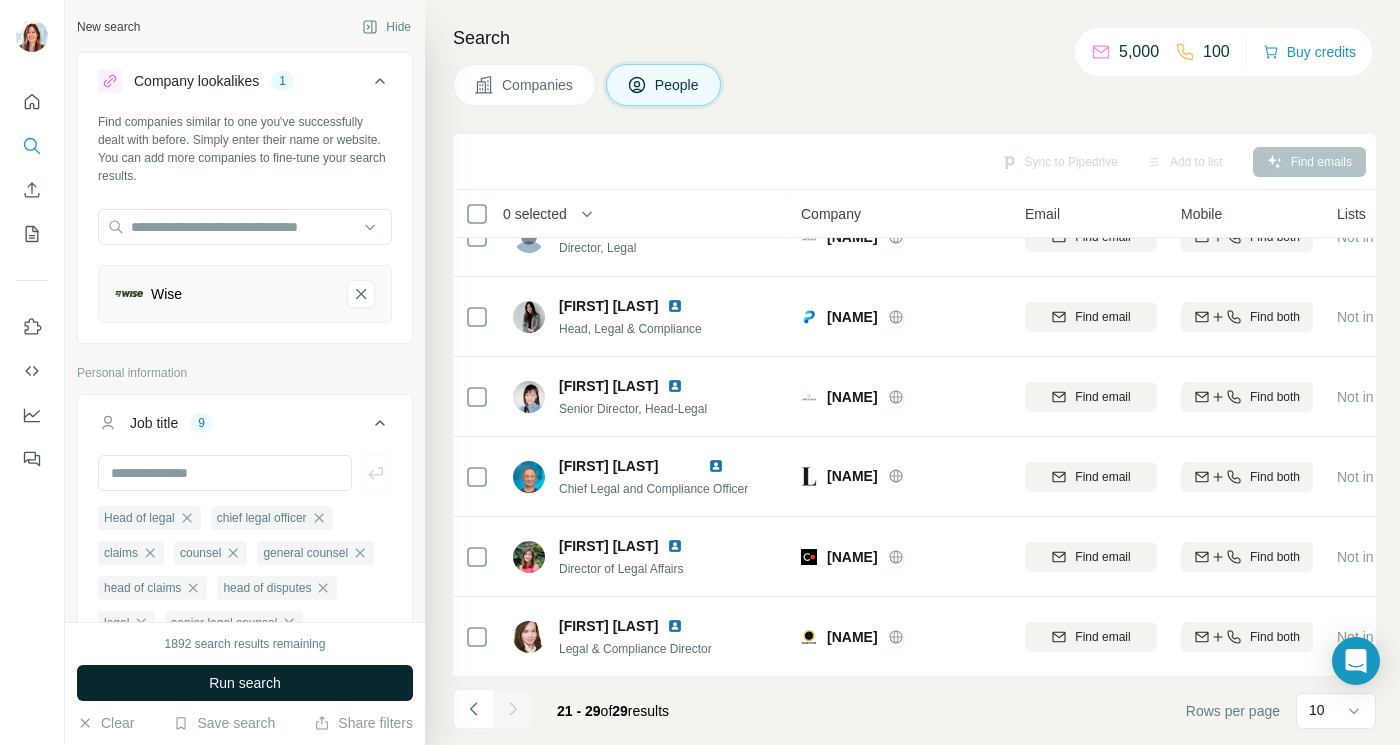 click on "Run search" at bounding box center (245, 683) 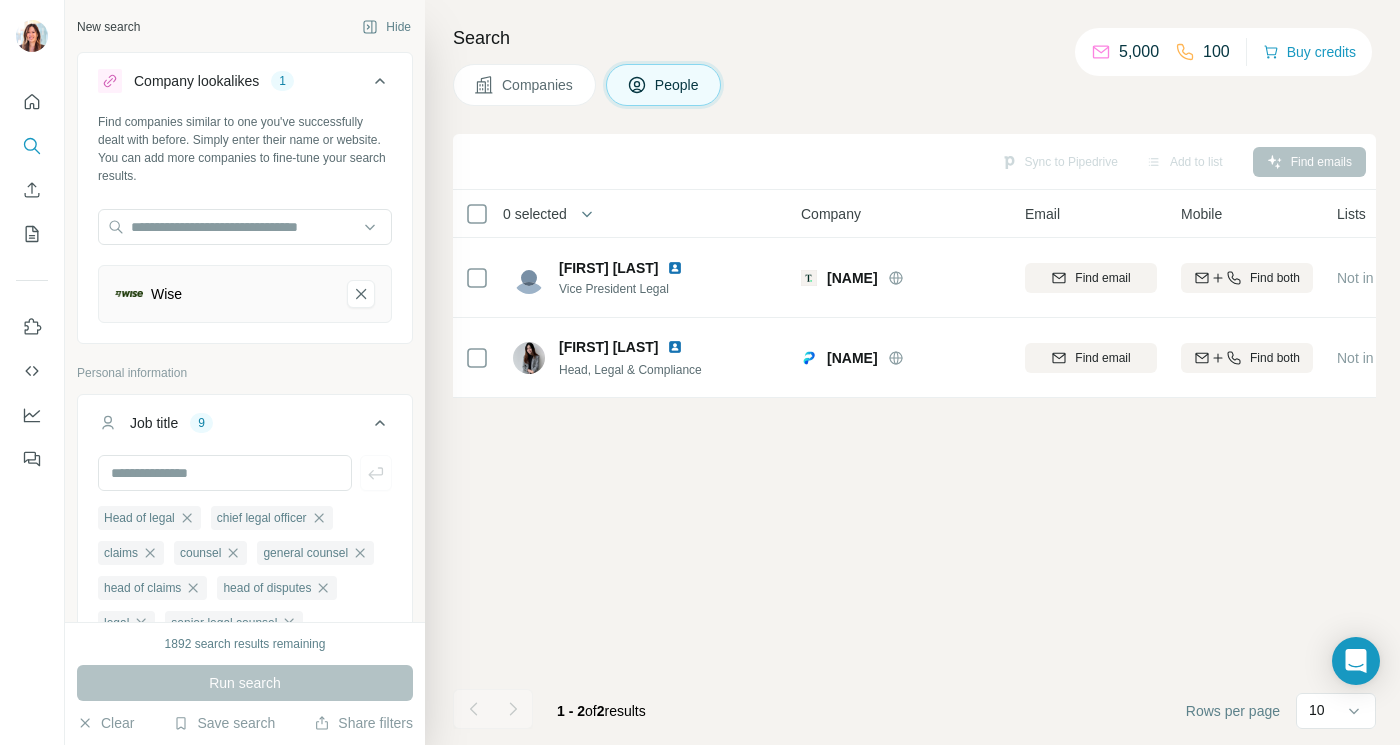 scroll, scrollTop: 0, scrollLeft: 0, axis: both 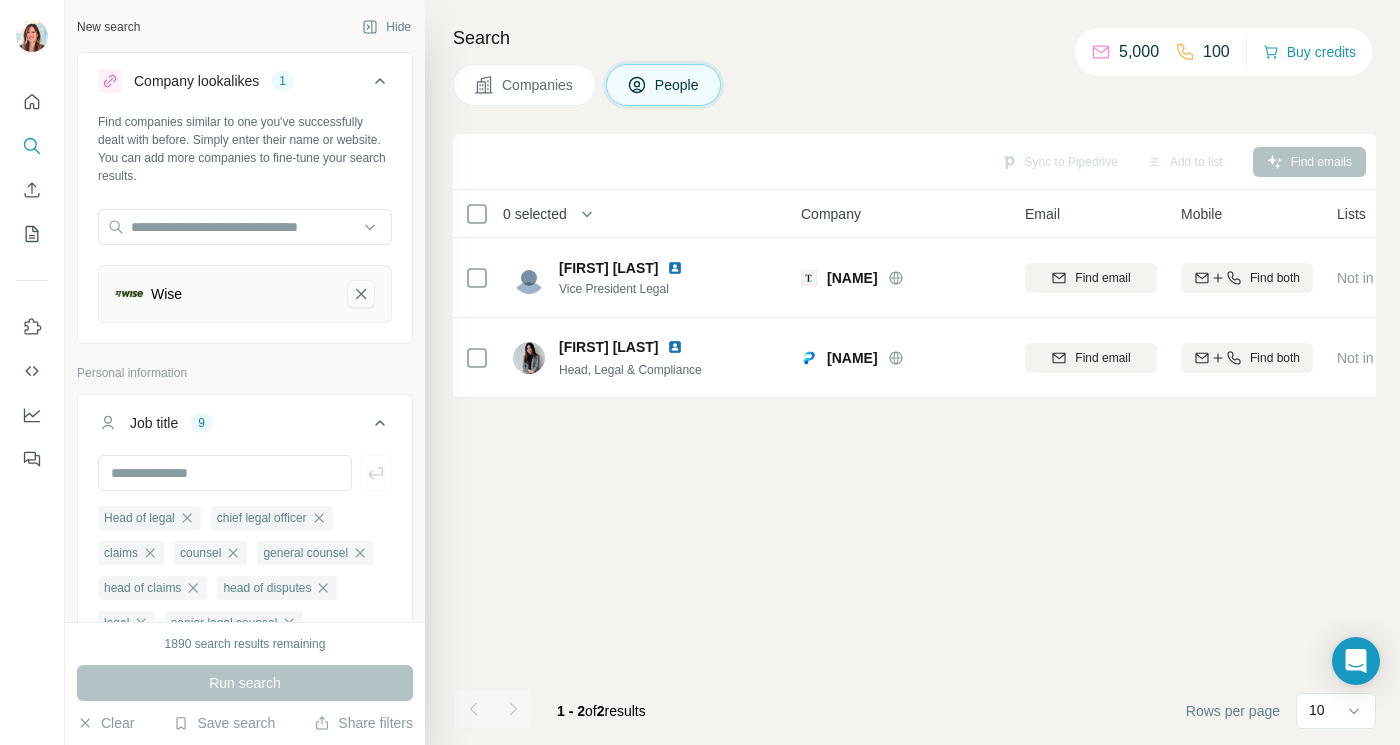 click 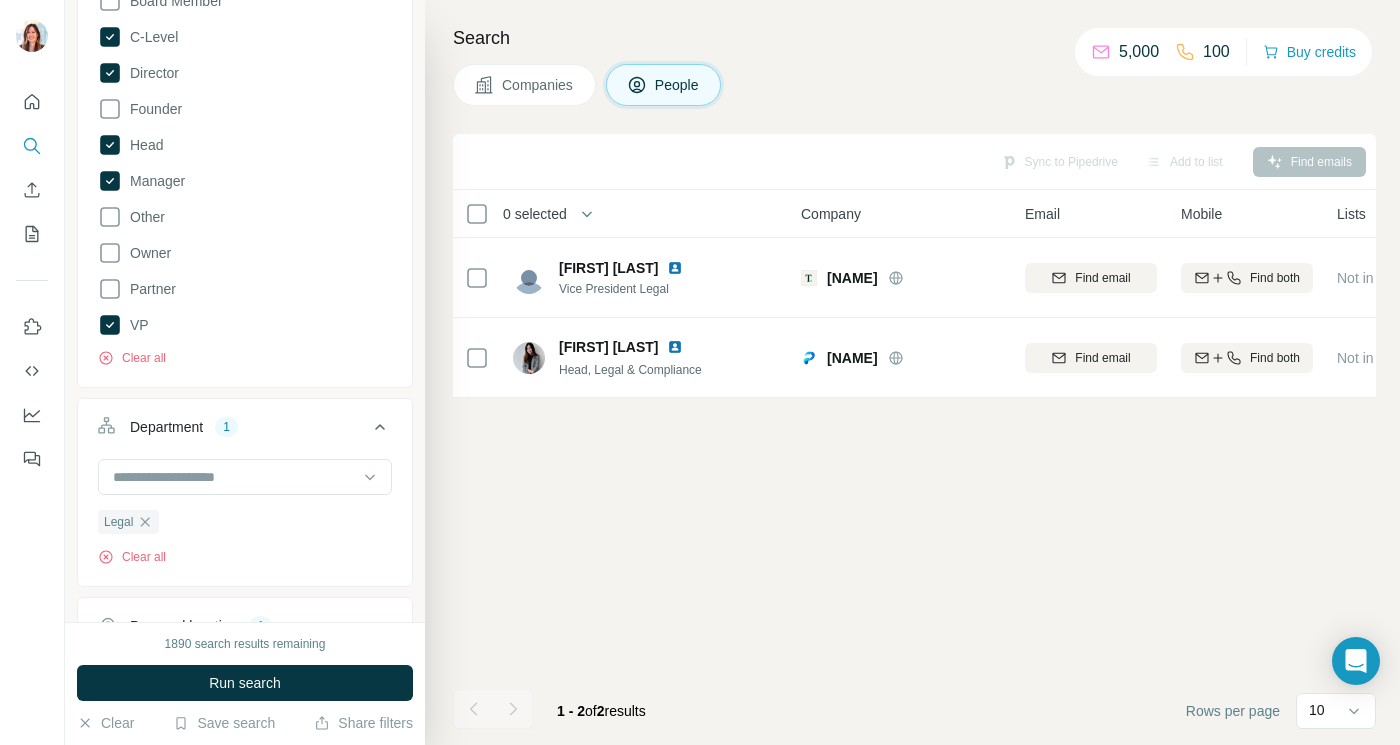 scroll, scrollTop: 1158, scrollLeft: 0, axis: vertical 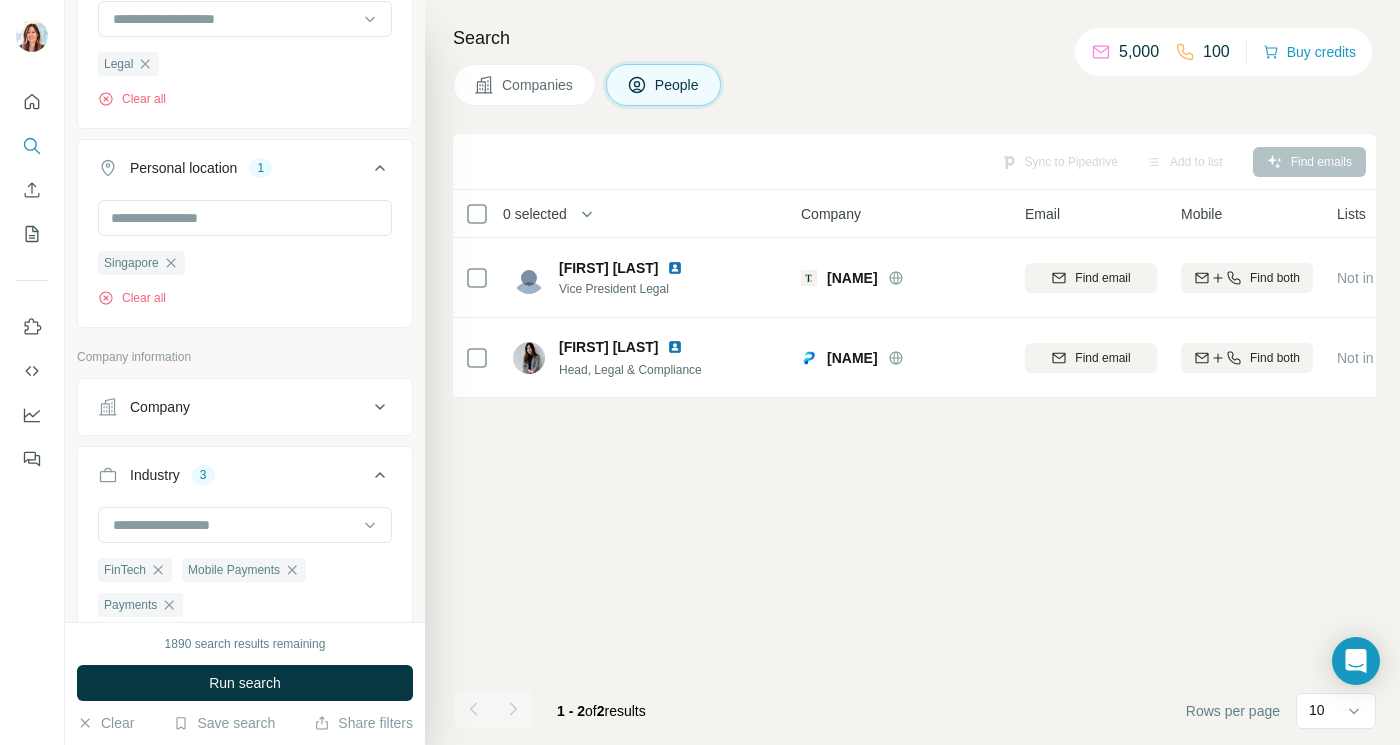 click on "Company" at bounding box center (233, 407) 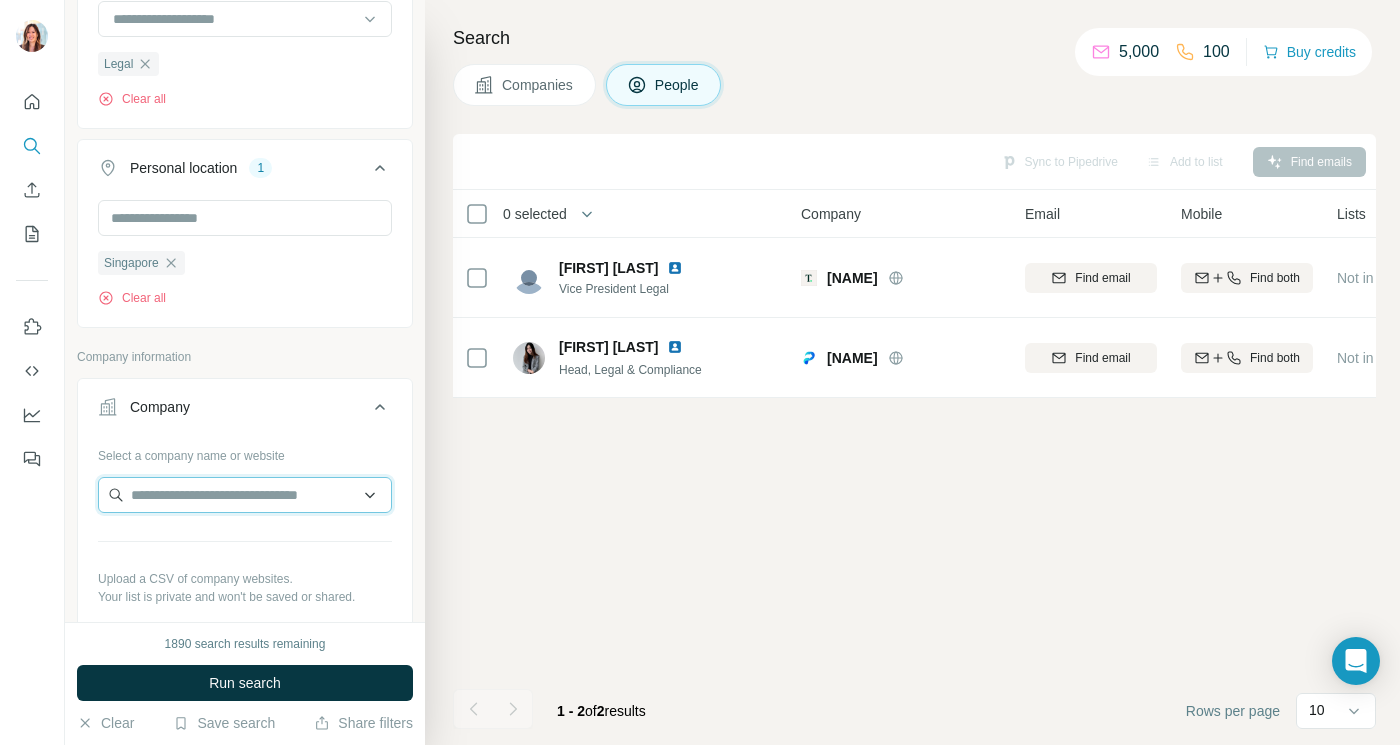 click at bounding box center (245, 495) 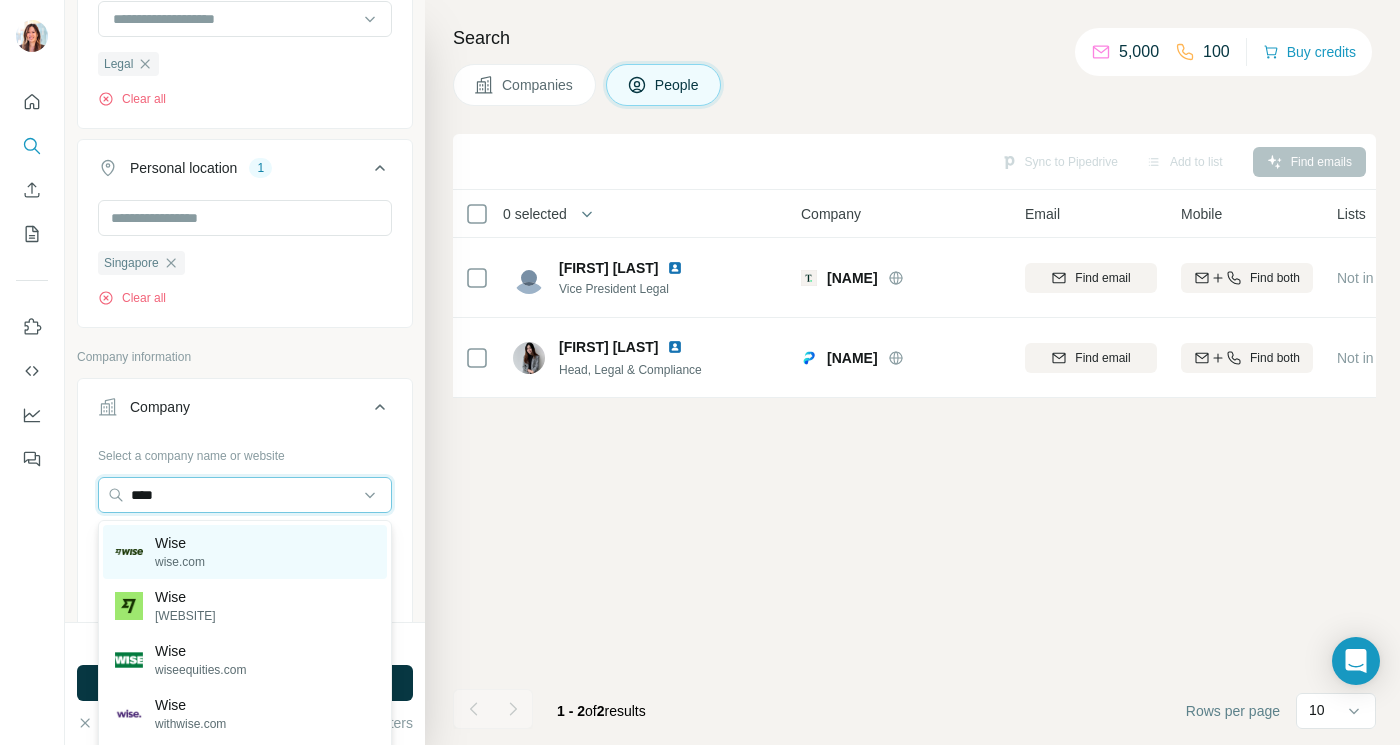 type on "****" 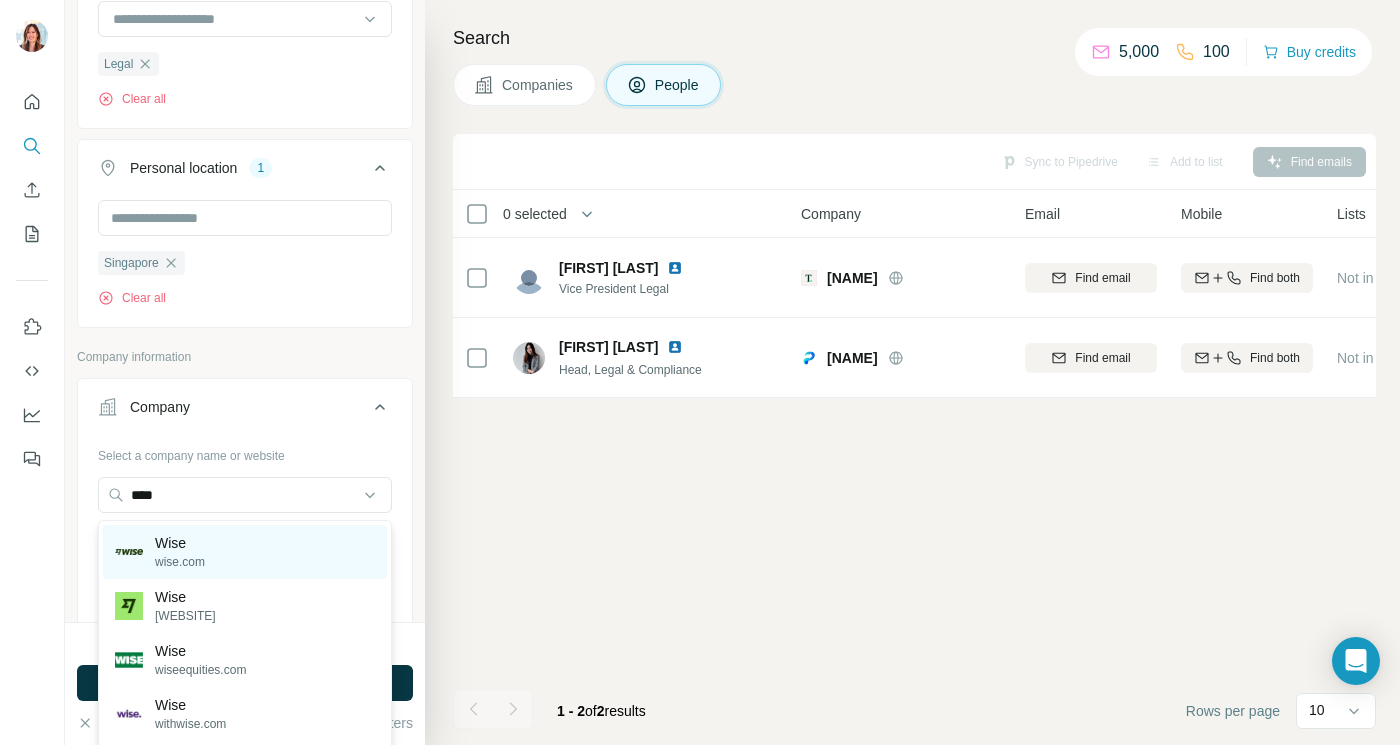 click on "Wise" at bounding box center [180, 543] 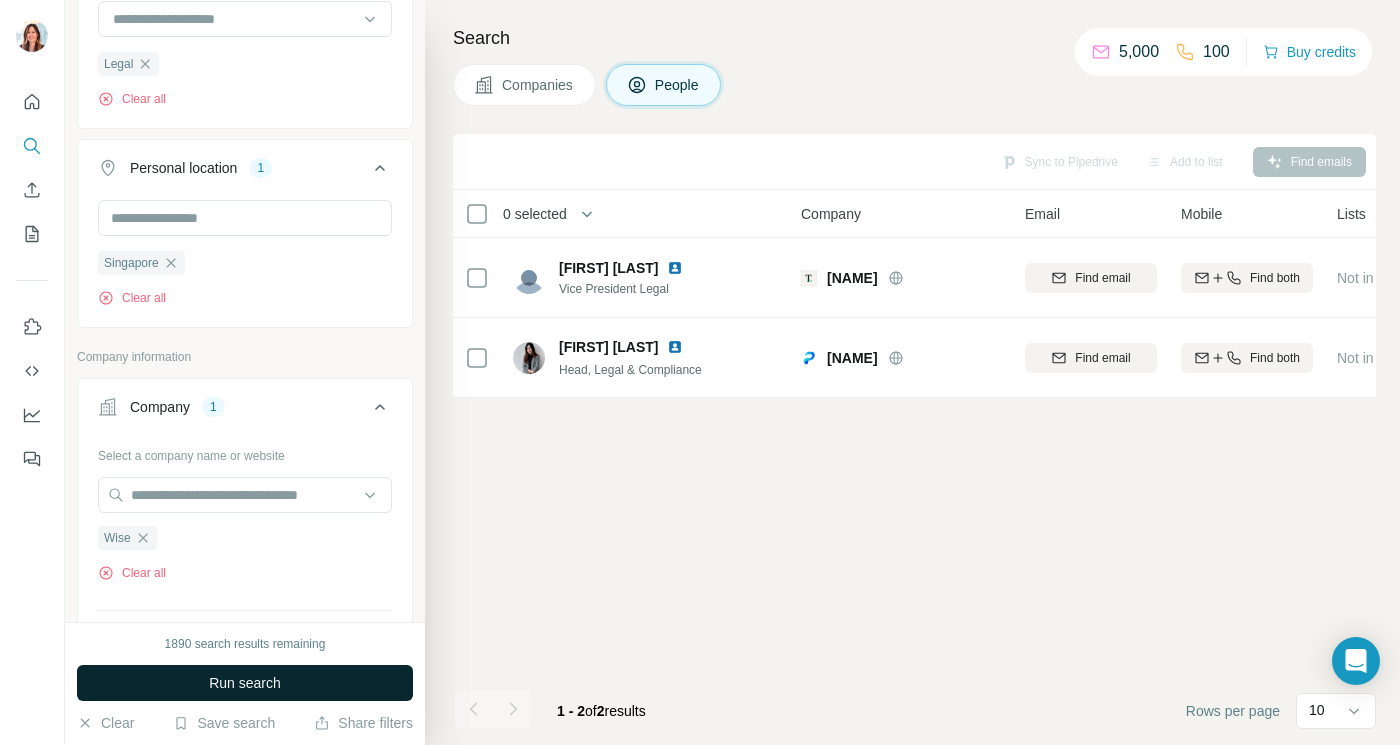 click on "Run search" at bounding box center [245, 683] 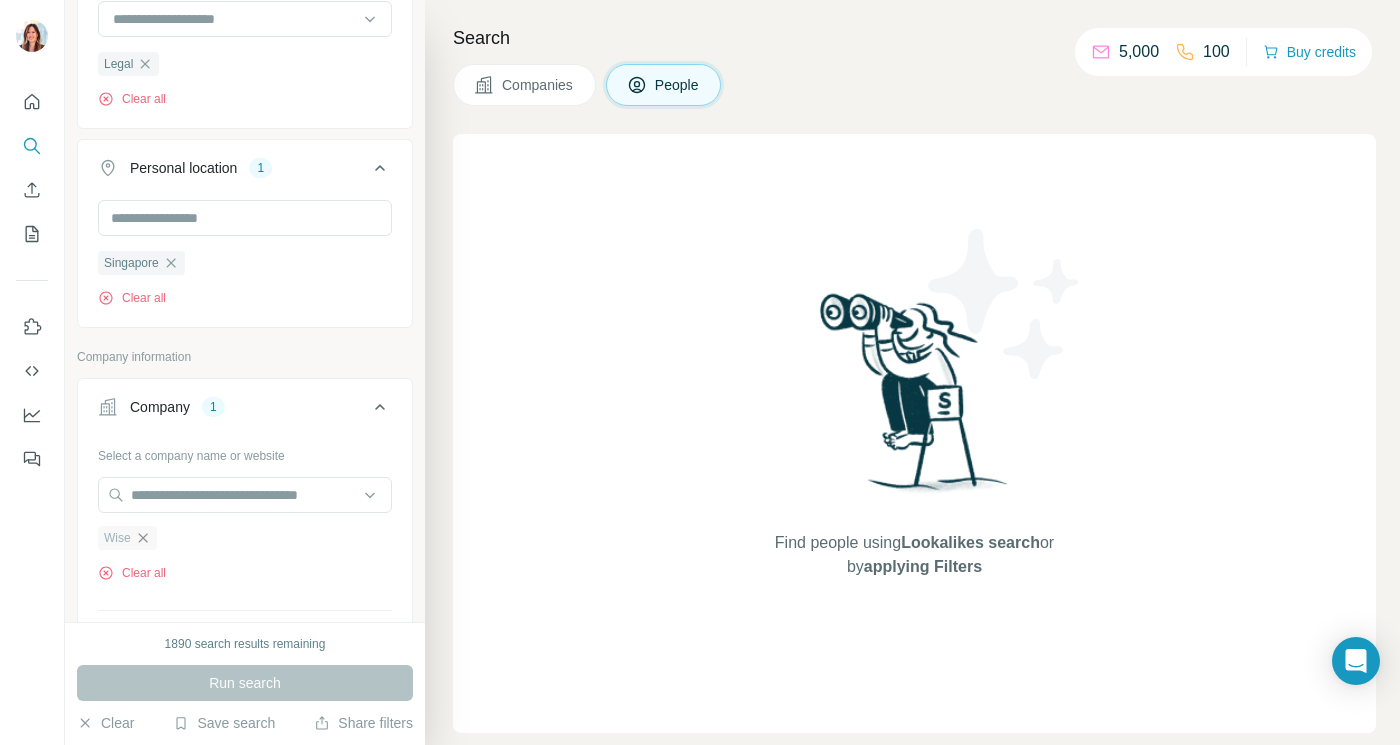 click 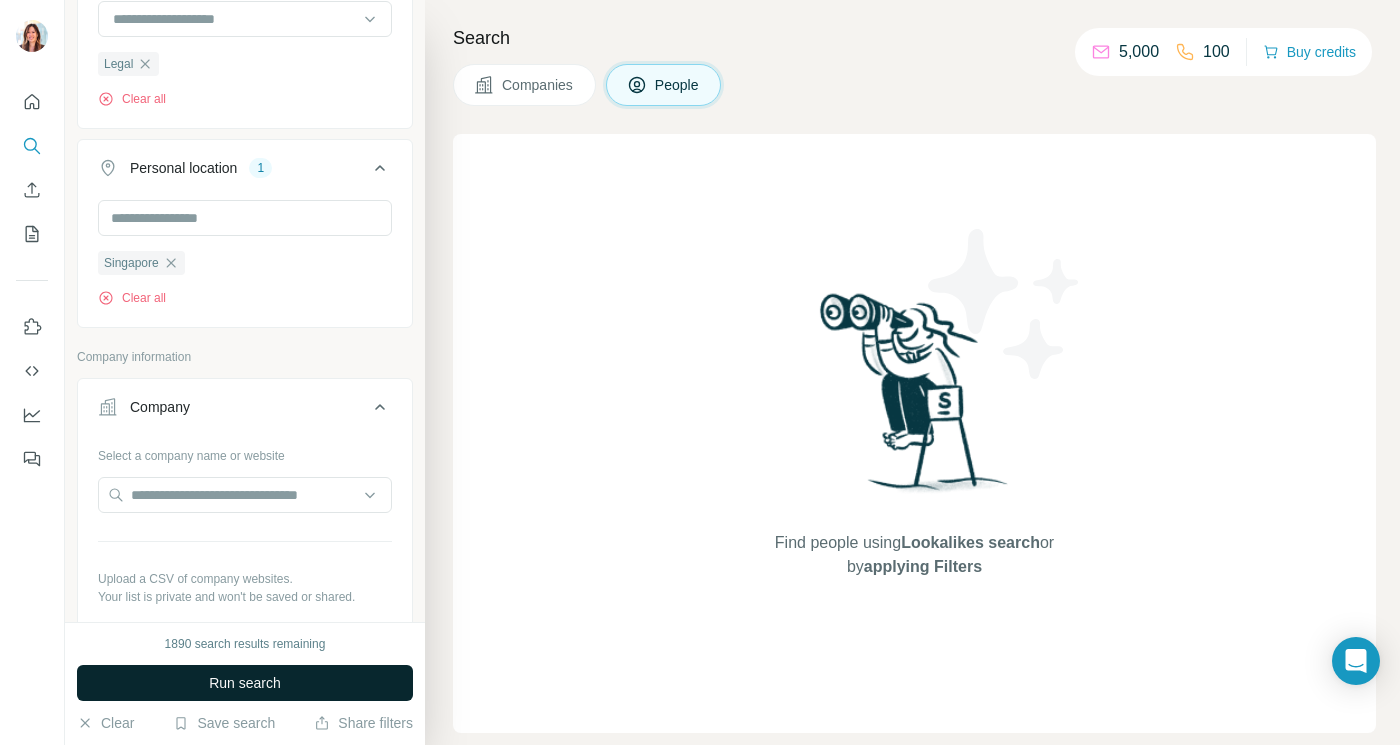 click on "Run search" at bounding box center (245, 683) 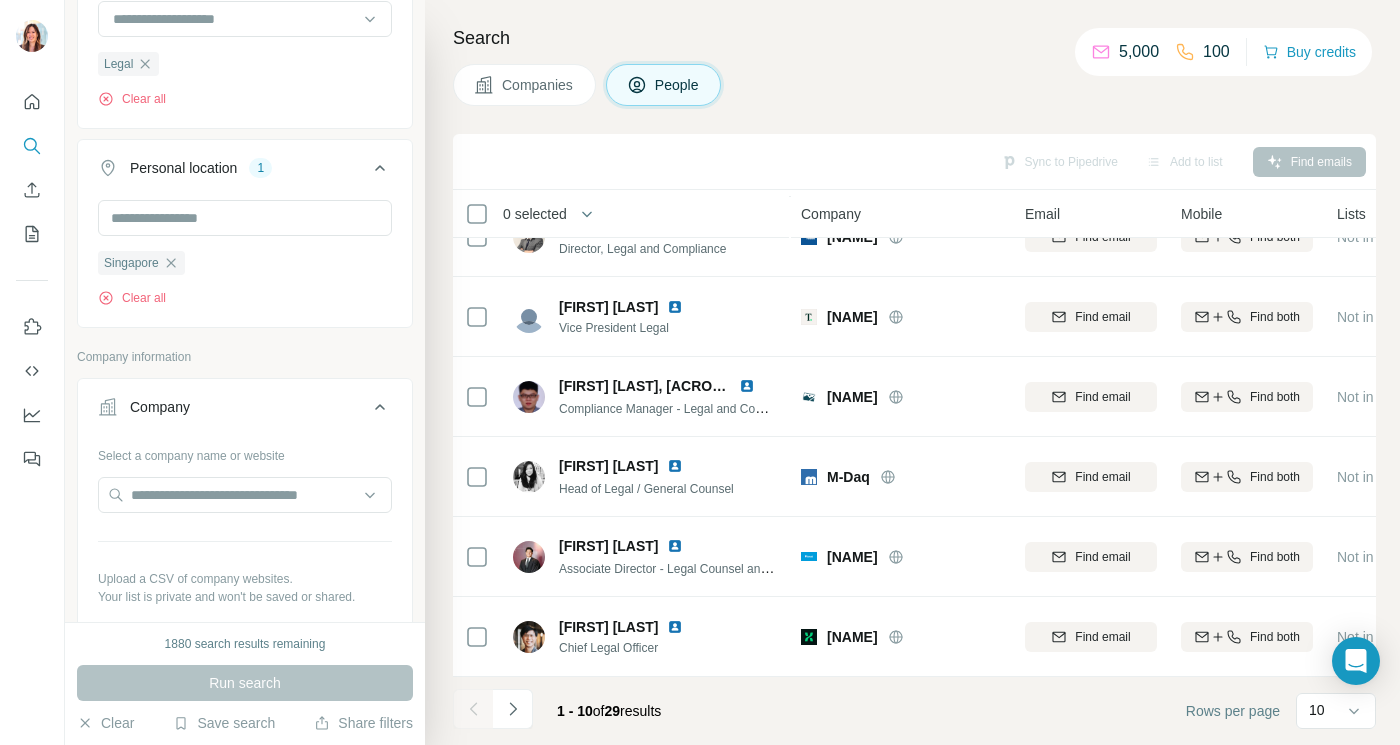 scroll, scrollTop: 0, scrollLeft: 0, axis: both 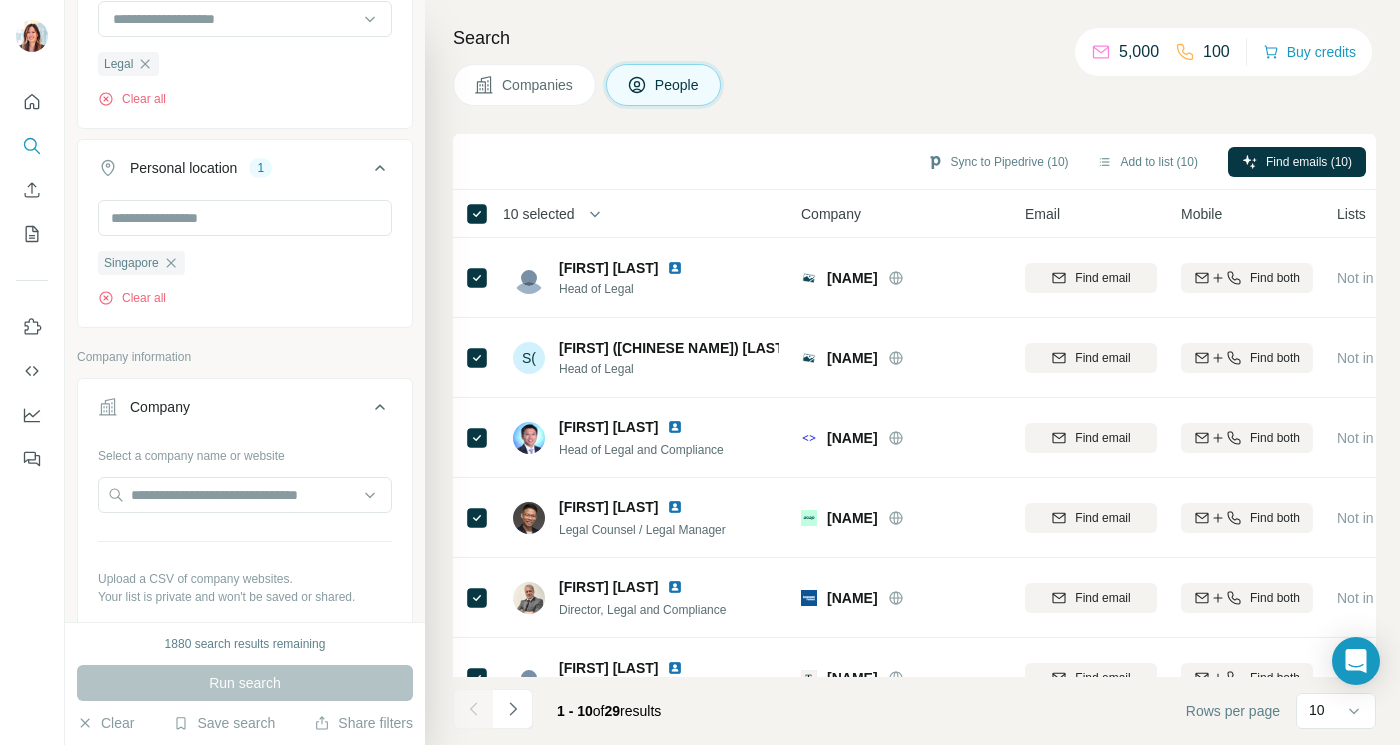 click on "10 selected" at bounding box center [539, 214] 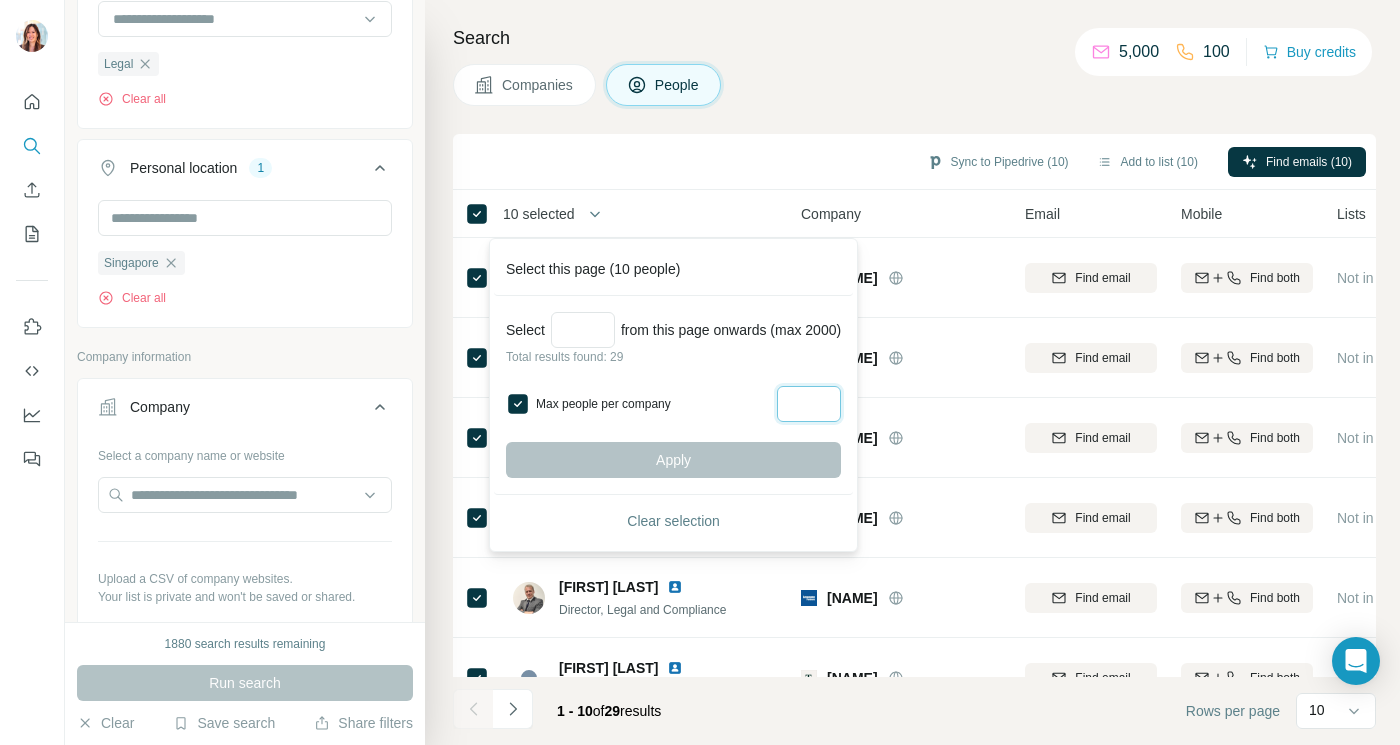 click at bounding box center [809, 404] 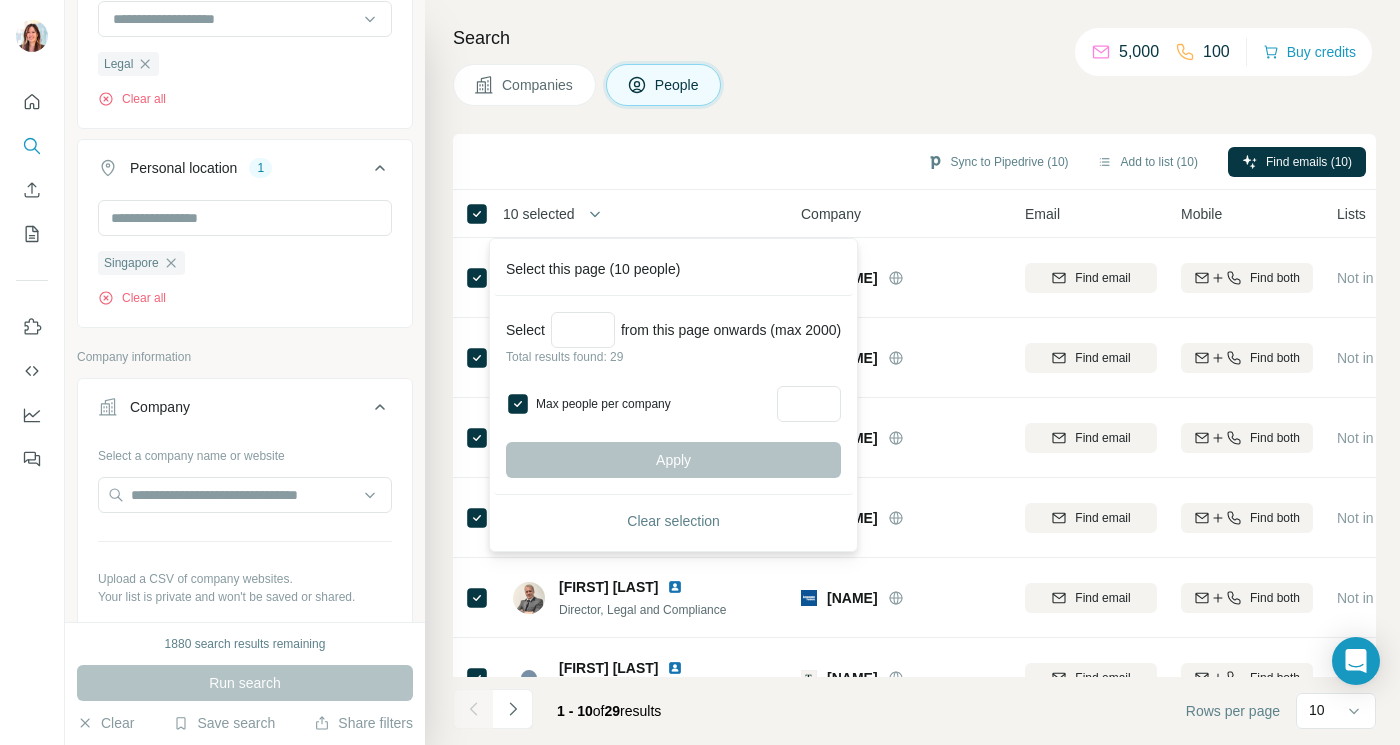 click on "Apply" at bounding box center (673, 460) 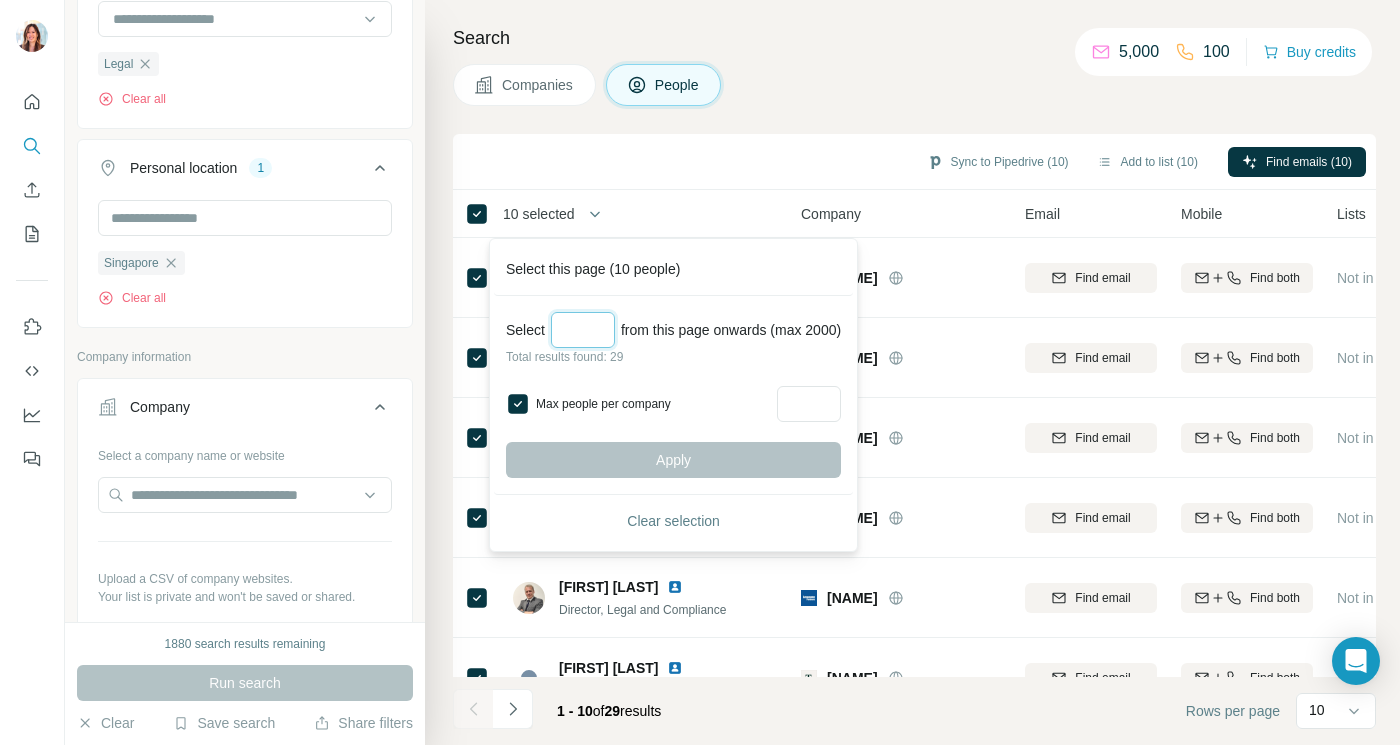 click at bounding box center (583, 330) 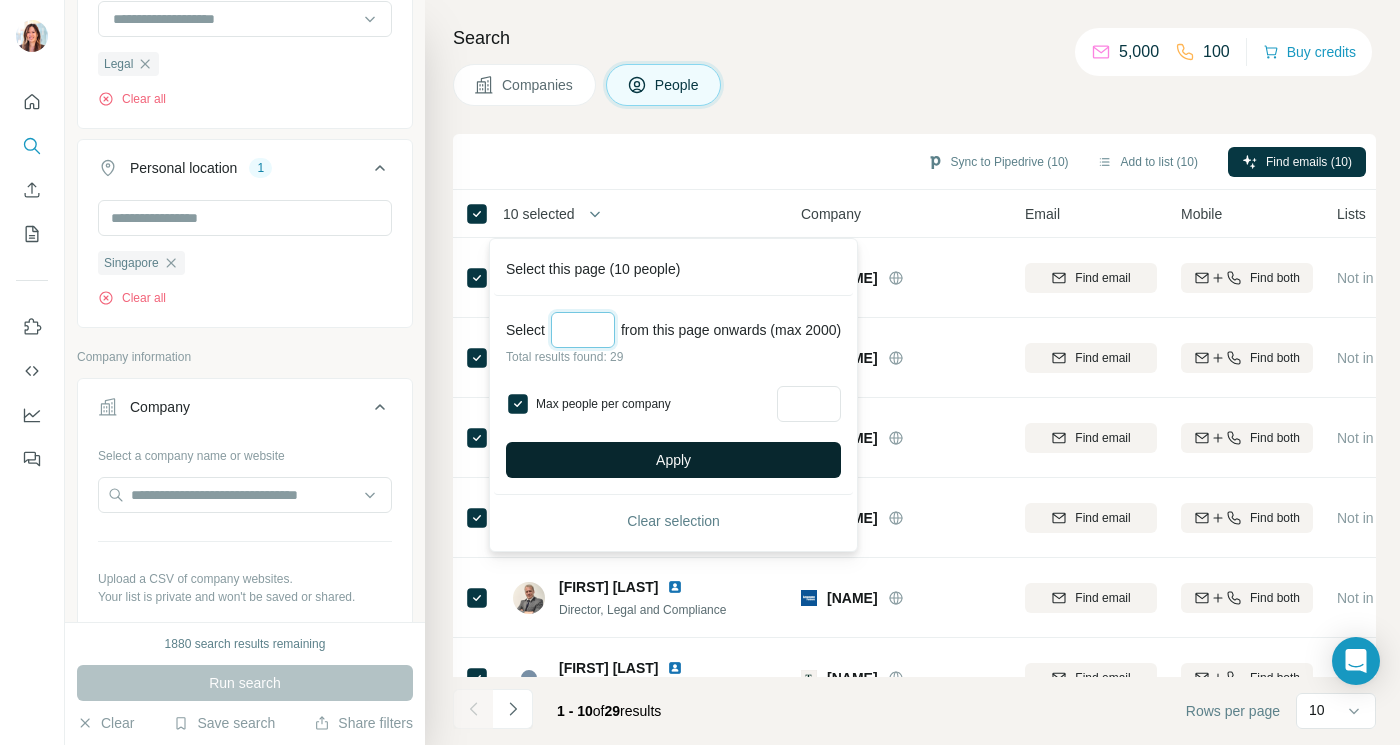 type on "**" 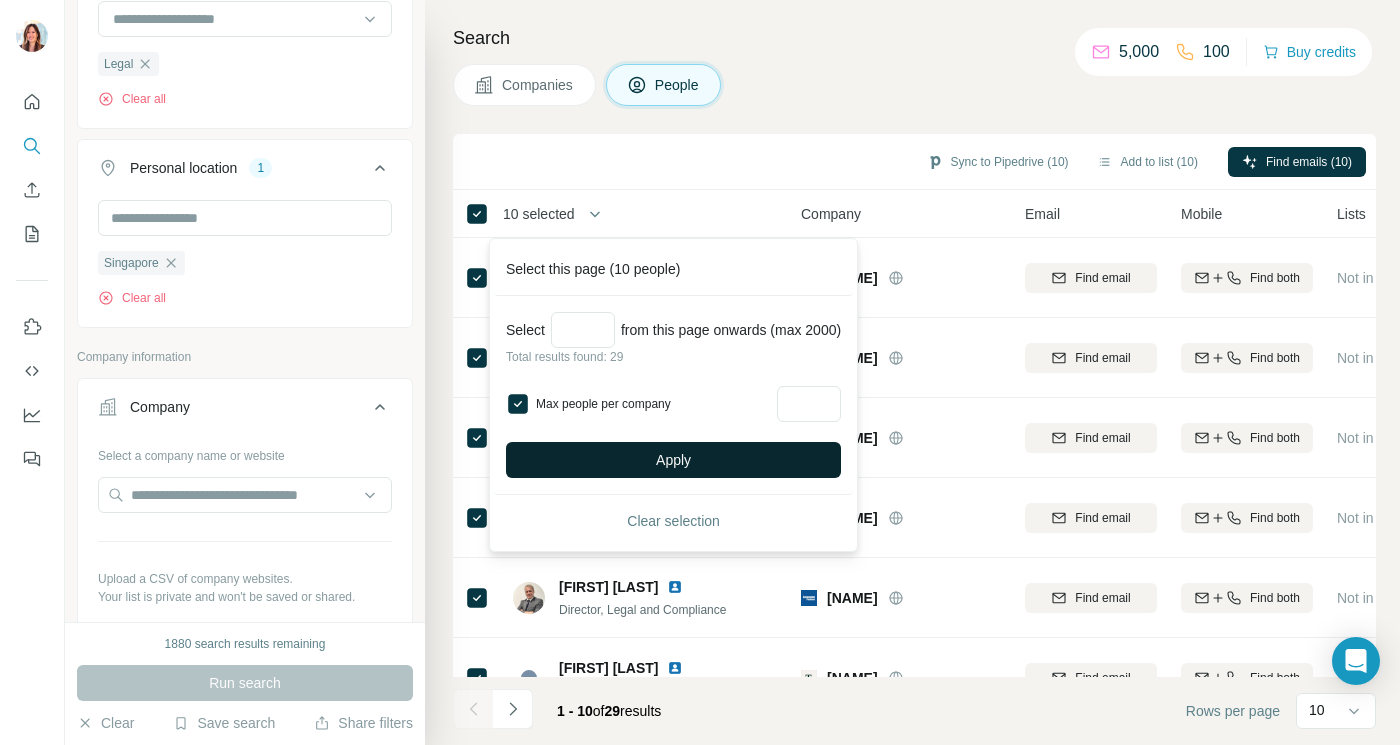 click on "Apply" at bounding box center [673, 460] 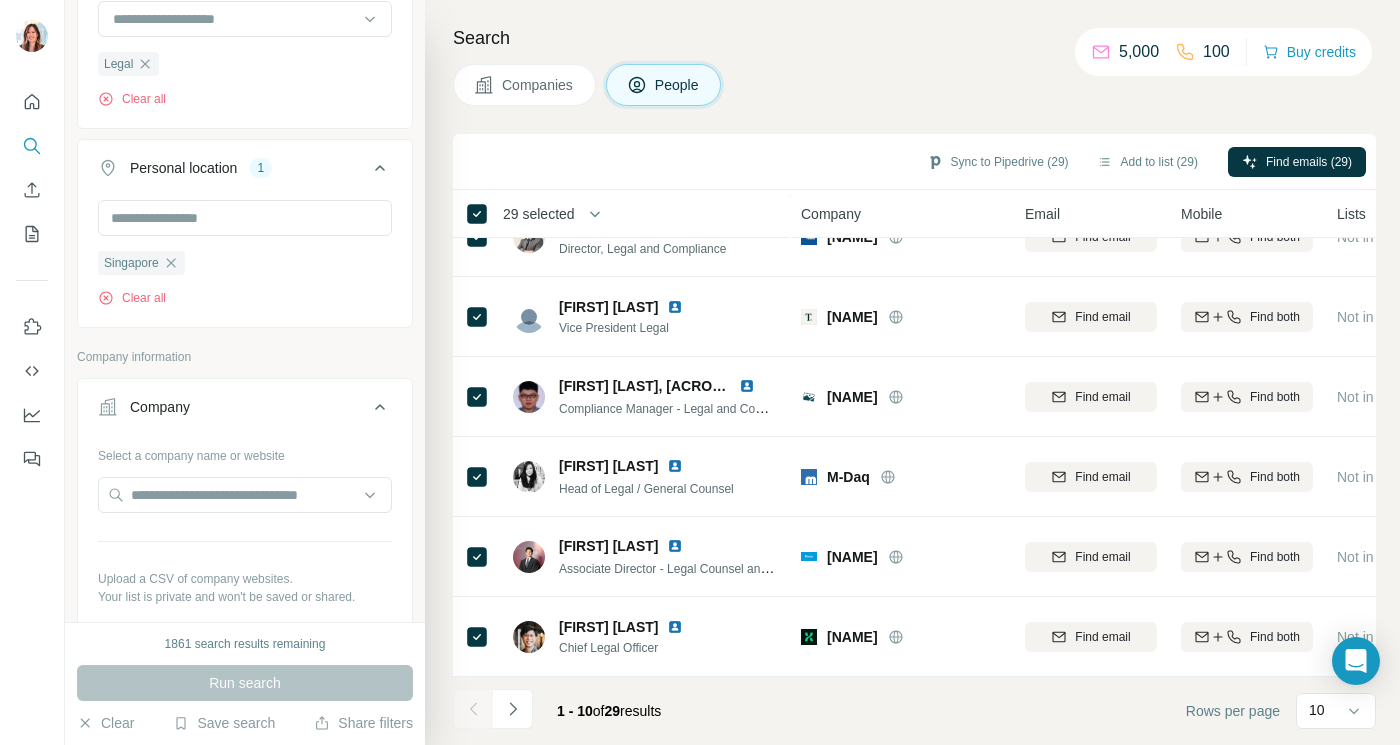 scroll, scrollTop: 0, scrollLeft: 0, axis: both 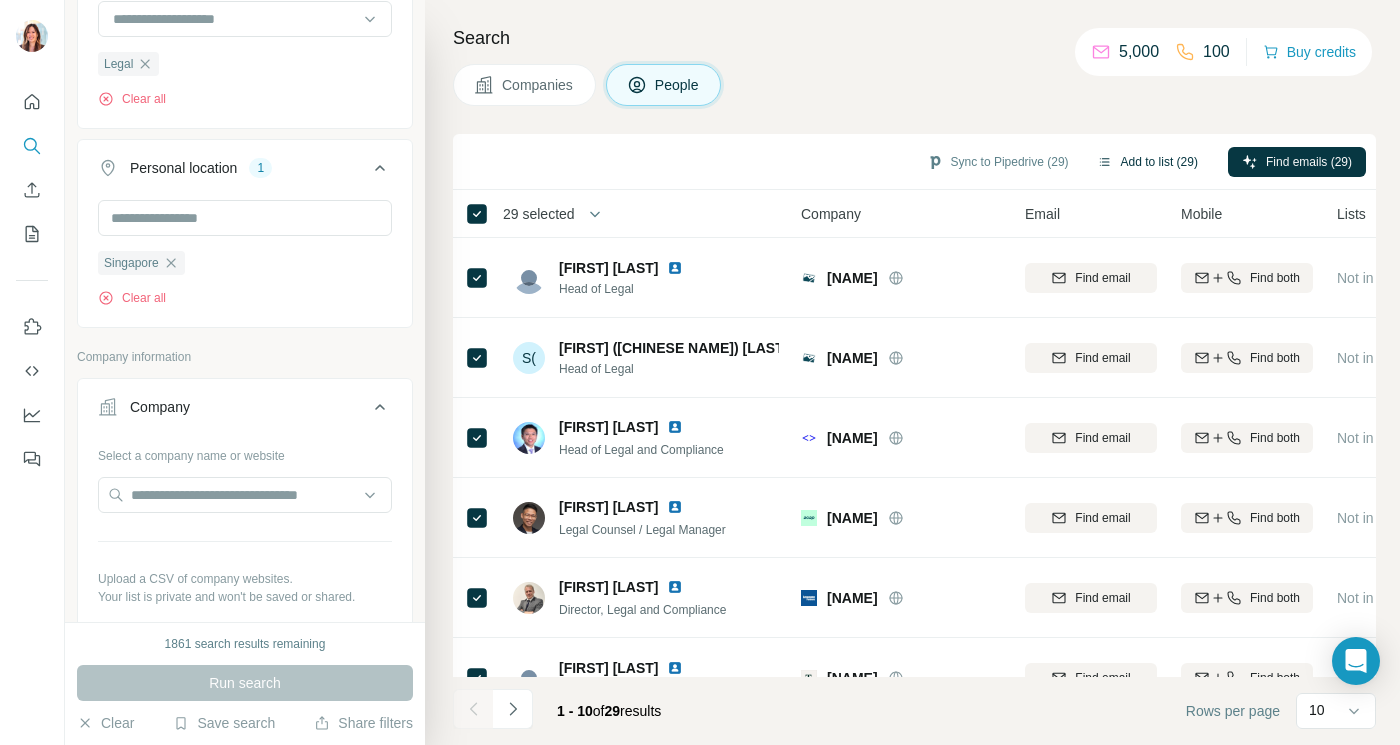 click on "Add to list (29)" at bounding box center [1147, 162] 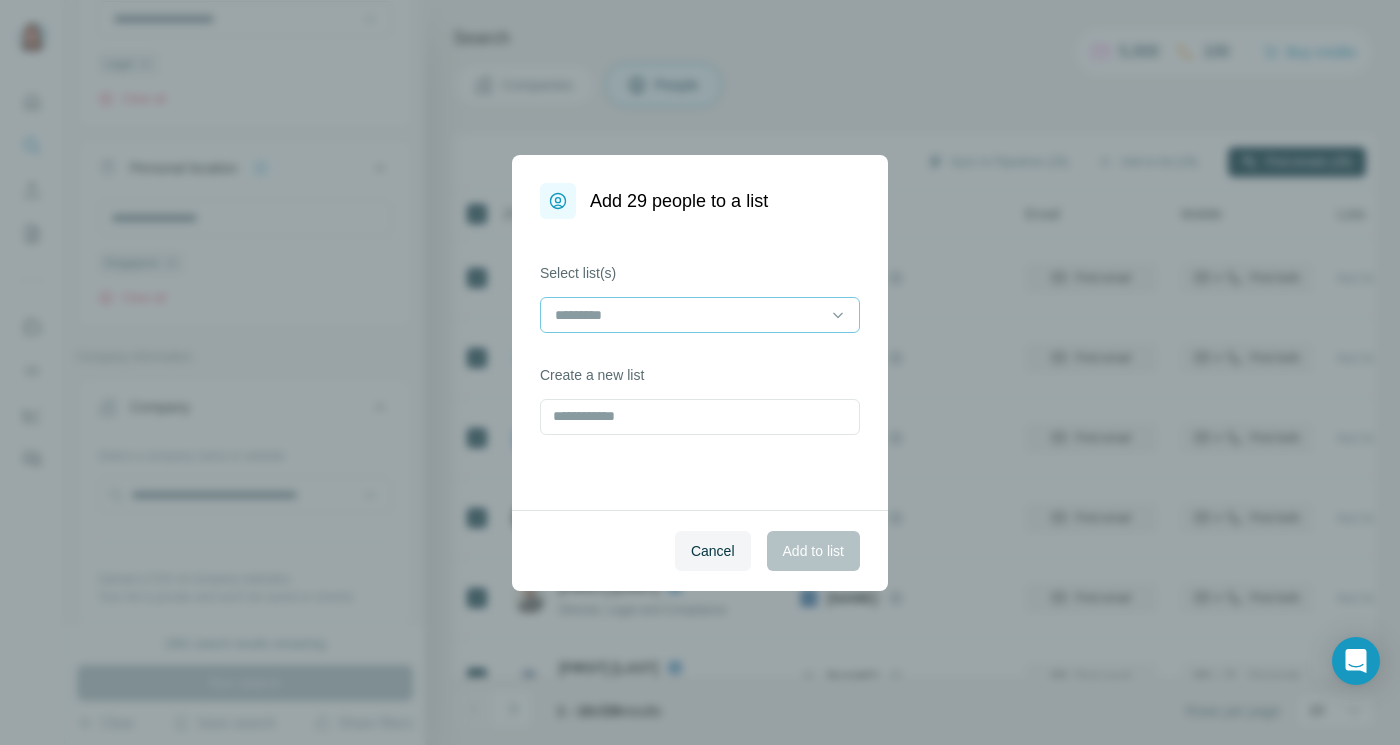 click at bounding box center (688, 315) 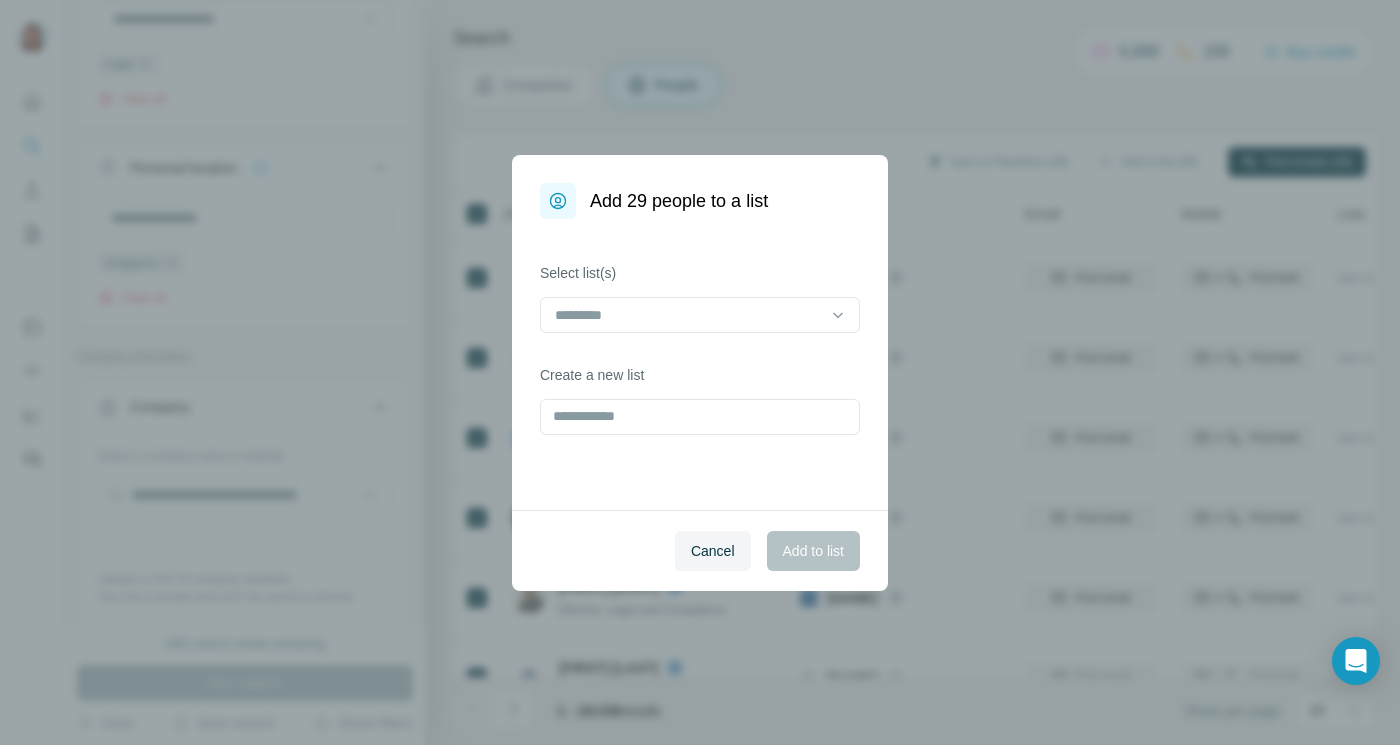 click on "Select list(s) Create a new list" at bounding box center (700, 364) 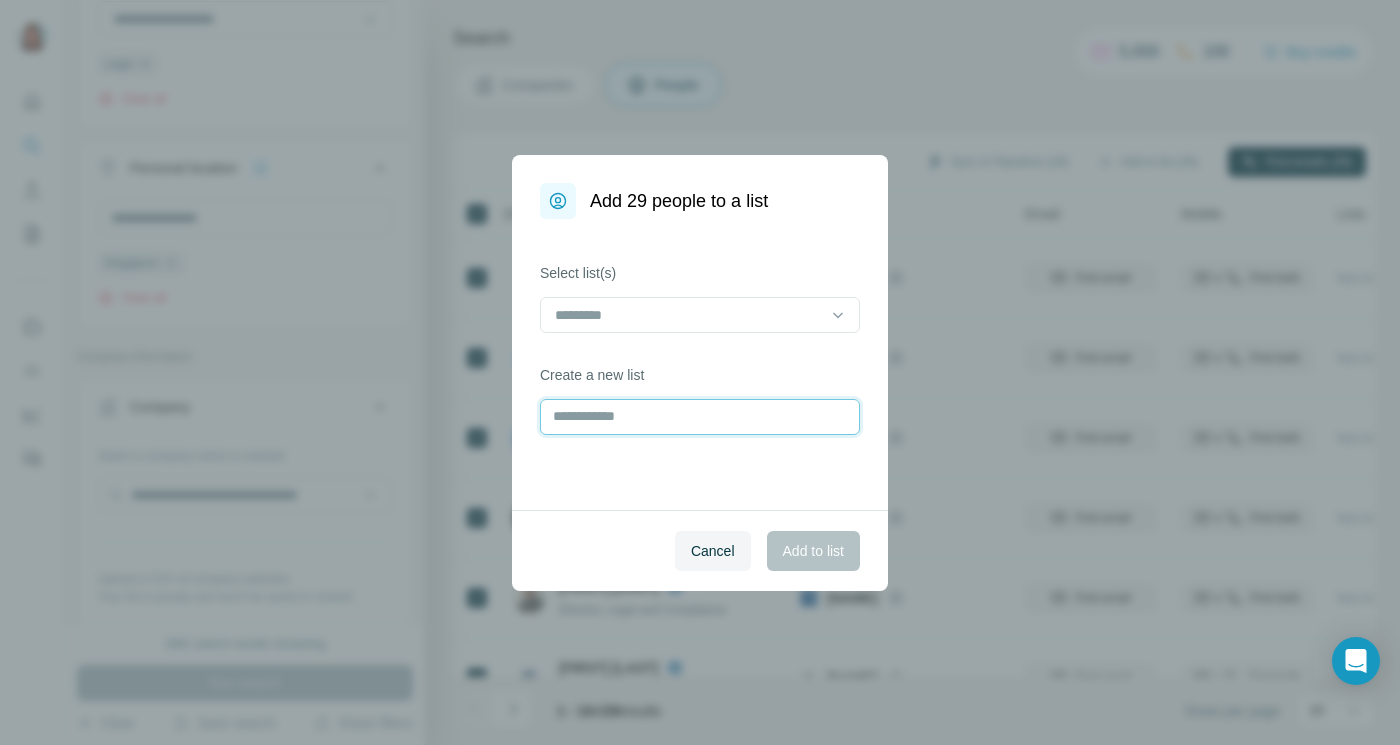 click at bounding box center (700, 417) 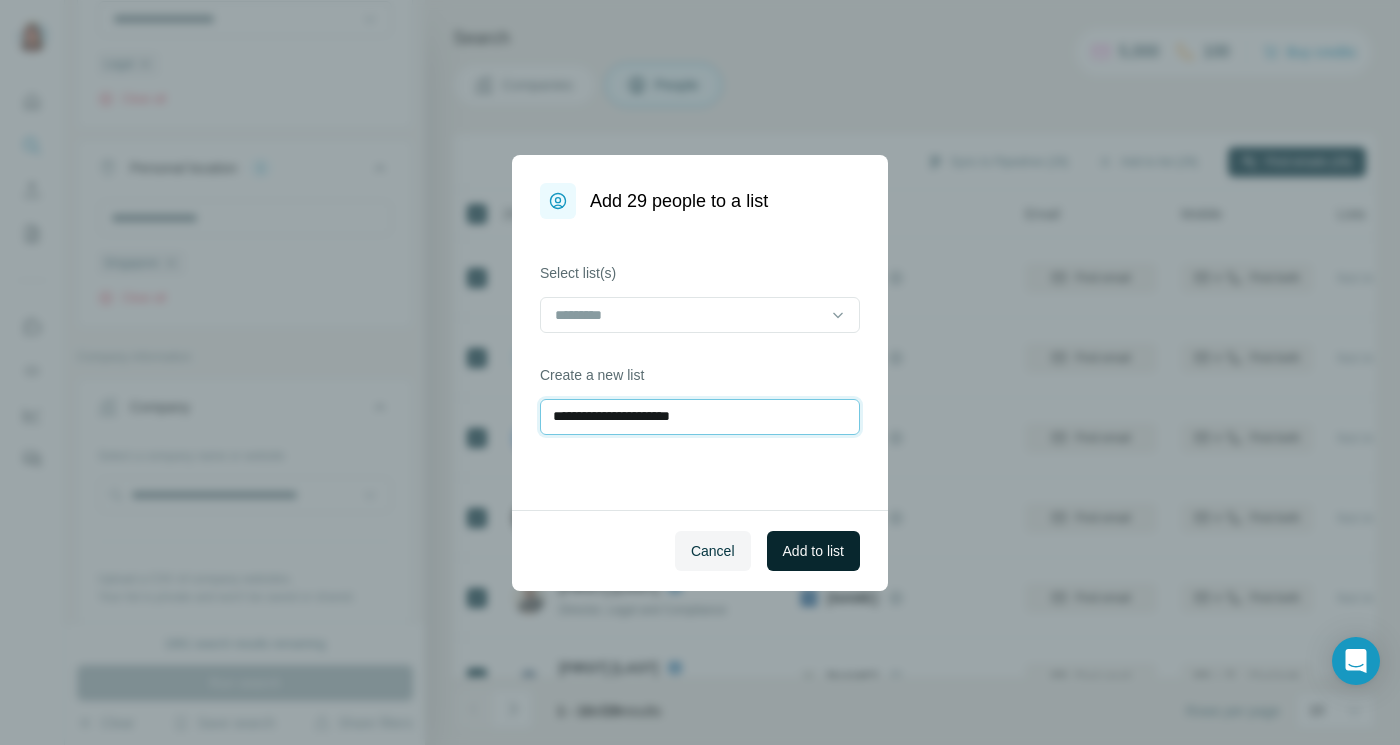 type on "**********" 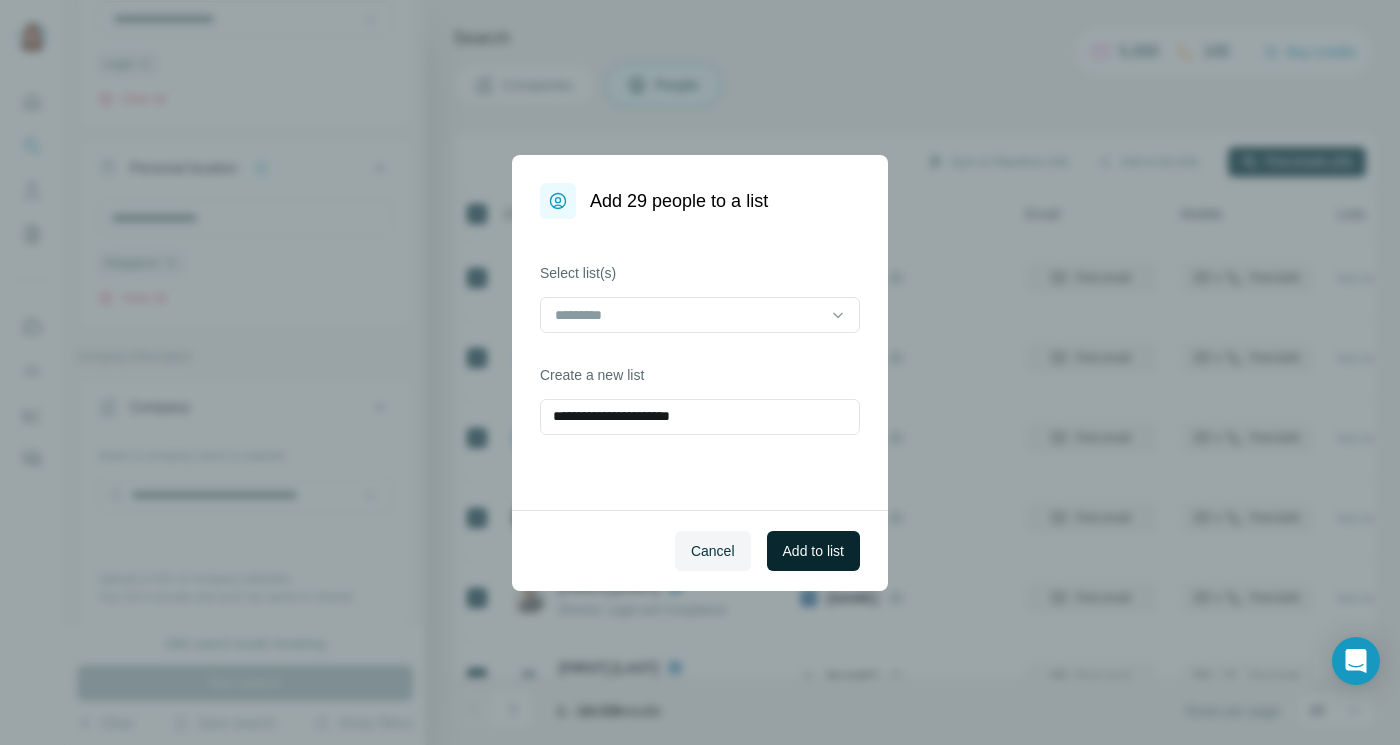 click on "Add to list" at bounding box center (813, 551) 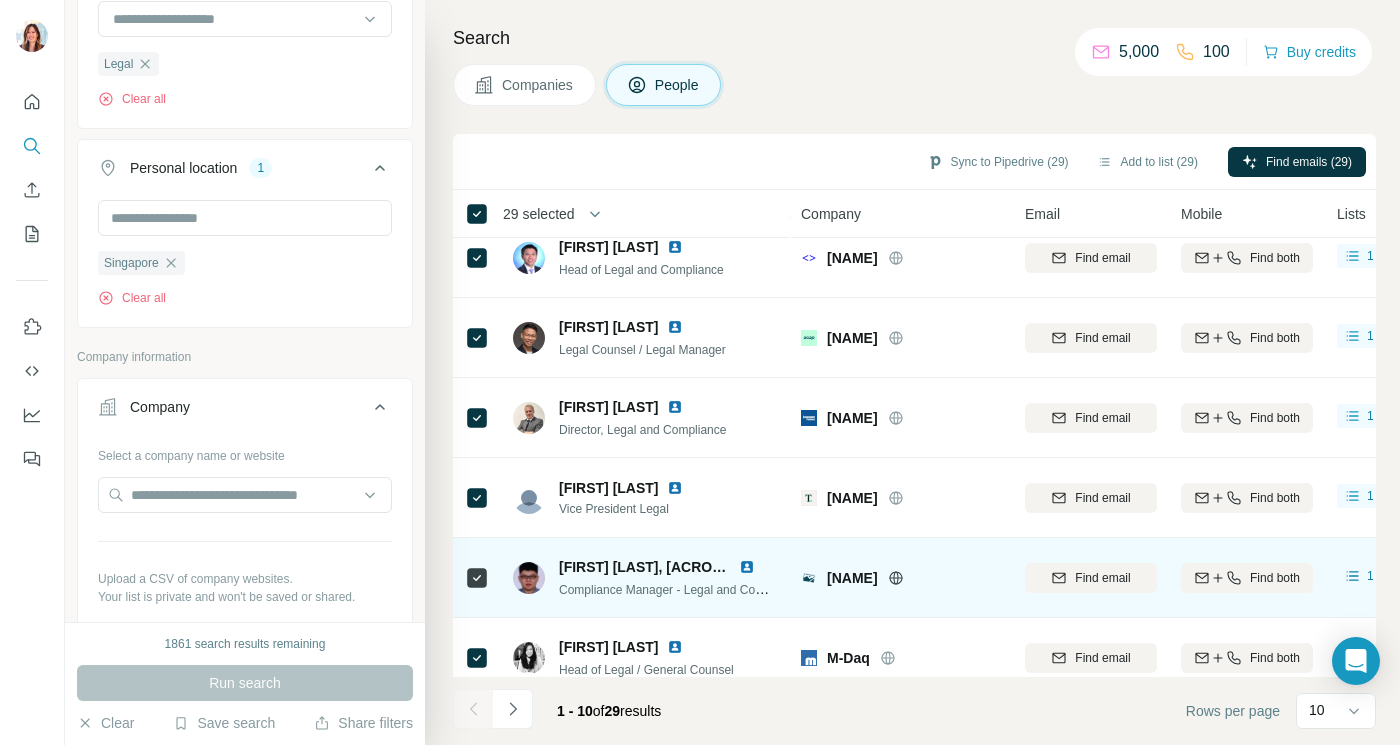 scroll, scrollTop: 0, scrollLeft: 0, axis: both 